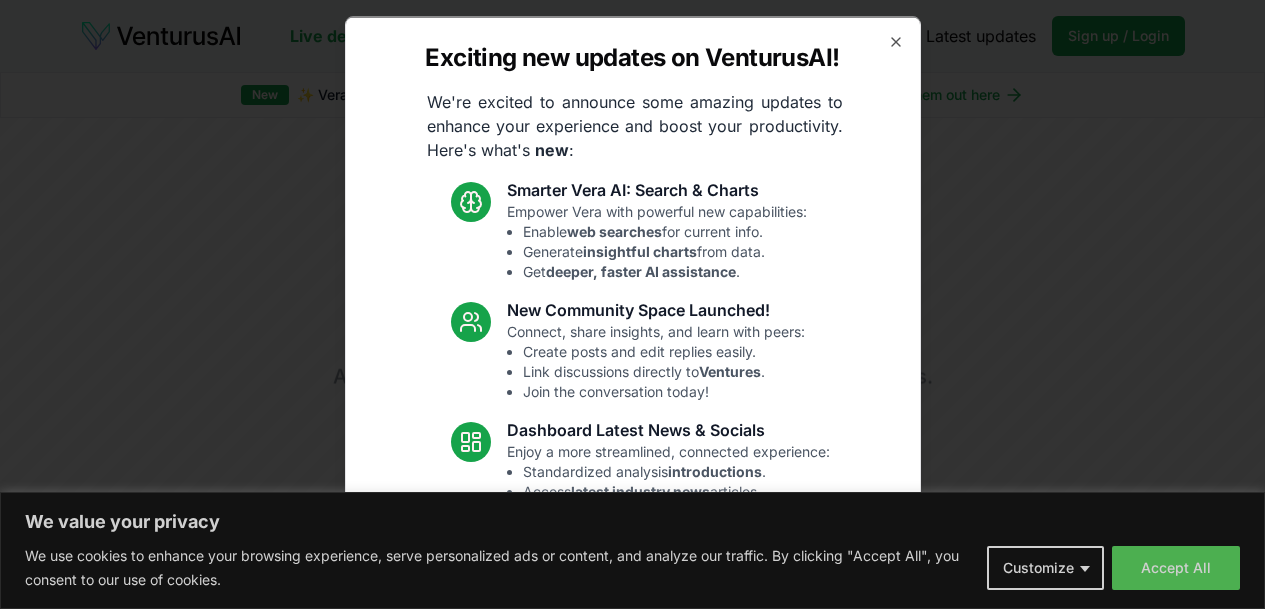 click 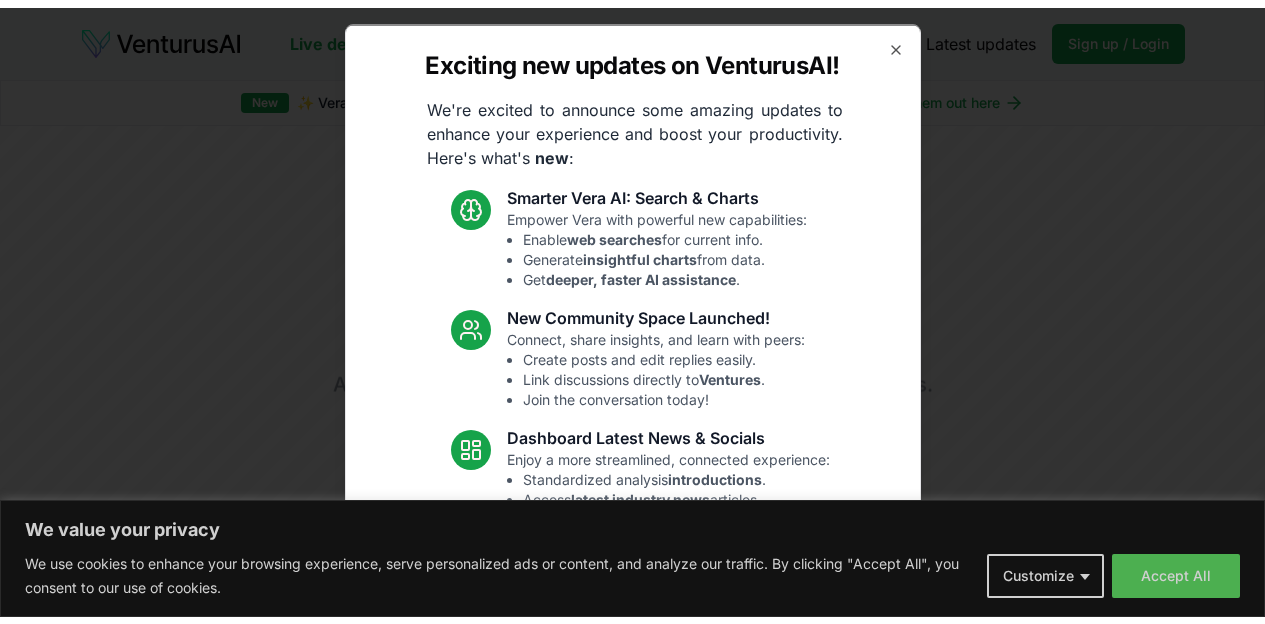 scroll, scrollTop: 0, scrollLeft: 0, axis: both 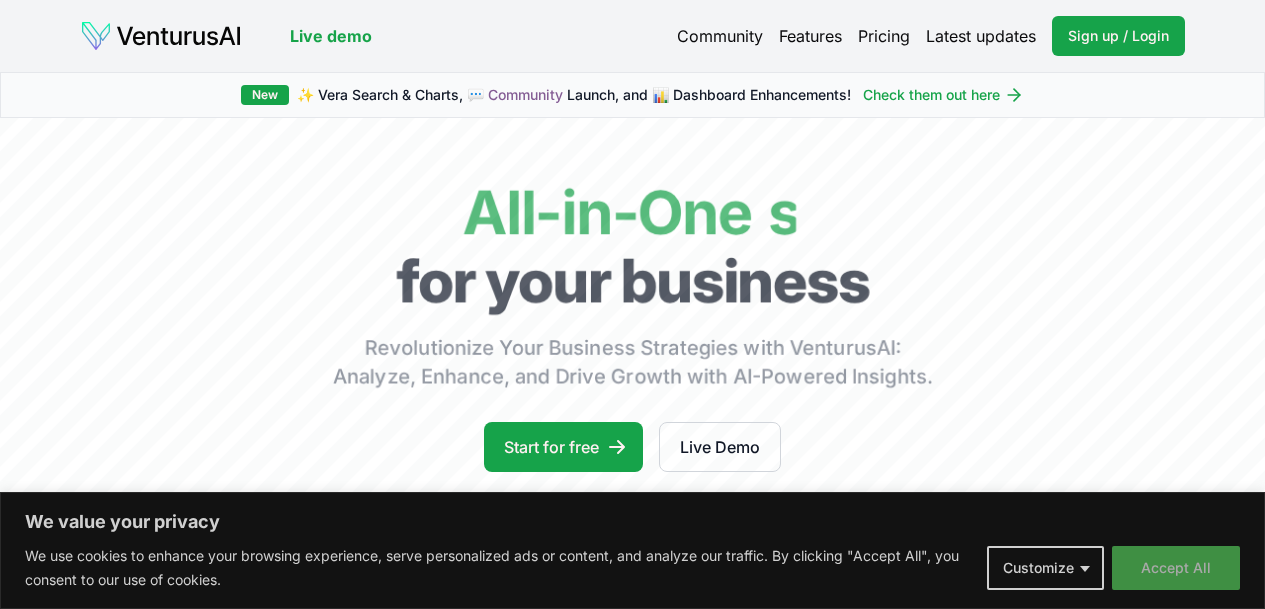 click on "Accept All" at bounding box center (1176, 568) 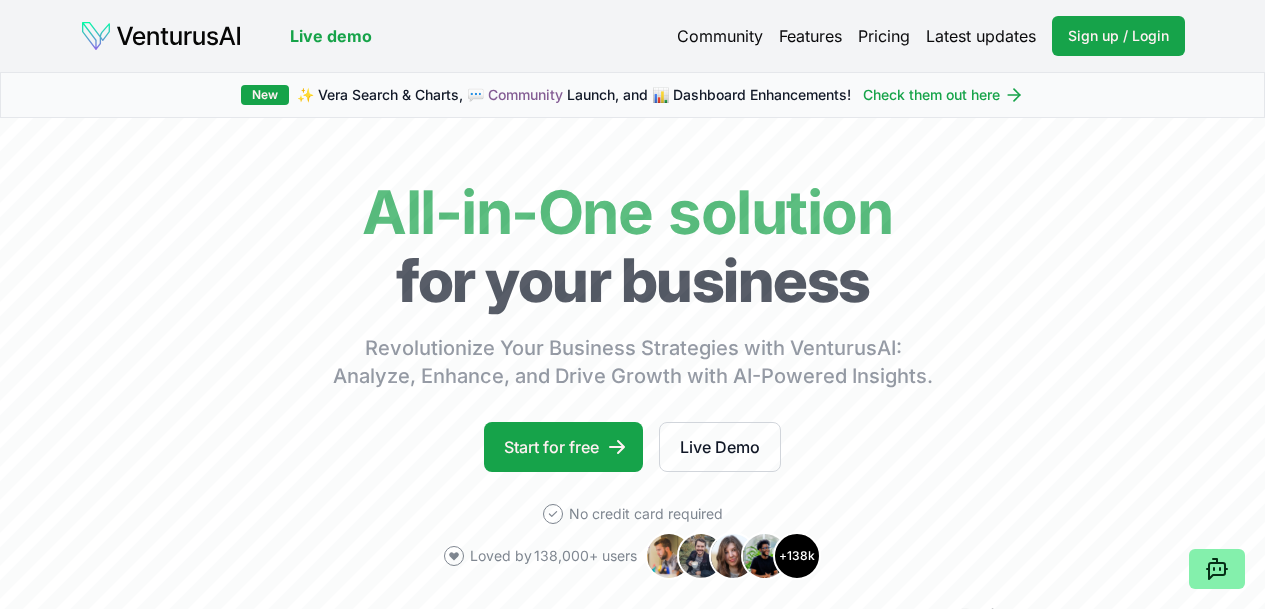 click on "Community Features Pricing Latest updates Sign up / Login Login" at bounding box center [931, 36] 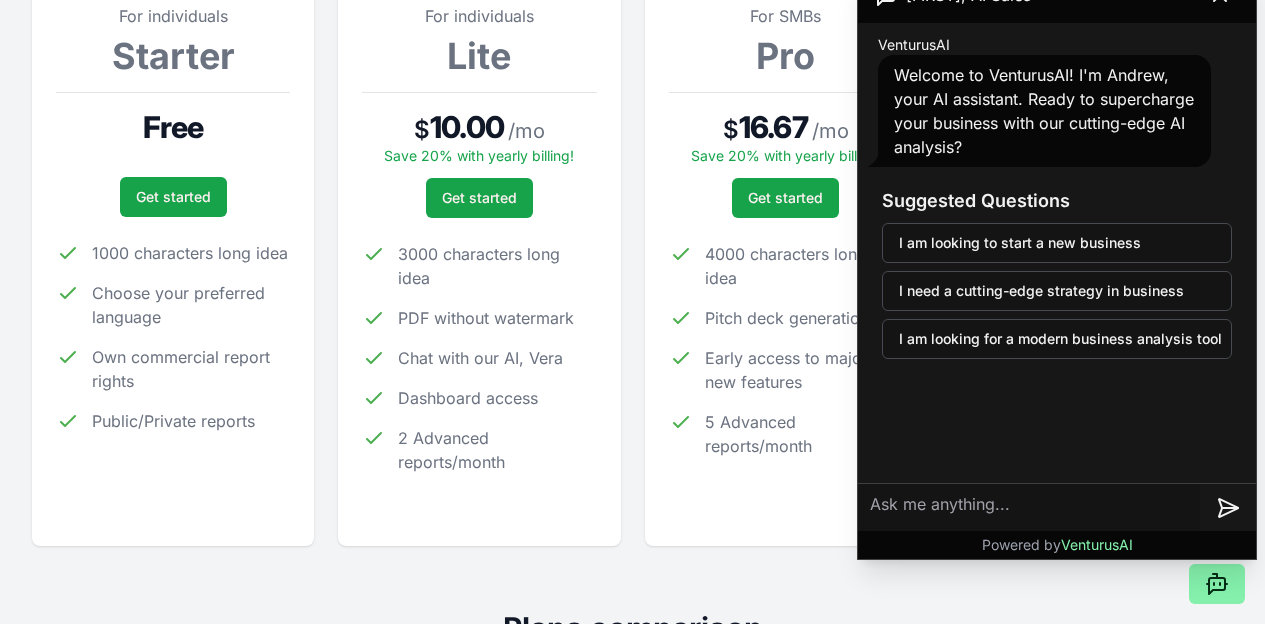 scroll, scrollTop: 0, scrollLeft: 0, axis: both 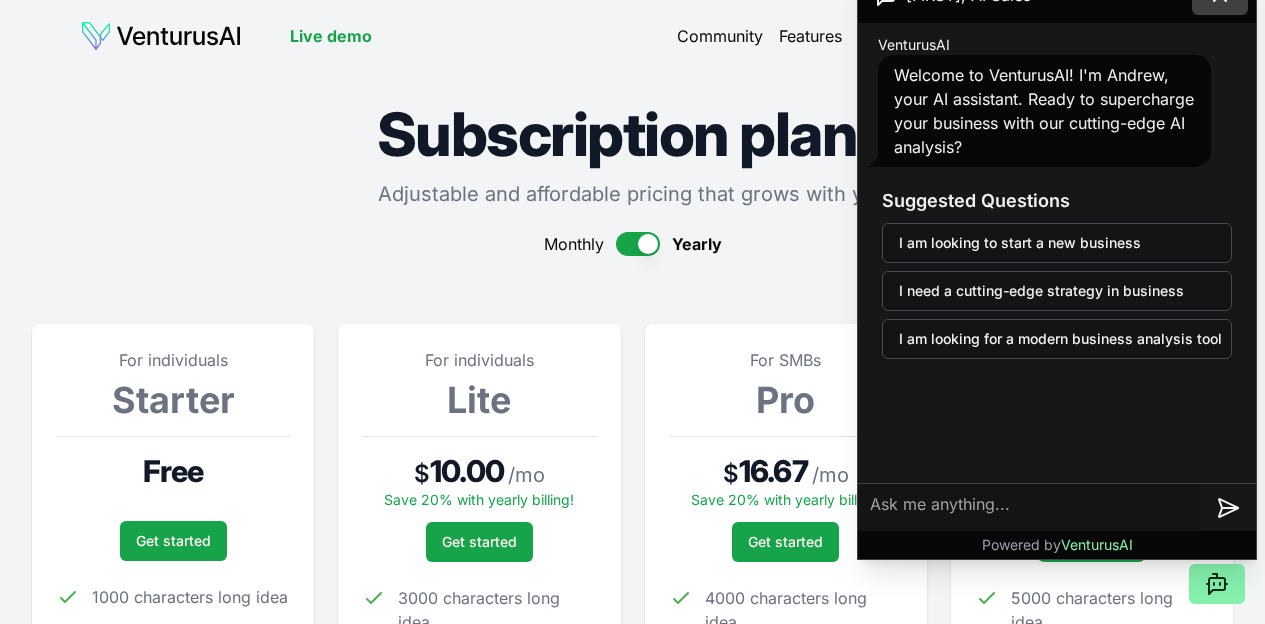 click 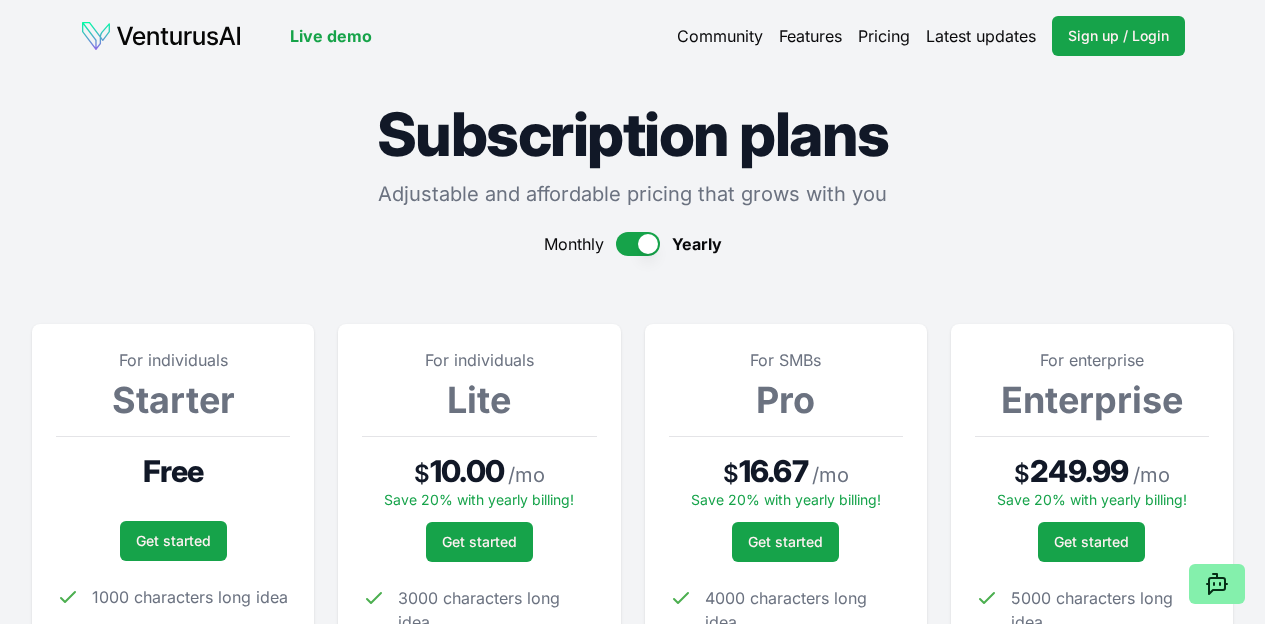 click on "Features" at bounding box center (810, 36) 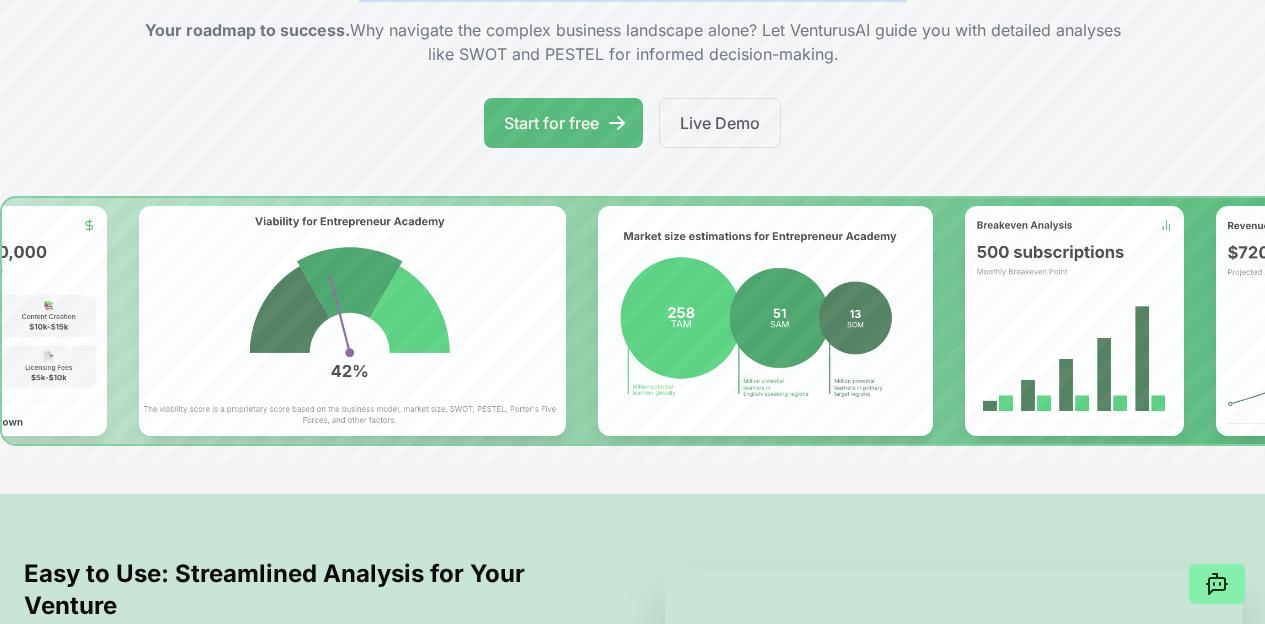 scroll, scrollTop: 0, scrollLeft: 0, axis: both 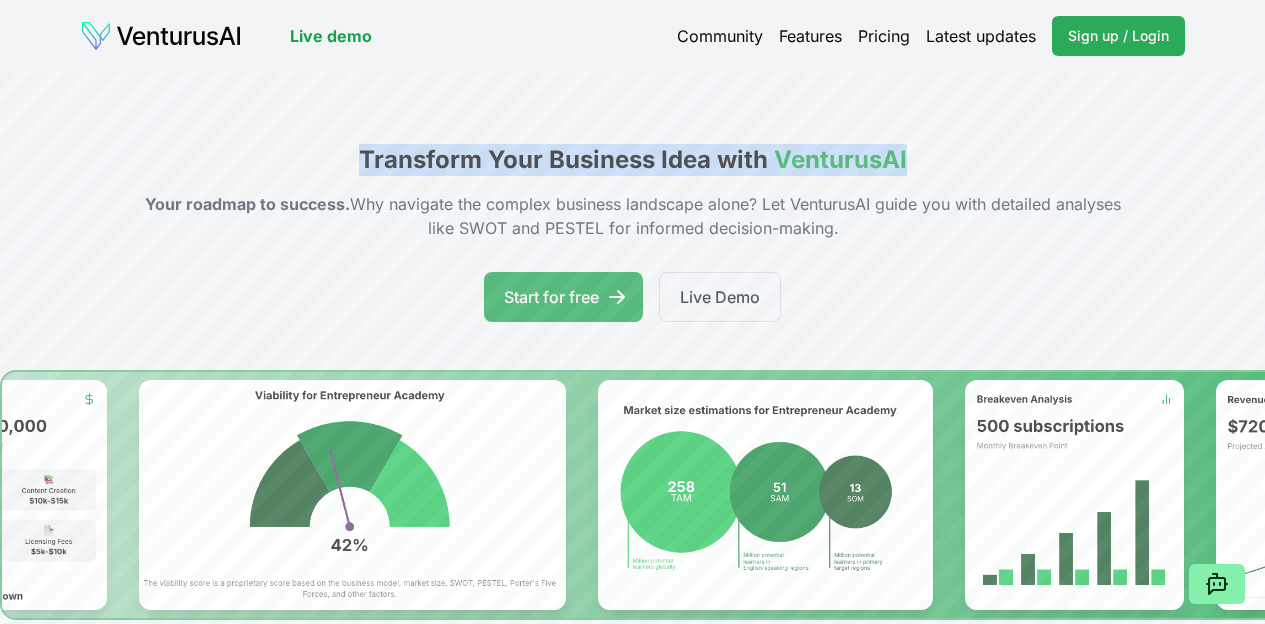 click on "Sign up / Login Login" at bounding box center [1118, 36] 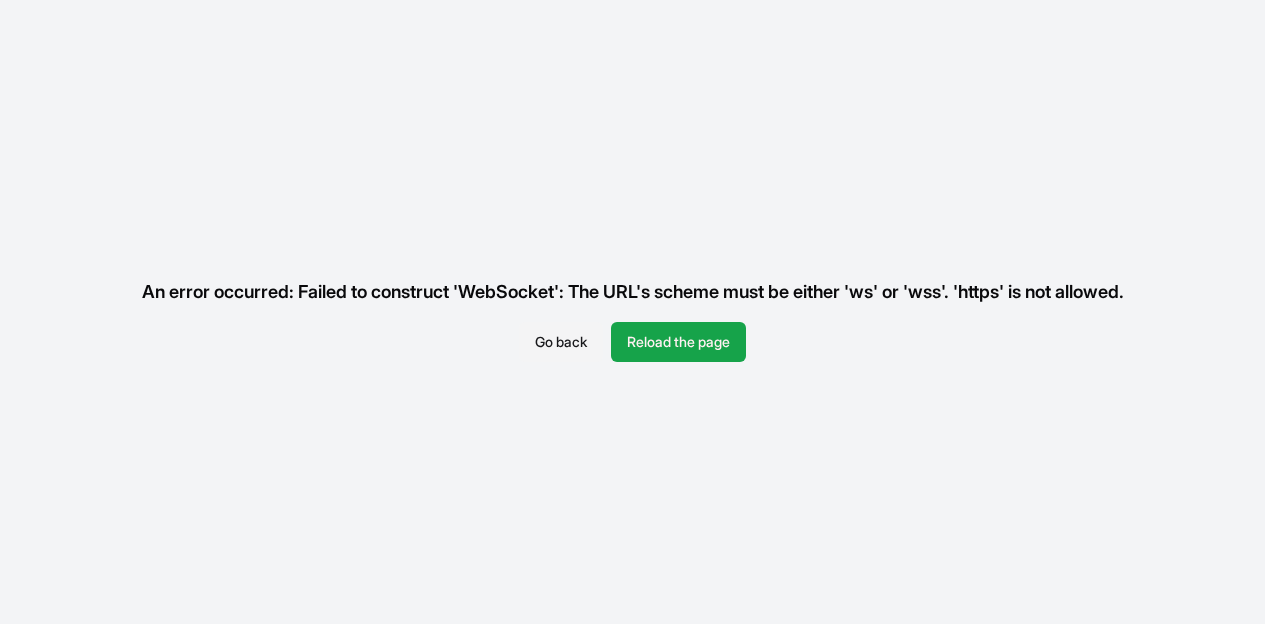 scroll, scrollTop: 0, scrollLeft: 0, axis: both 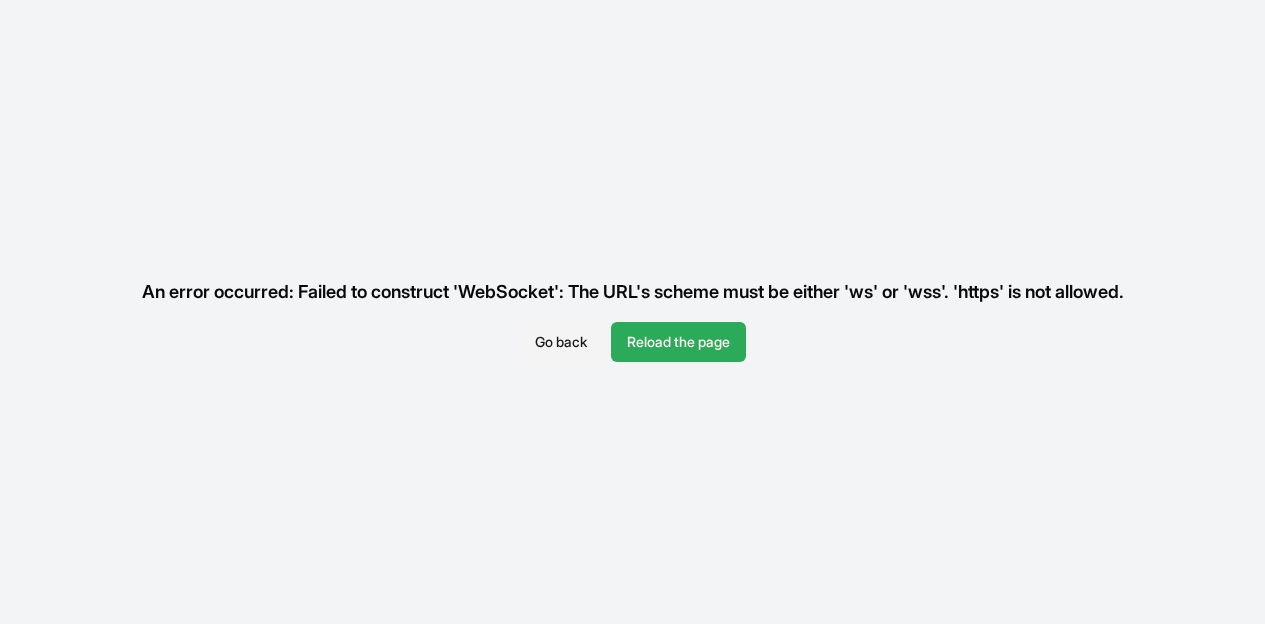 click on "Reload the page" at bounding box center (678, 342) 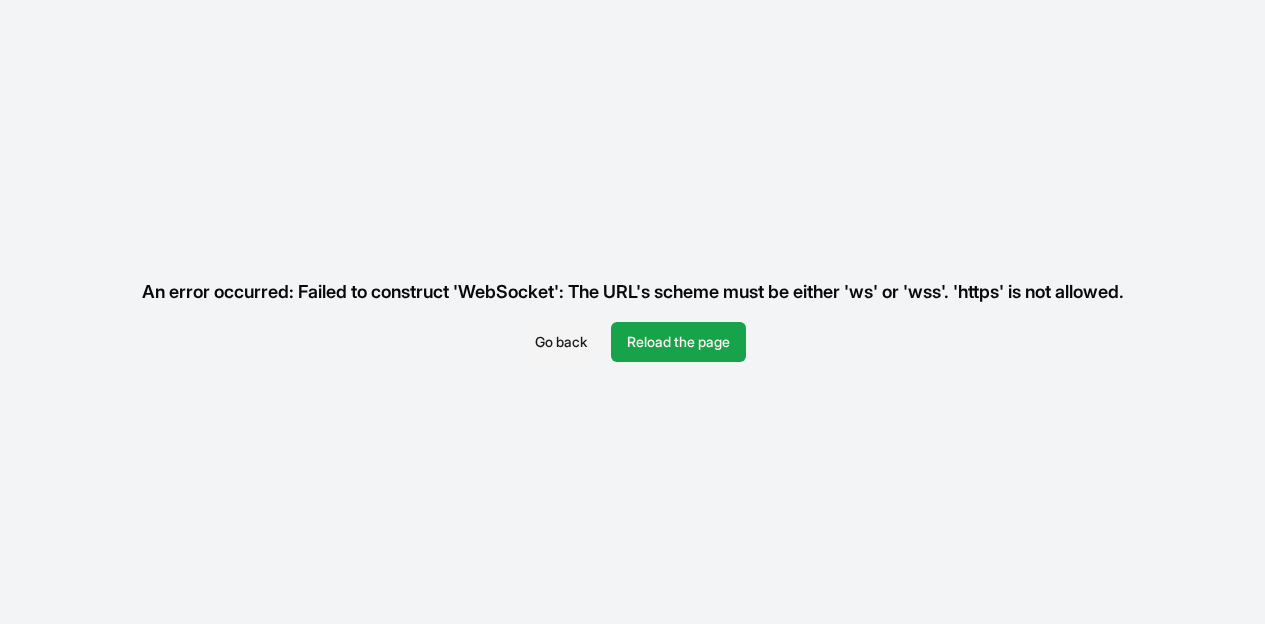 scroll, scrollTop: 0, scrollLeft: 0, axis: both 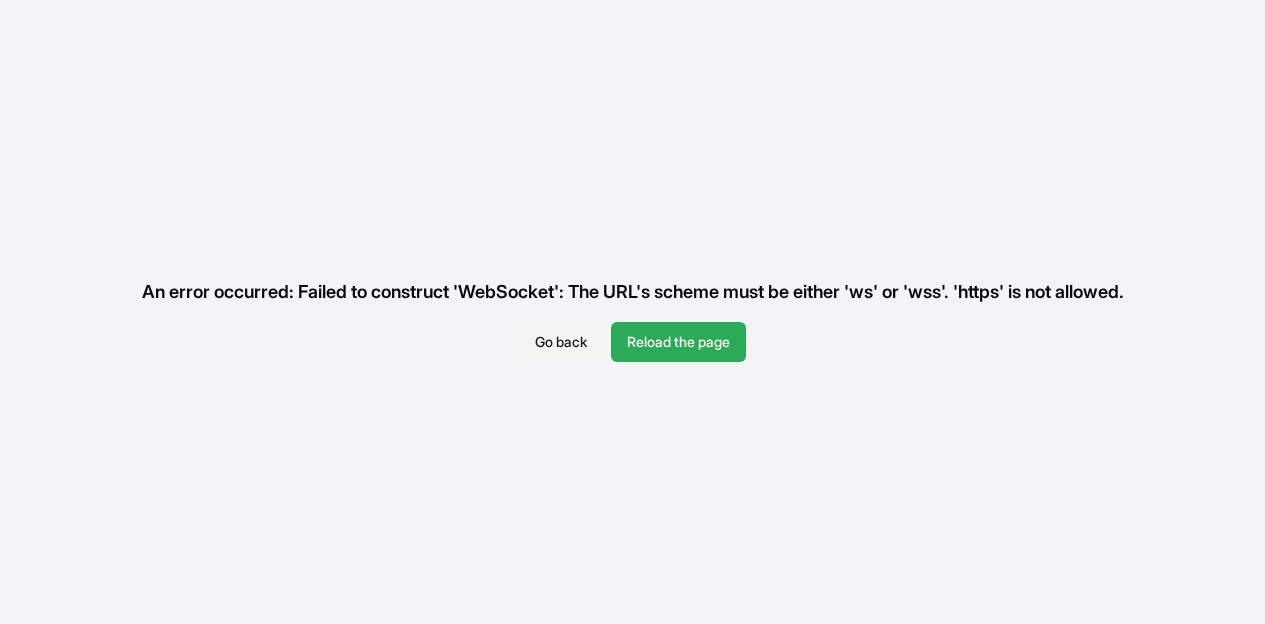click on "Reload the page" at bounding box center (678, 342) 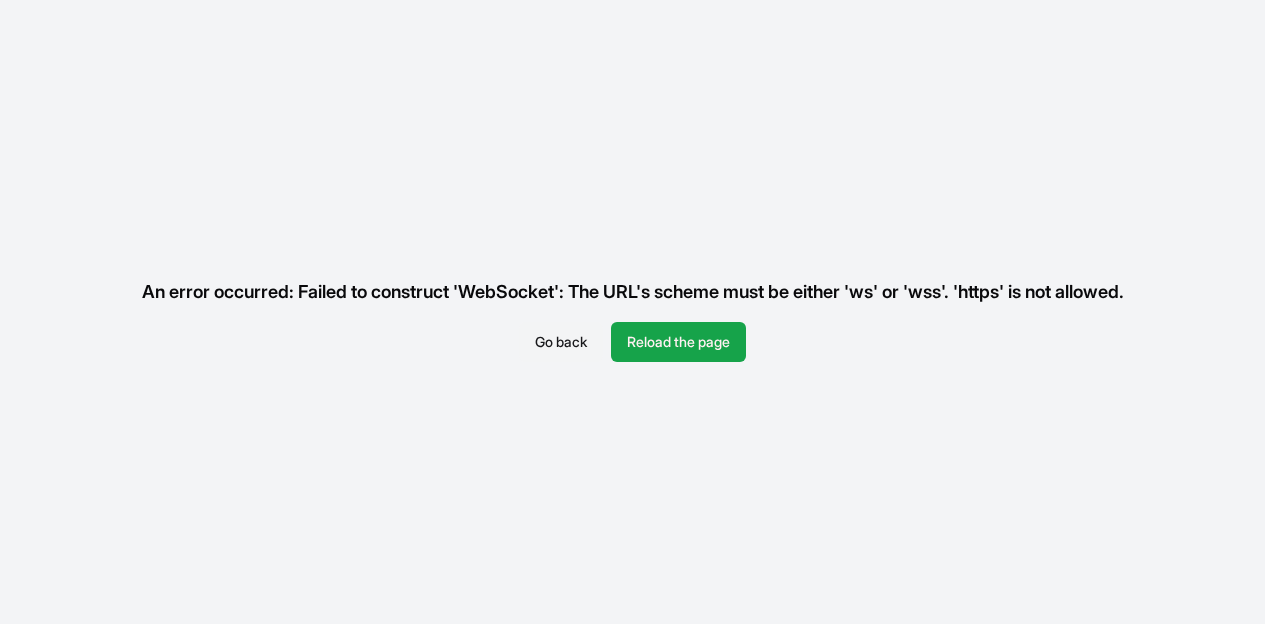 scroll, scrollTop: 0, scrollLeft: 0, axis: both 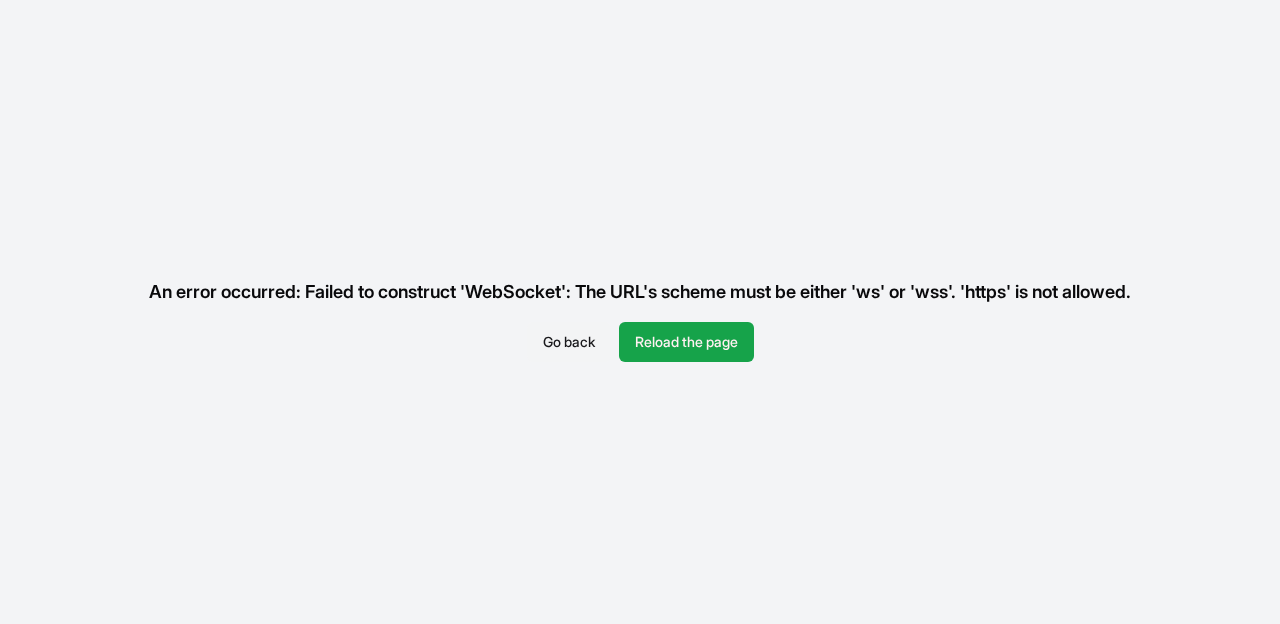 click on "Go back" at bounding box center [569, 342] 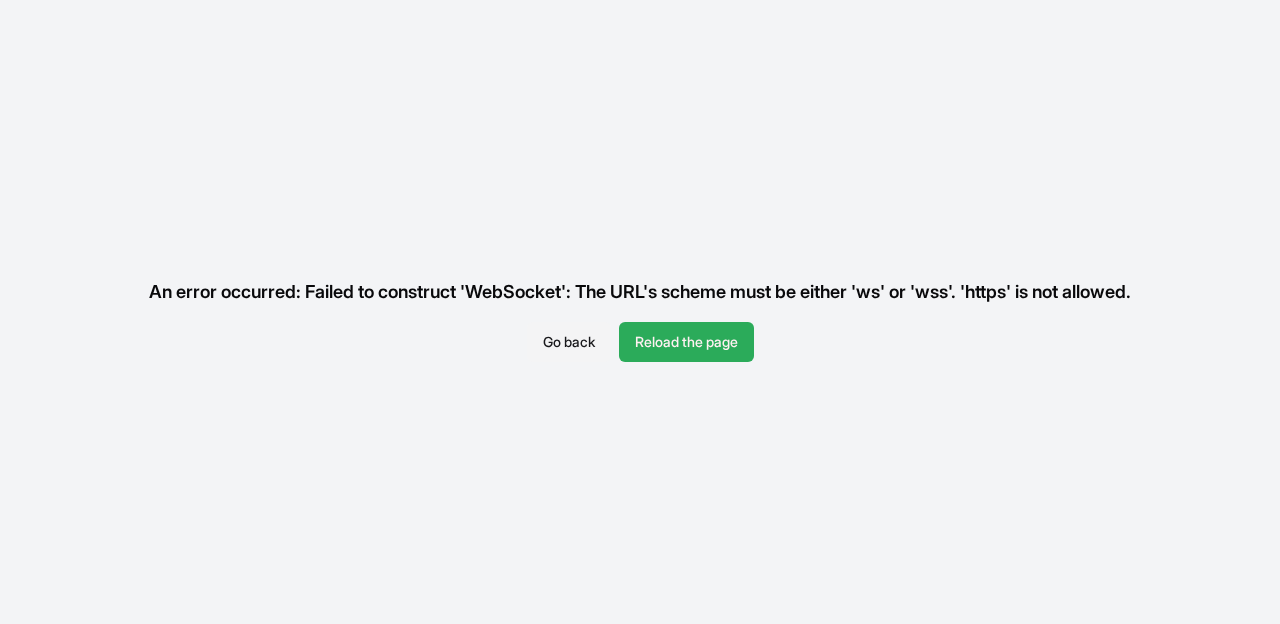 click on "Reload the page" at bounding box center [686, 342] 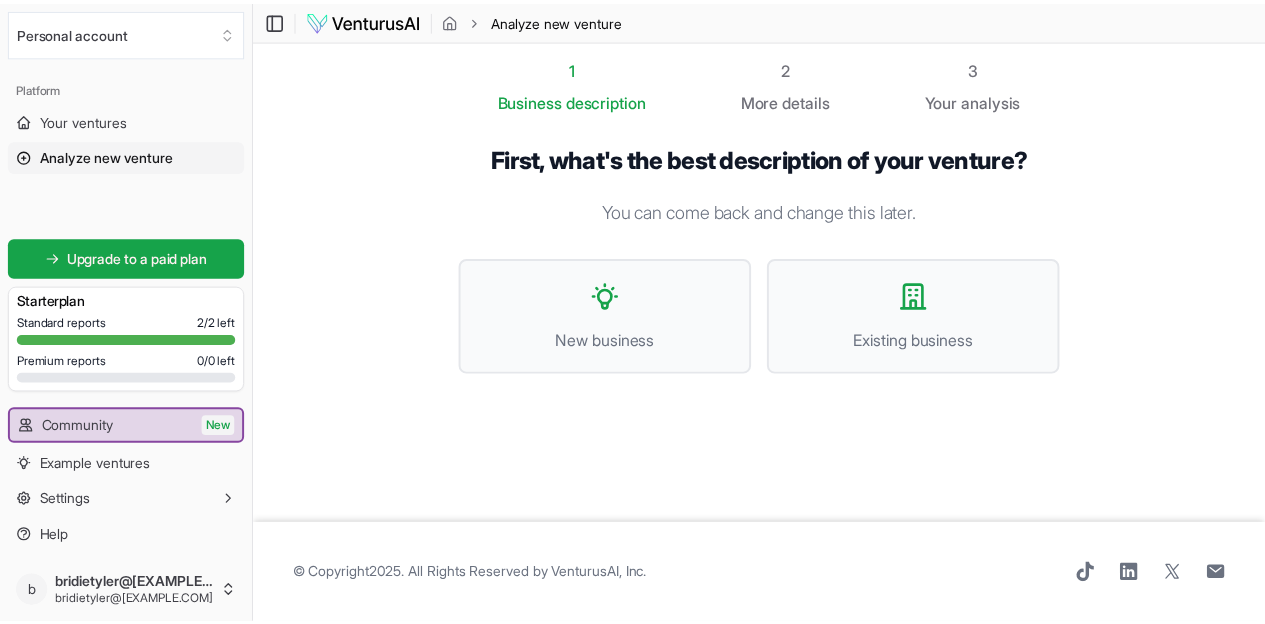 scroll, scrollTop: 0, scrollLeft: 0, axis: both 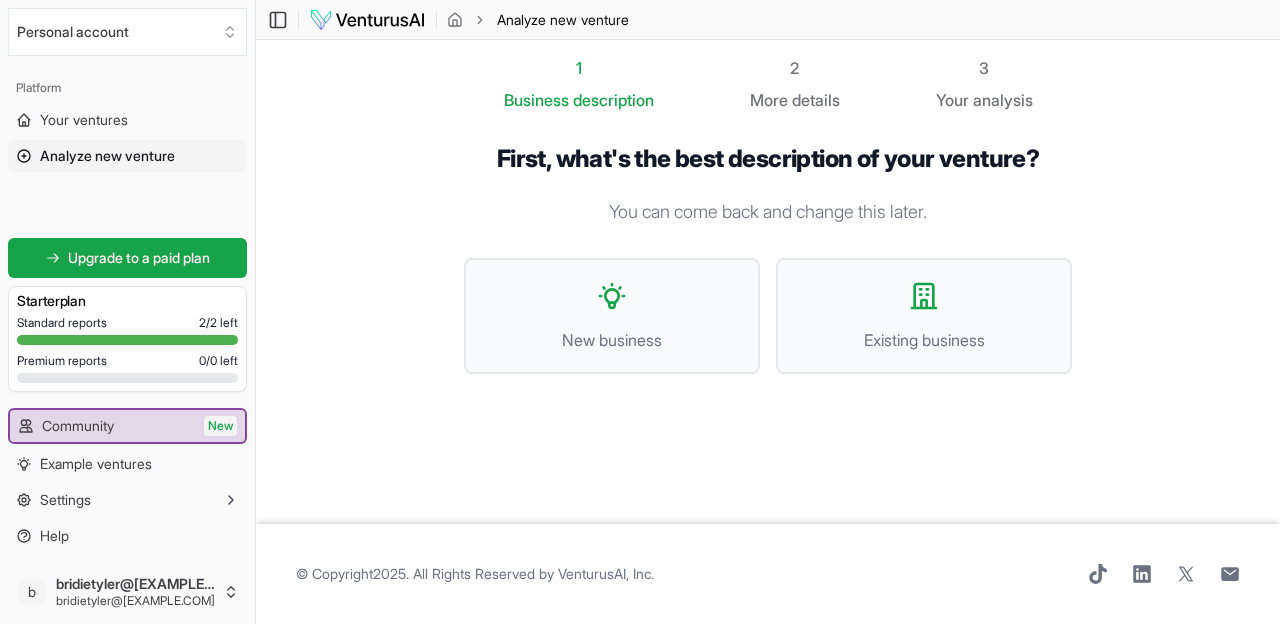 click on "New business" at bounding box center (612, 340) 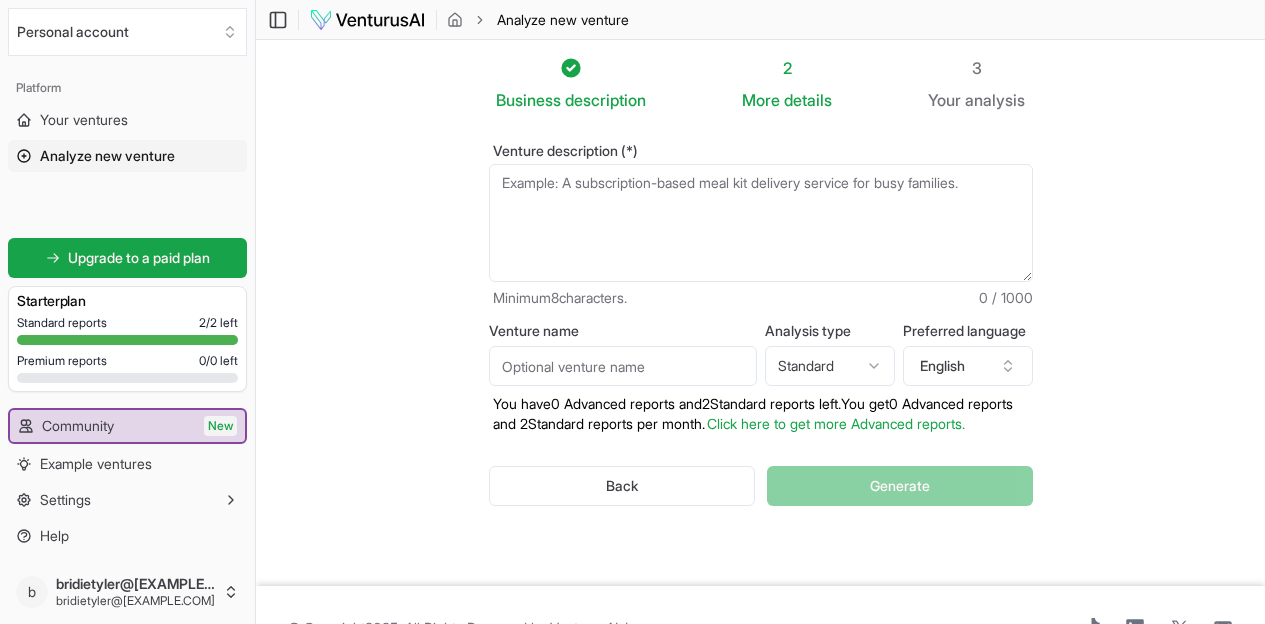 click on "Venture description (*)" at bounding box center [761, 223] 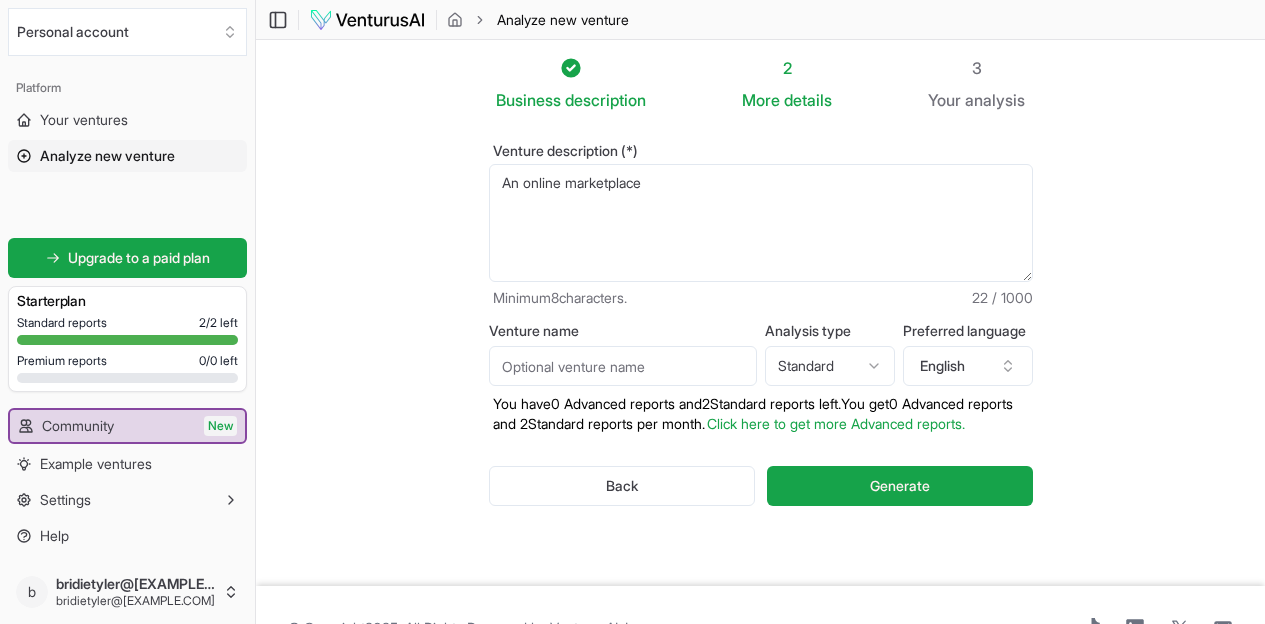click on "An online marketplace" at bounding box center (761, 223) 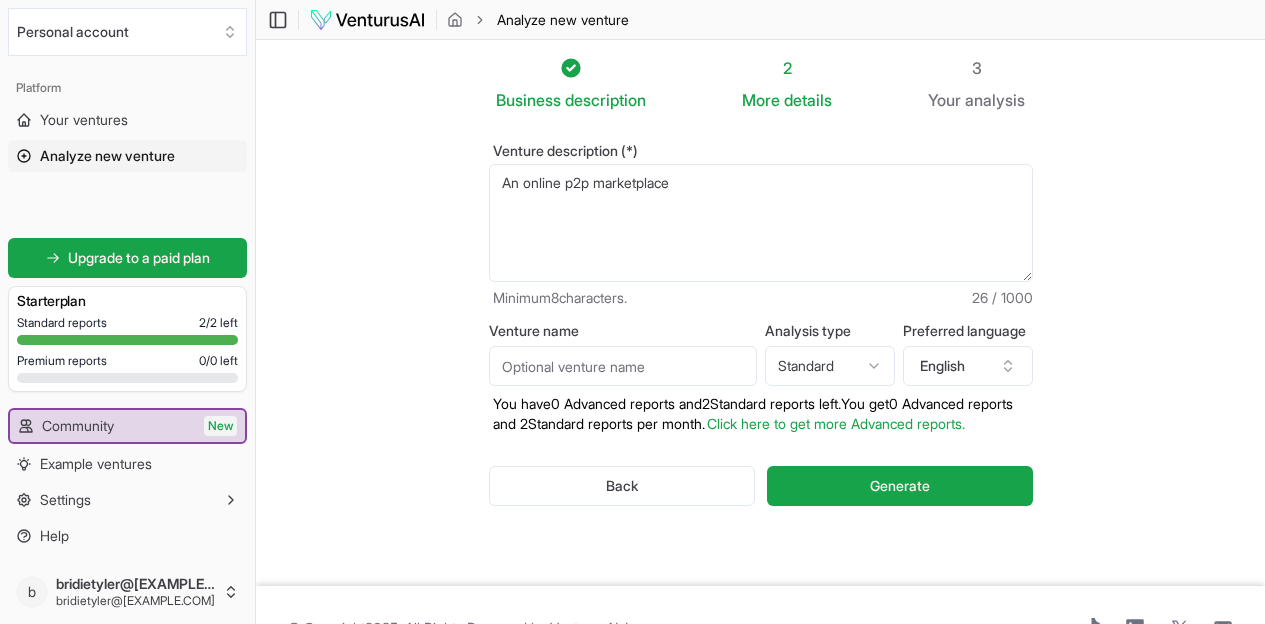 click on "An online p2p marketplace" at bounding box center [761, 223] 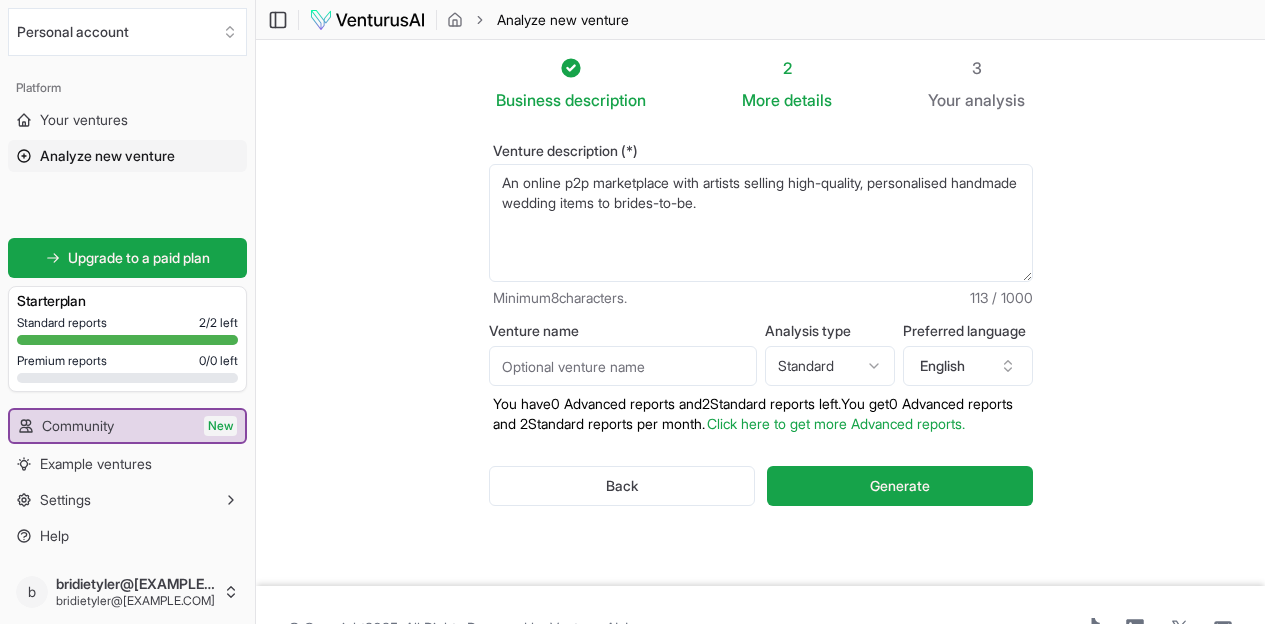 type on "An online p2p marketplace with artists selling high-quality, personalised handmade wedding items to brides-to-be." 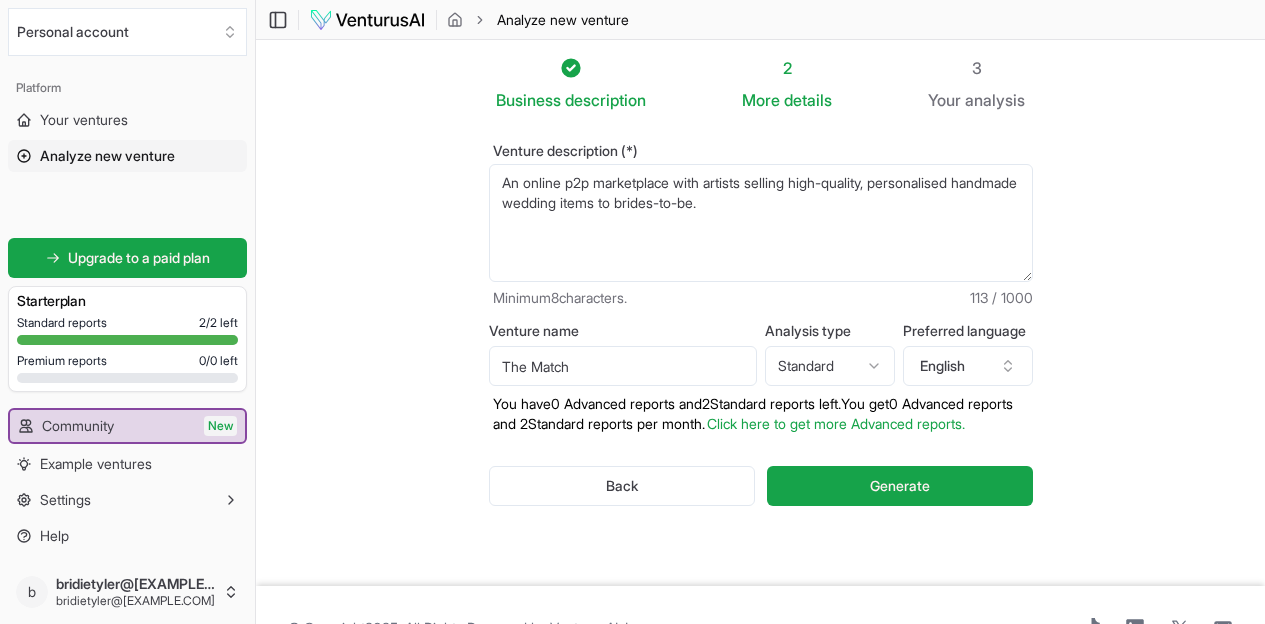type on "The Match" 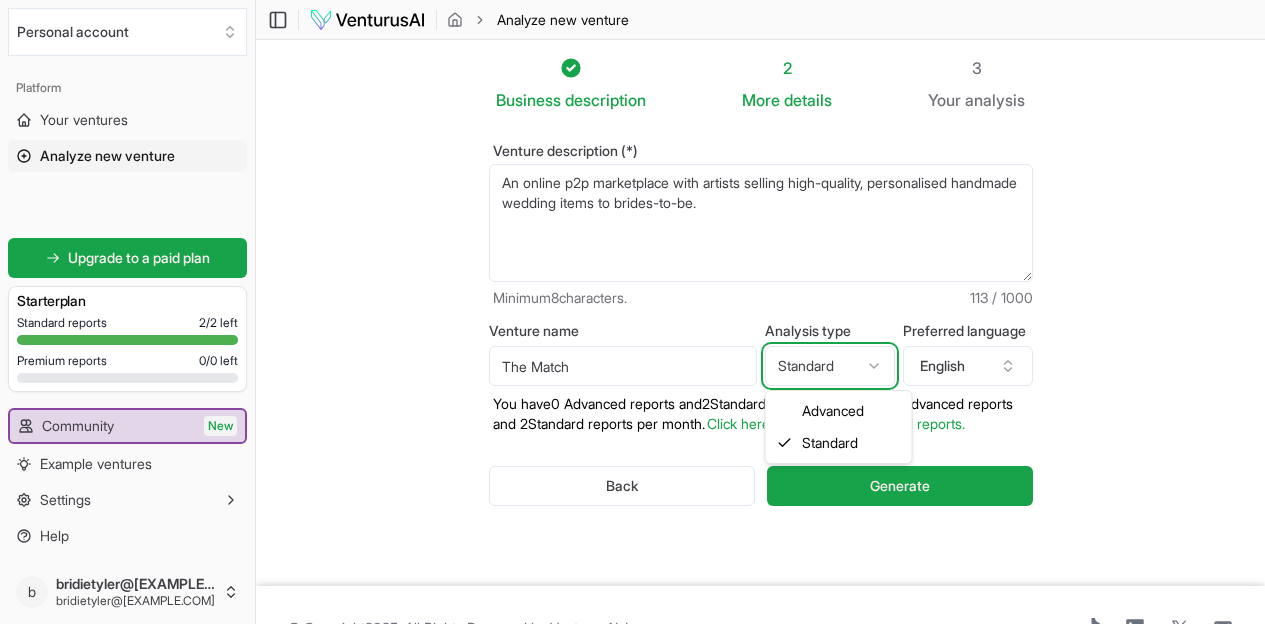 click on "We value your privacy We use cookies to enhance your browsing experience, serve personalized ads or content, and analyze our traffic. By clicking "Accept All", you consent to our use of cookies. Customize    Accept All Customize Consent Preferences   We use cookies to help you navigate efficiently and perform certain functions. You will find detailed information about all cookies under each consent category below. The cookies that are categorized as "Necessary" are stored on your browser as they are essential for enabling the basic functionalities of the site. ...  Show more Necessary Always Active Necessary cookies are required to enable the basic features of this site, such as providing secure log-in or adjusting your consent preferences. These cookies do not store any personally identifiable data. Cookie cookieyes-consent Duration 1 year Description Cookie __cf_bm Duration 1 hour Description This cookie, set by Cloudflare, is used to support Cloudflare Bot Management.  Cookie _cfuvid Duration session lidc" at bounding box center [632, 312] 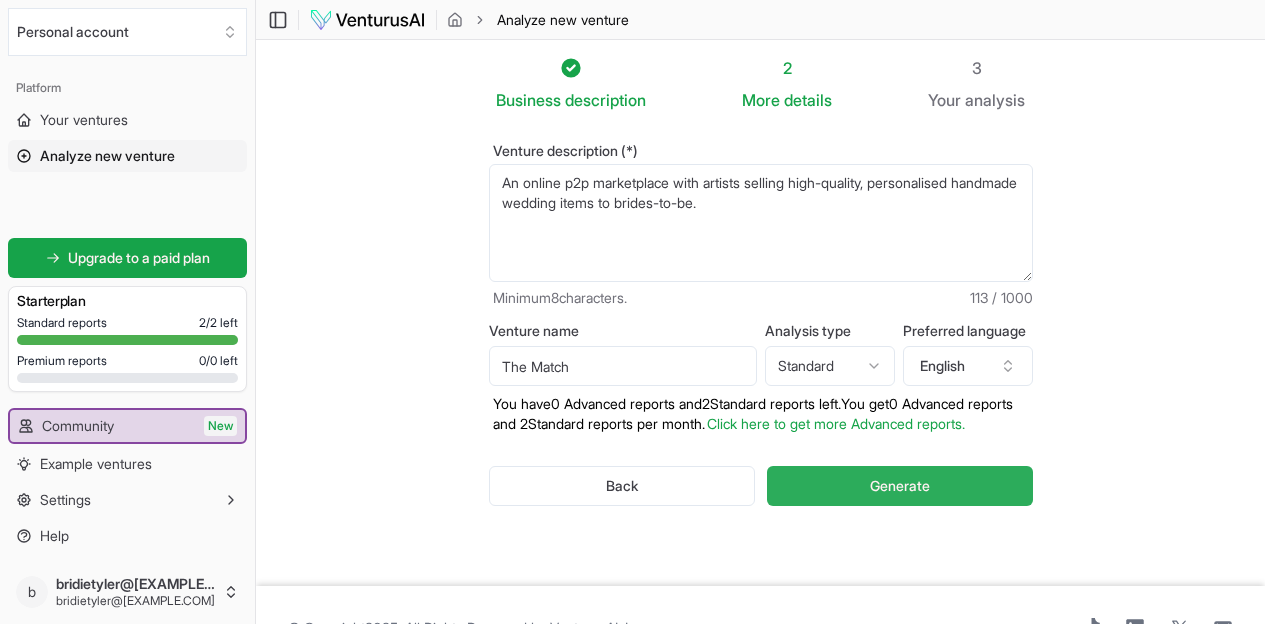 click on "Generate" at bounding box center (899, 486) 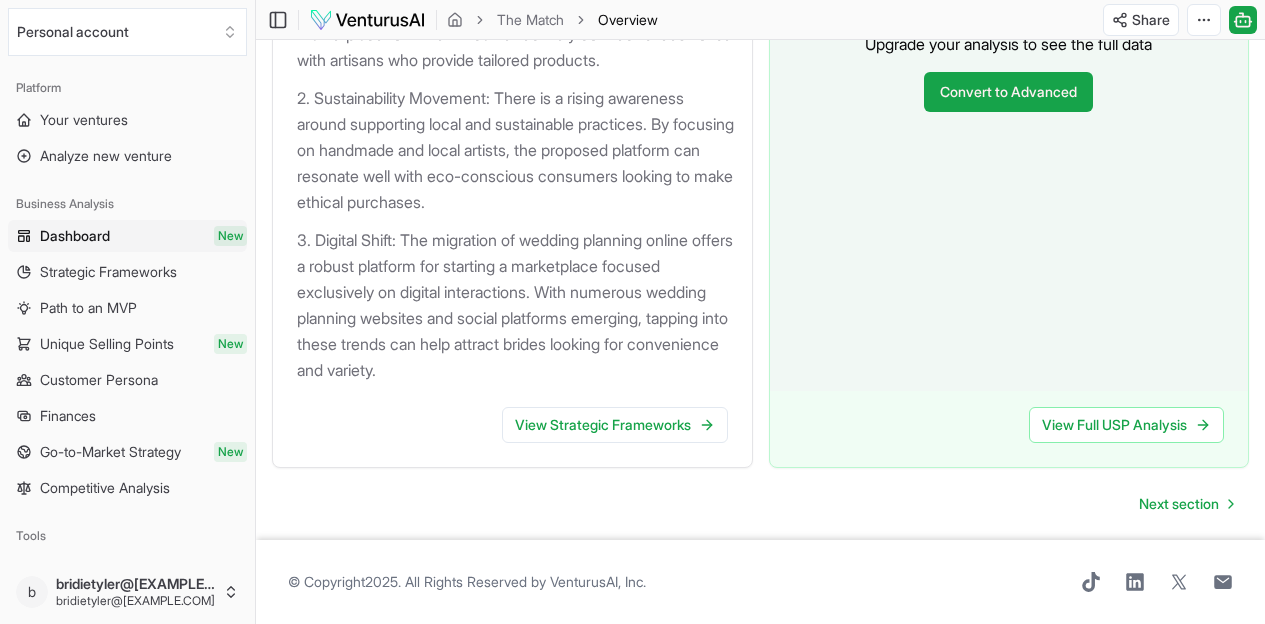 scroll, scrollTop: 2663, scrollLeft: 0, axis: vertical 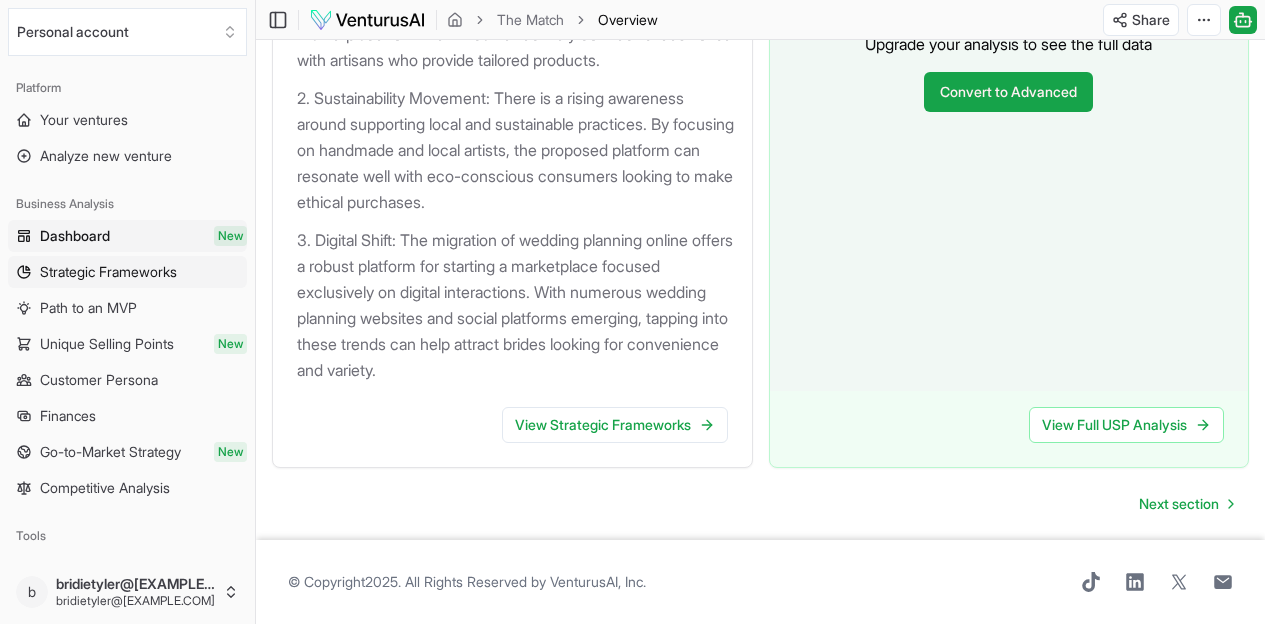 click on "Strategic Frameworks" at bounding box center [108, 272] 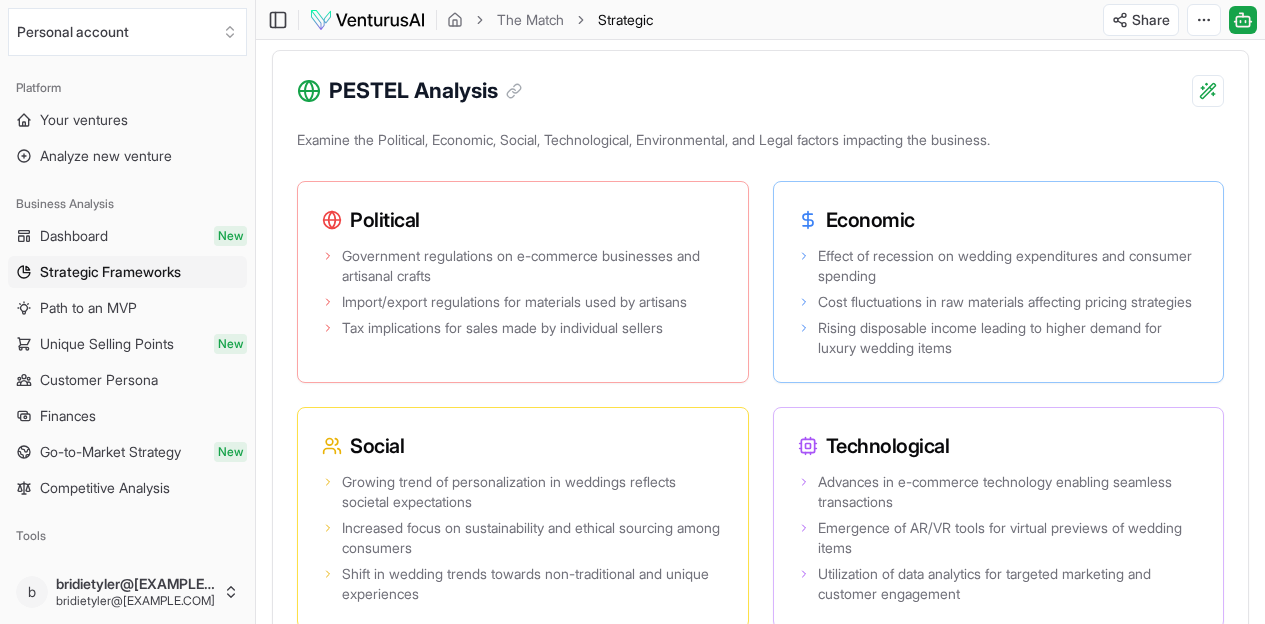 scroll, scrollTop: 1896, scrollLeft: 0, axis: vertical 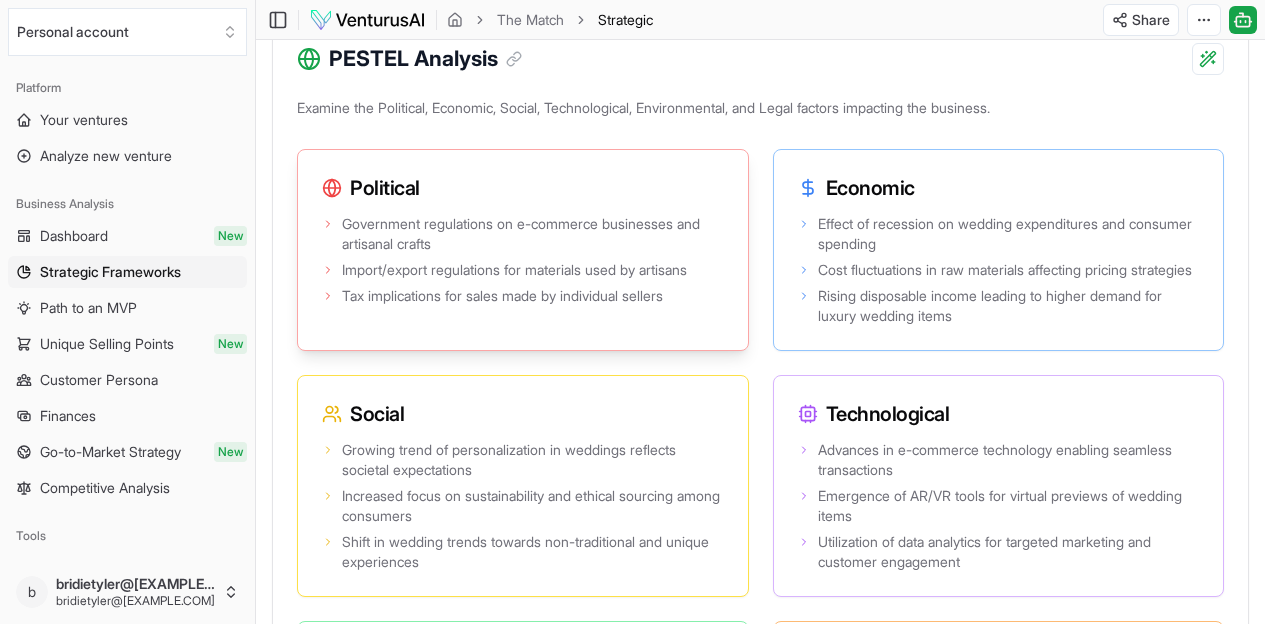 click 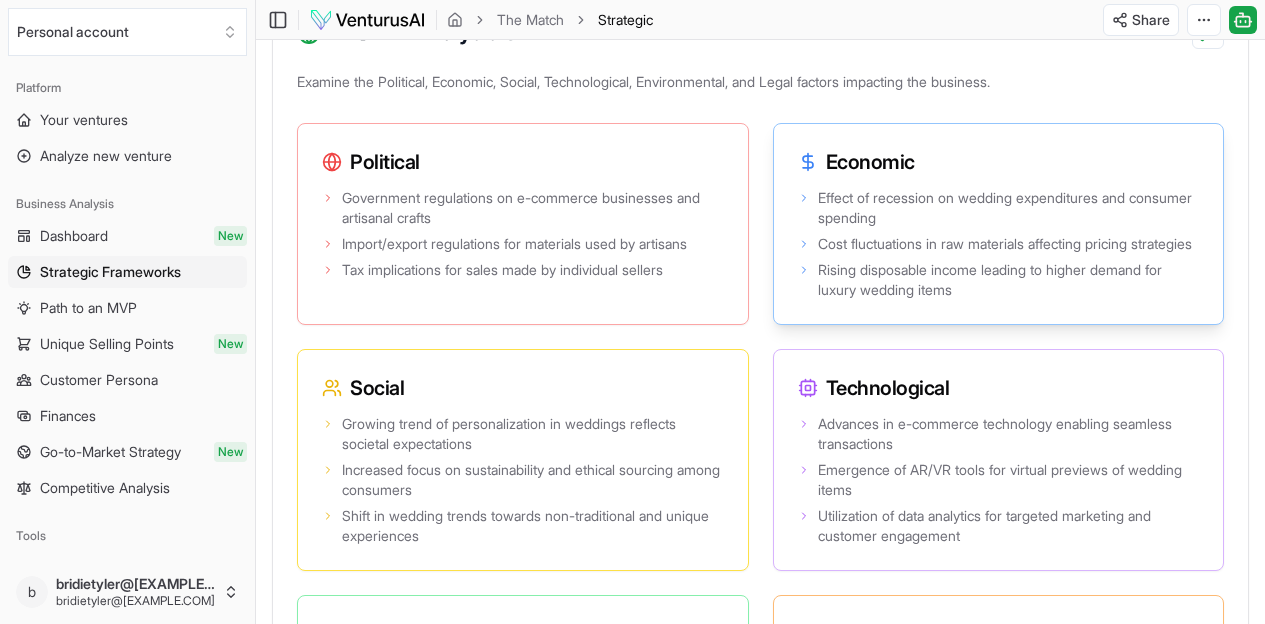 scroll, scrollTop: 1931, scrollLeft: 0, axis: vertical 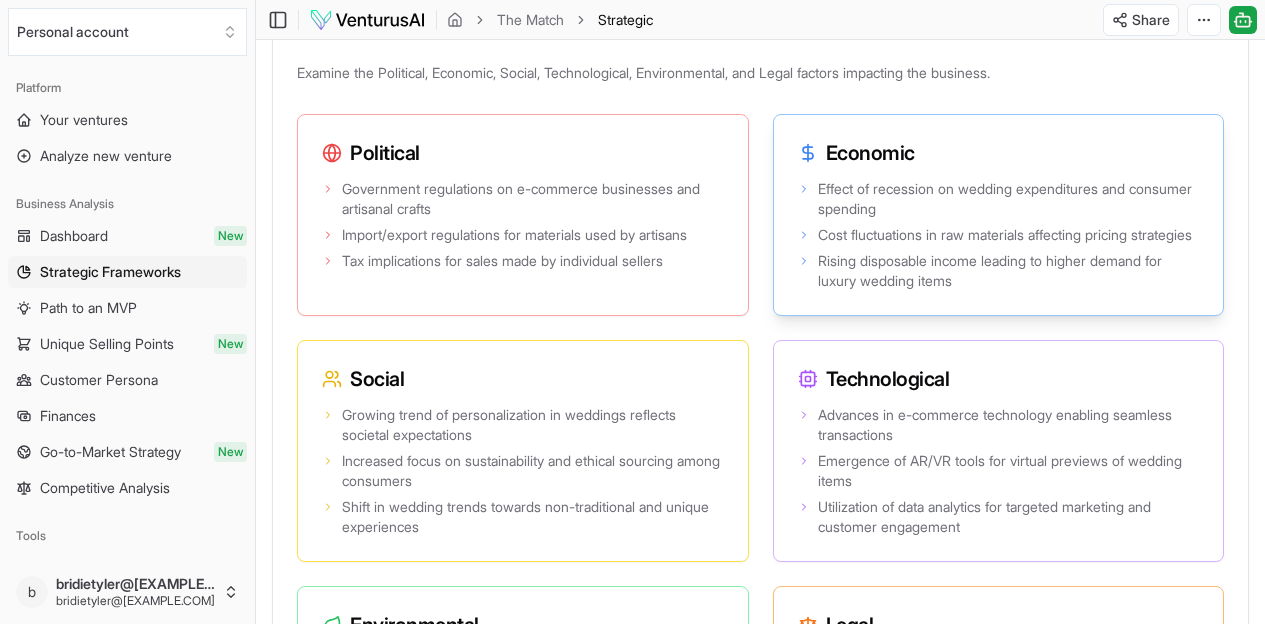 click on "Effect of recession on wedding expenditures and consumer spending" at bounding box center [1009, 199] 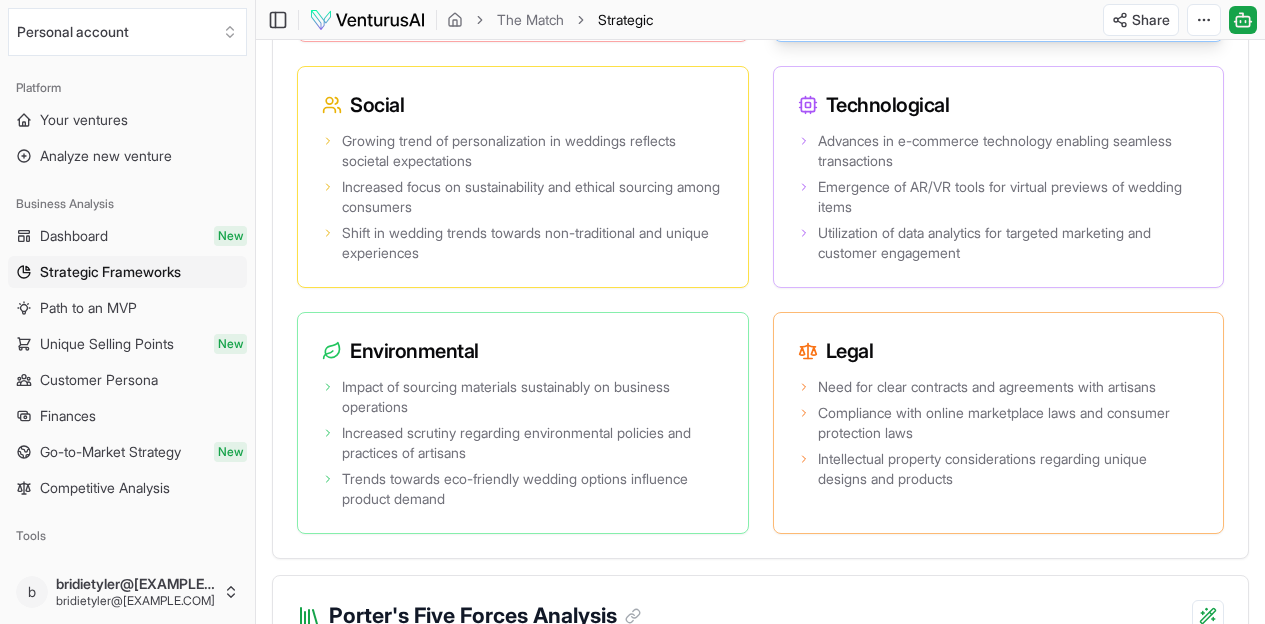 scroll, scrollTop: 2242, scrollLeft: 0, axis: vertical 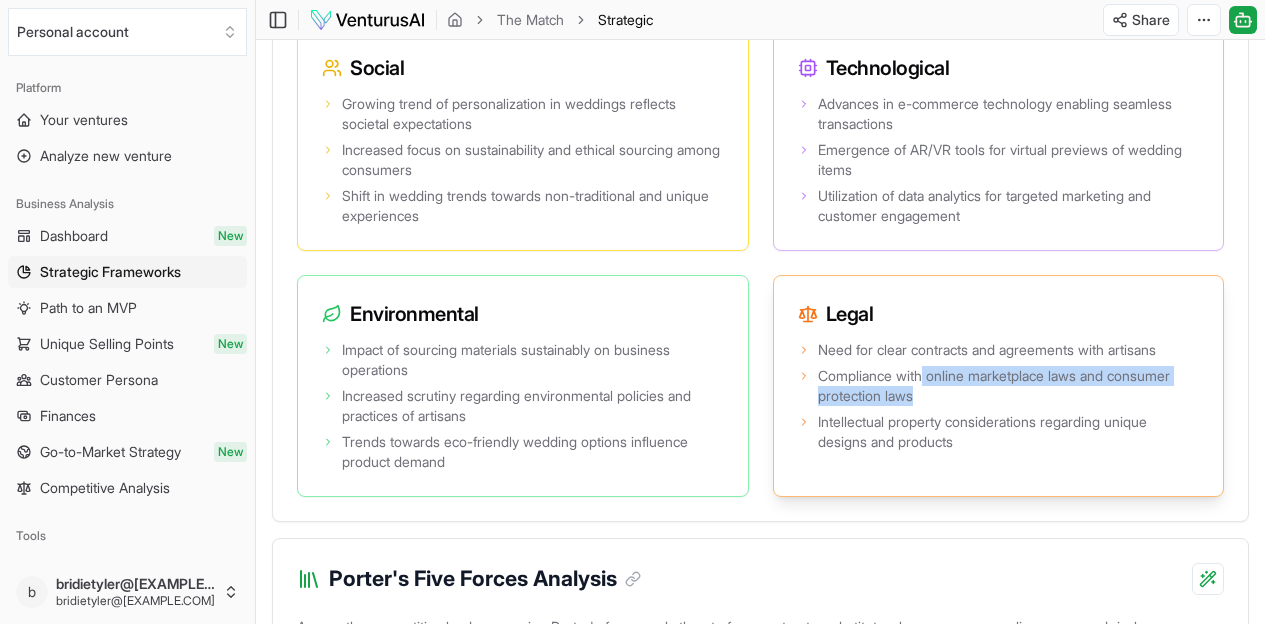 drag, startPoint x: 1103, startPoint y: 302, endPoint x: 1085, endPoint y: 265, distance: 41.14608 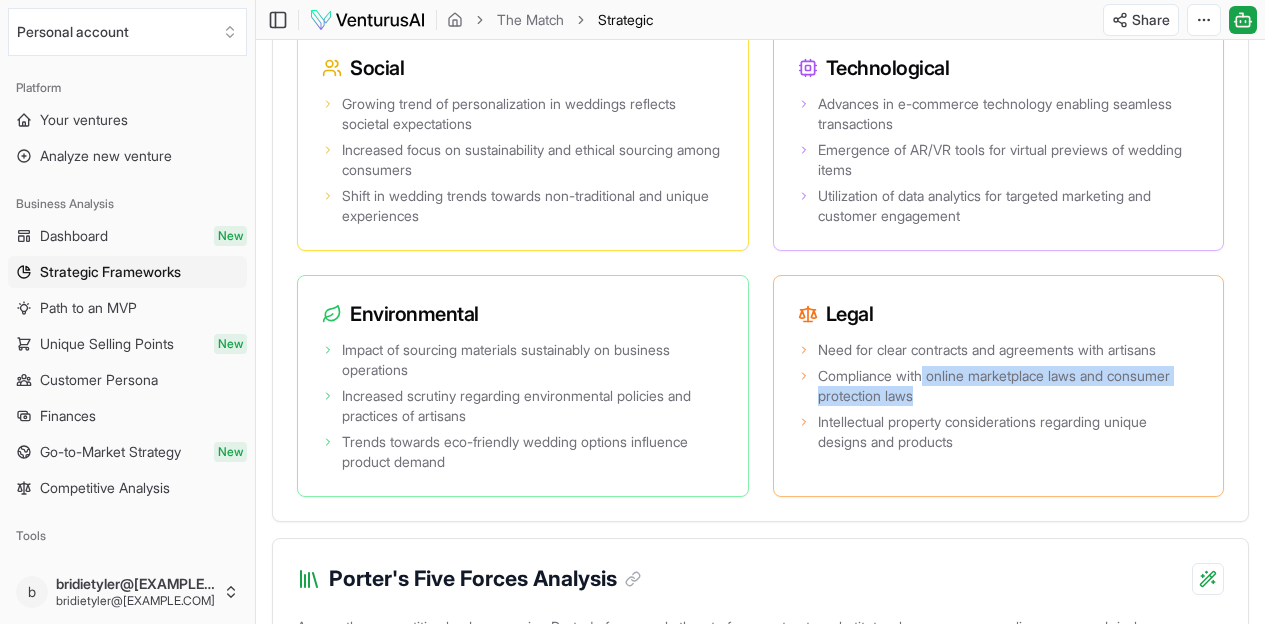copy on "online marketplace laws and consumer protection laws" 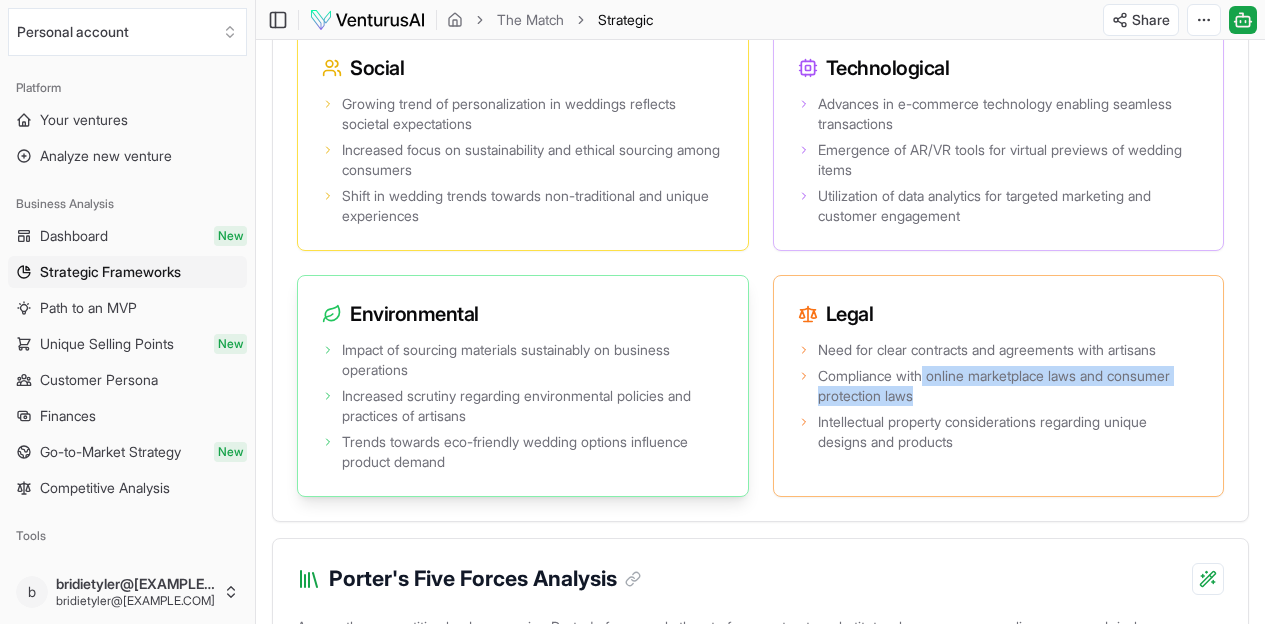 click on "Increased scrutiny regarding environmental policies and practices of artisans" at bounding box center [533, 406] 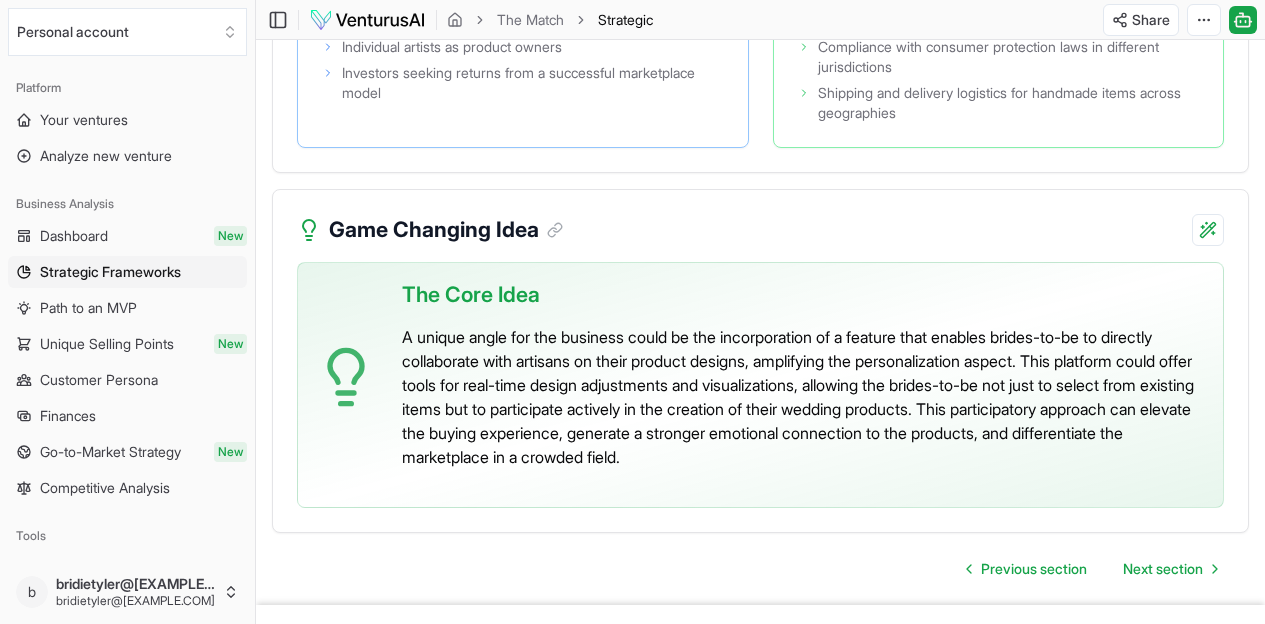 scroll, scrollTop: 4660, scrollLeft: 0, axis: vertical 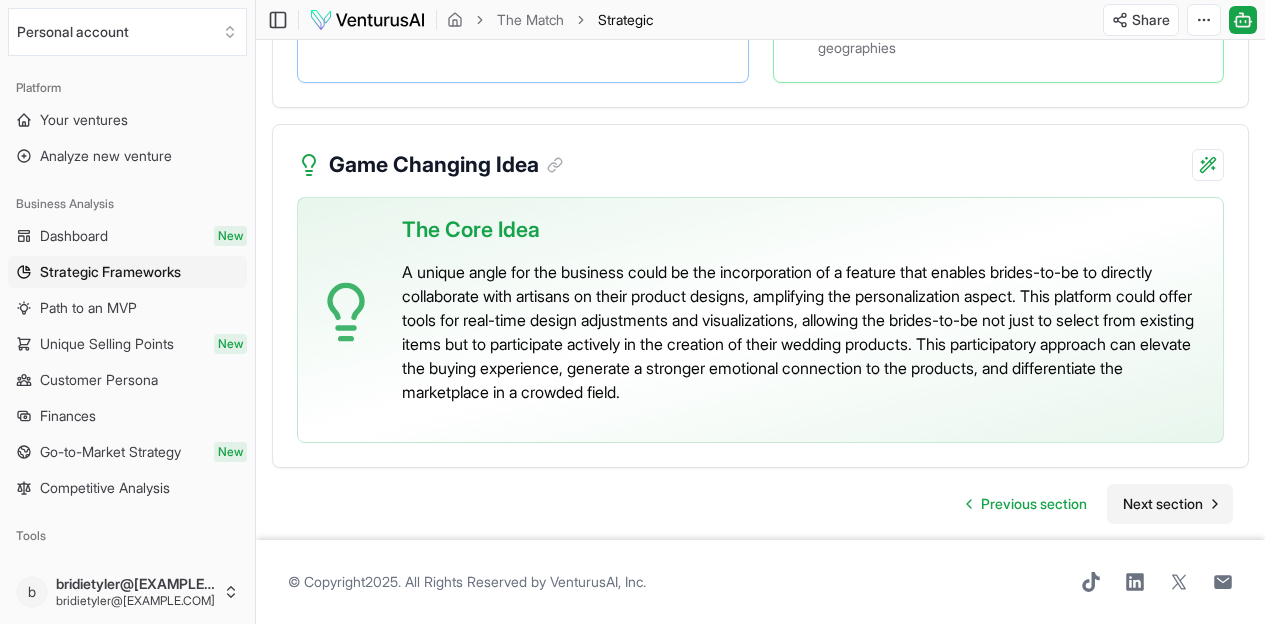 click on "Next section" at bounding box center [1163, 504] 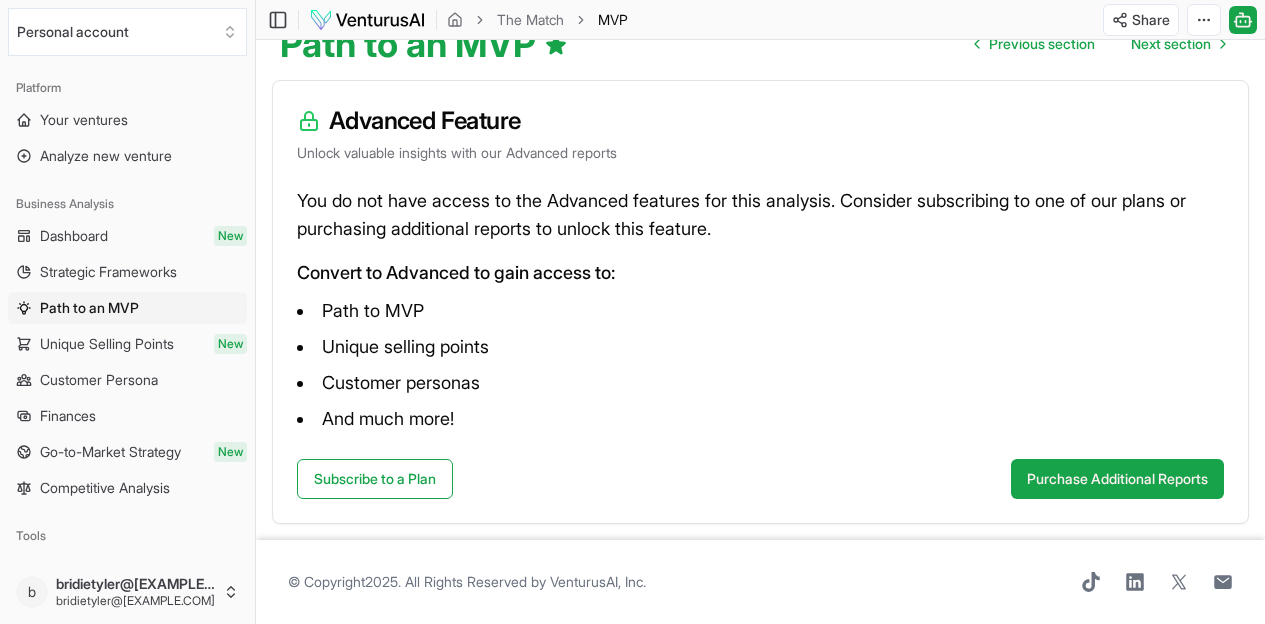 scroll, scrollTop: 242, scrollLeft: 0, axis: vertical 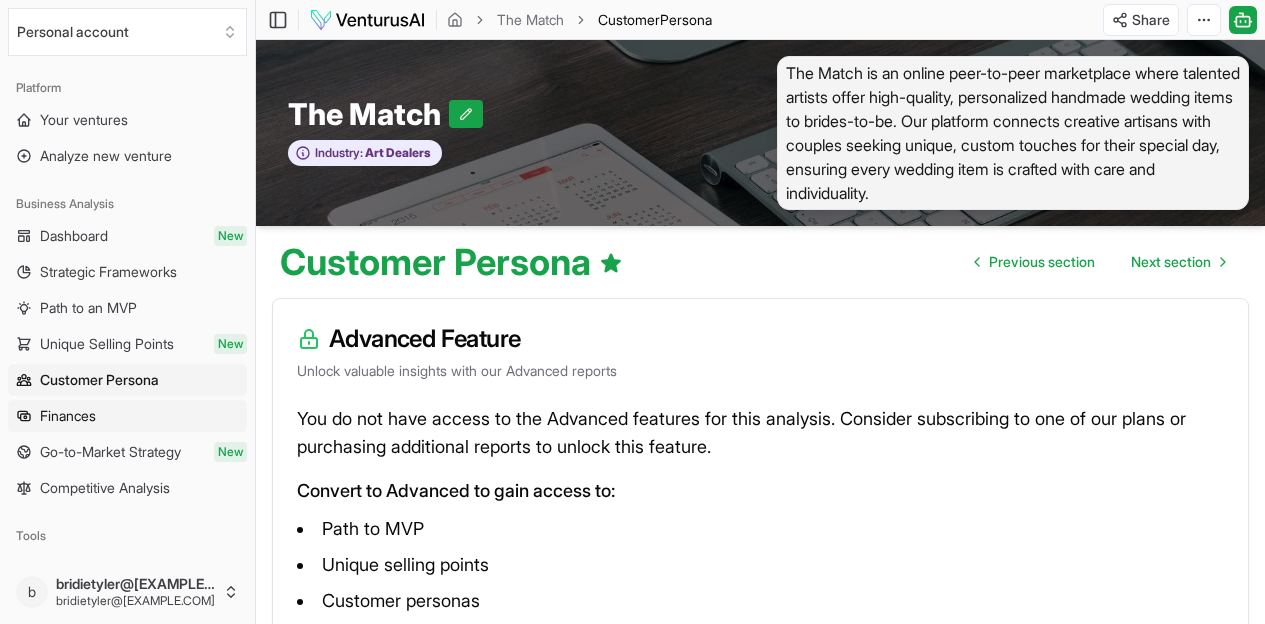 click on "Finances" at bounding box center [127, 416] 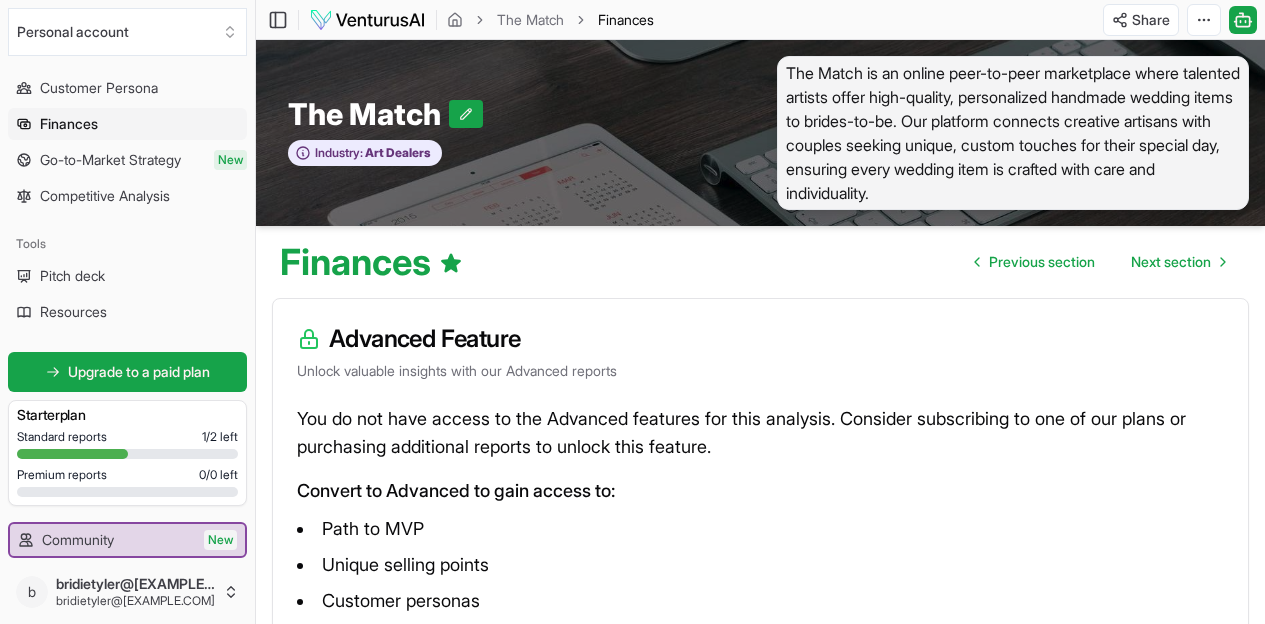 scroll, scrollTop: 406, scrollLeft: 0, axis: vertical 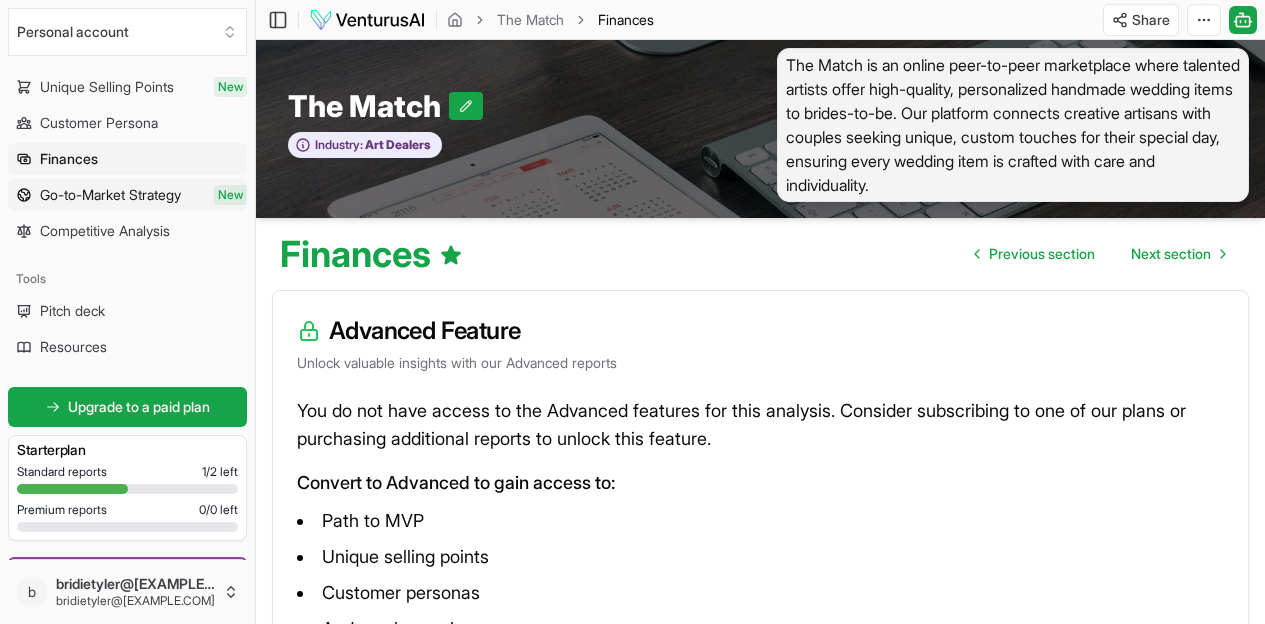click on "Go-to-Market Strategy" at bounding box center [110, 195] 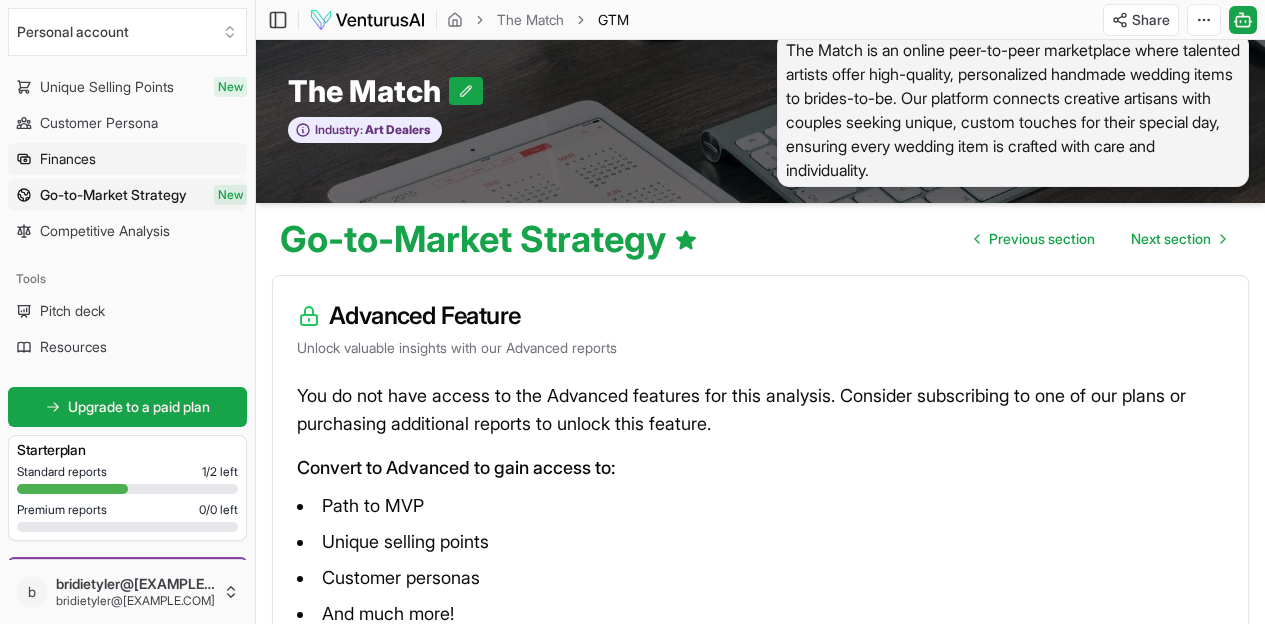 scroll, scrollTop: 27, scrollLeft: 0, axis: vertical 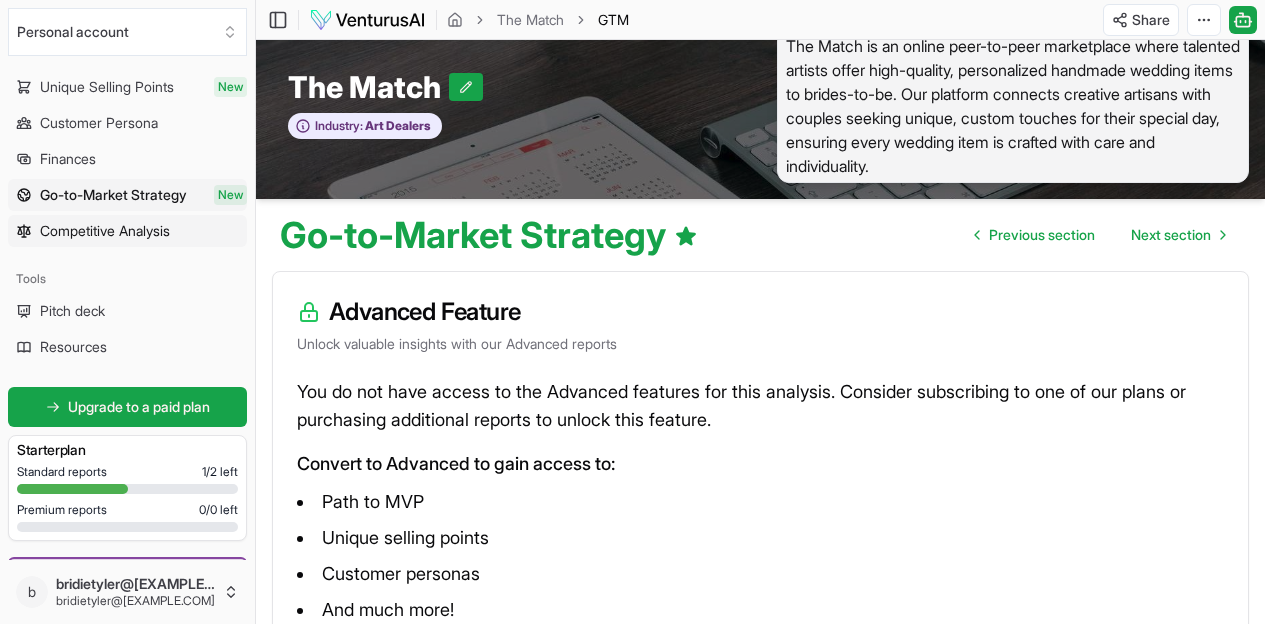 click on "Competitive Analysis" at bounding box center (105, 231) 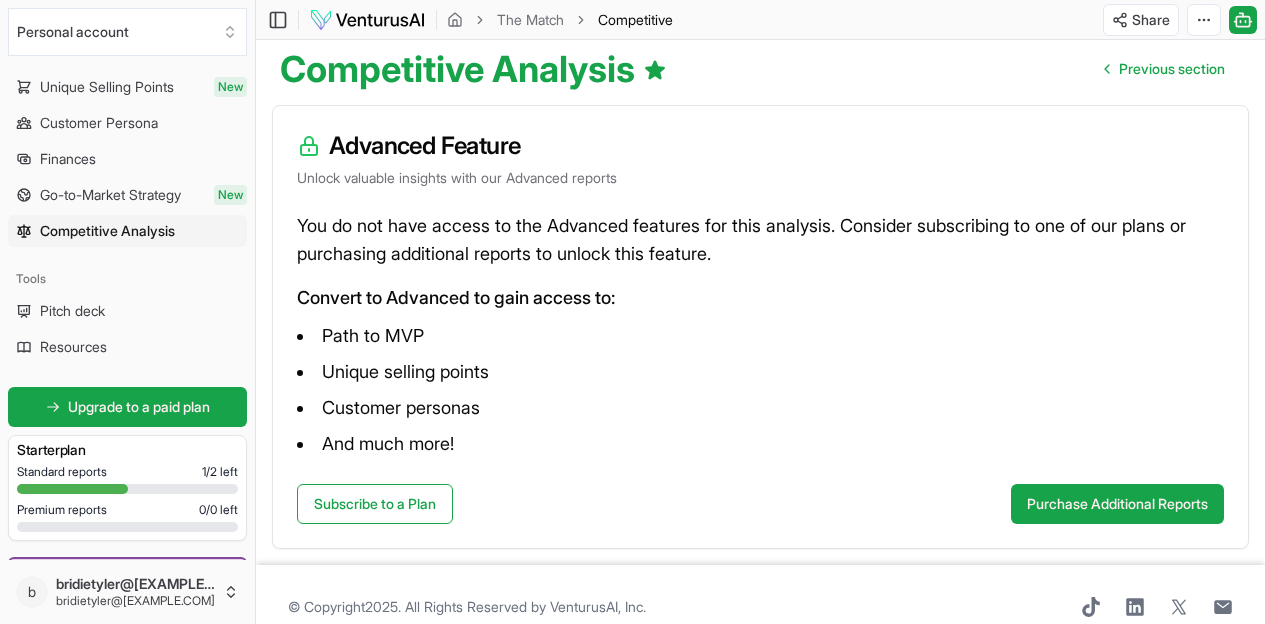 scroll, scrollTop: 242, scrollLeft: 0, axis: vertical 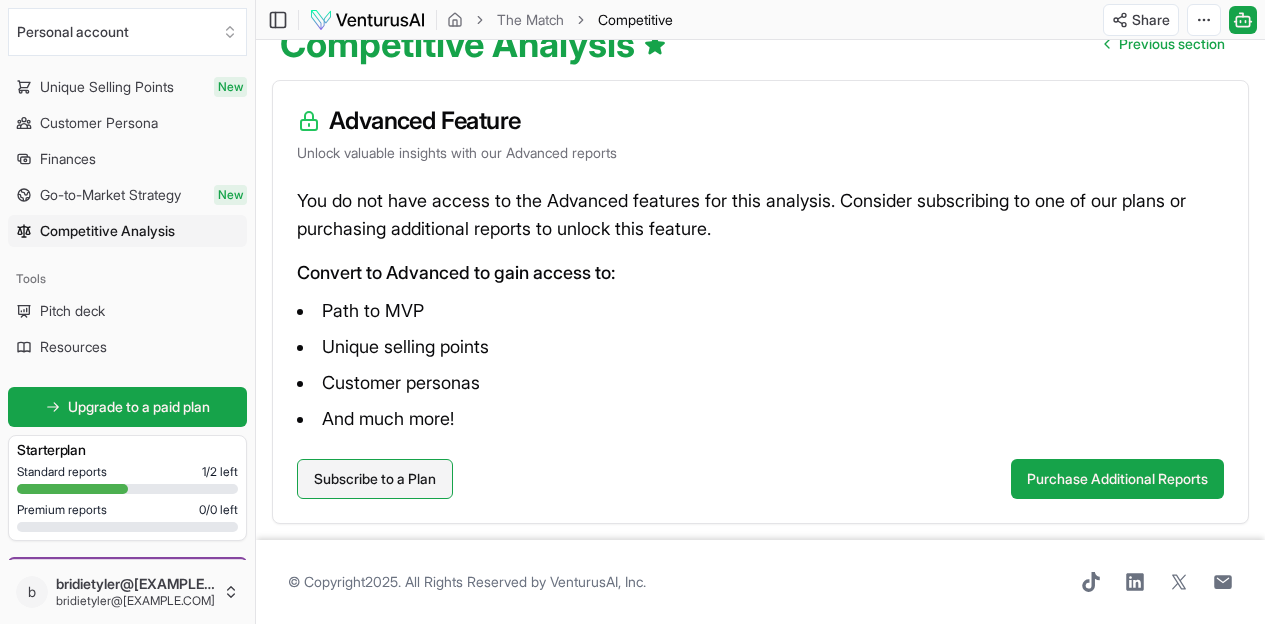 click on "Subscribe to a Plan" at bounding box center [375, 479] 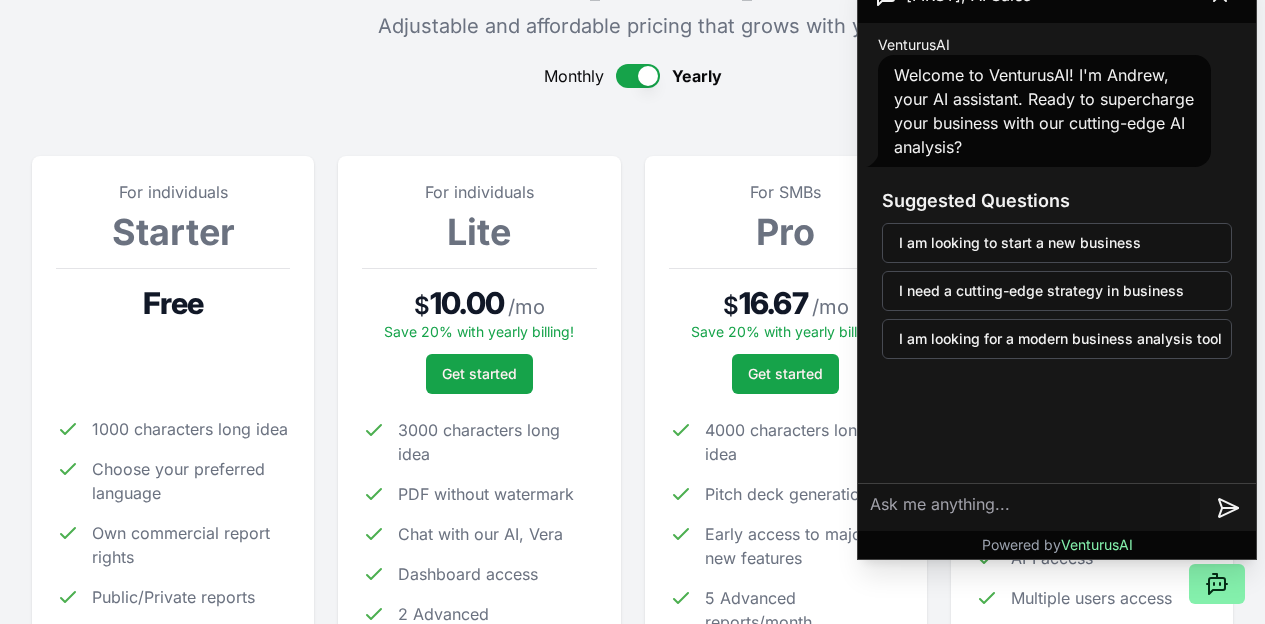 scroll, scrollTop: 163, scrollLeft: 0, axis: vertical 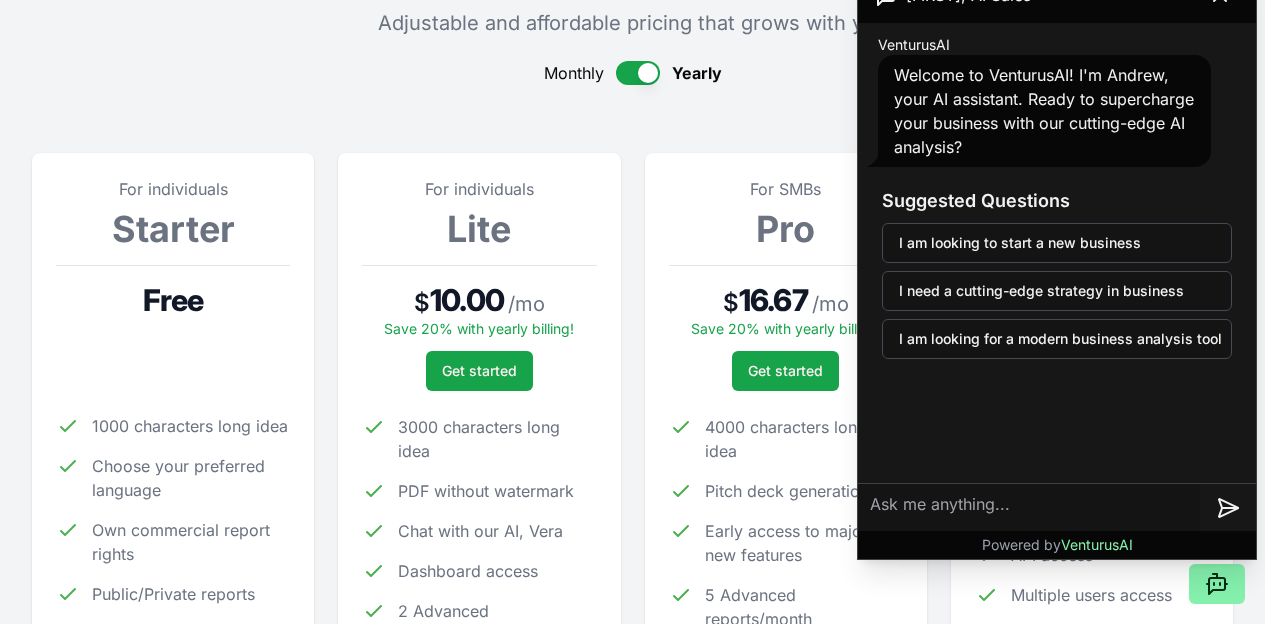 click on "For individuals Starter Free 1000 characters long idea Choose your preferred language Own commercial report rights Public/Private reports For individuals Lite $ 10.00 / mo Save 20% with yearly billing! Get started 3000 characters long idea PDF without watermark Chat with our AI, Vera Dashboard access 2 Advanced reports/month For SMBs Pro $ 16.67 / mo Save 20% with yearly billing! Get started 4000 characters long idea Pitch deck generation Early access to major new features 5 Advanced reports/month For enterprise Enterprise $ 249.99 / mo Save 20% with yearly billing! Switch to an organization 5000 characters long idea PDF with custom watermark API access Multiple users access 100 Advanced reports/month" at bounding box center (632, 418) 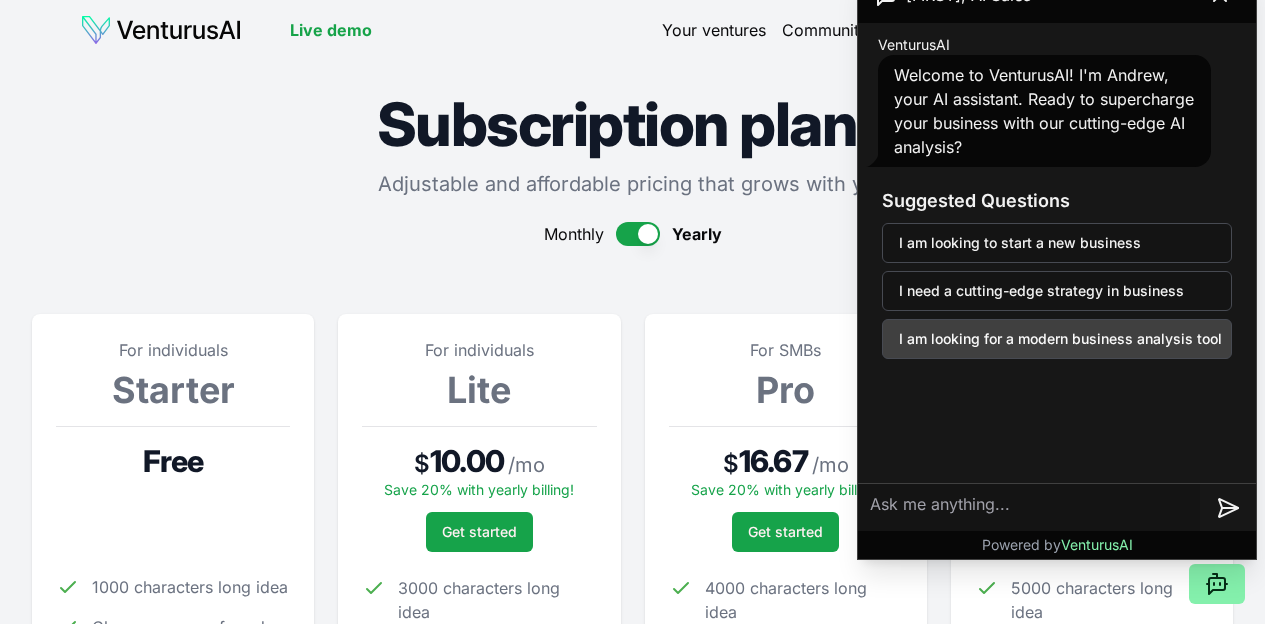 scroll, scrollTop: 0, scrollLeft: 0, axis: both 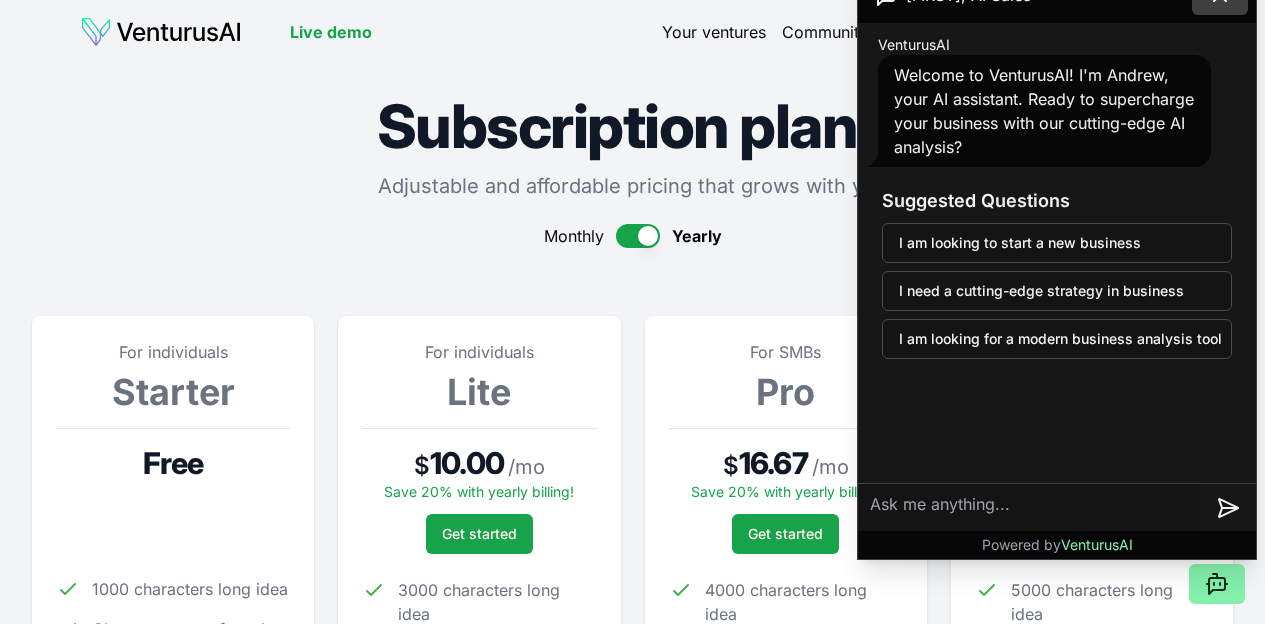 click 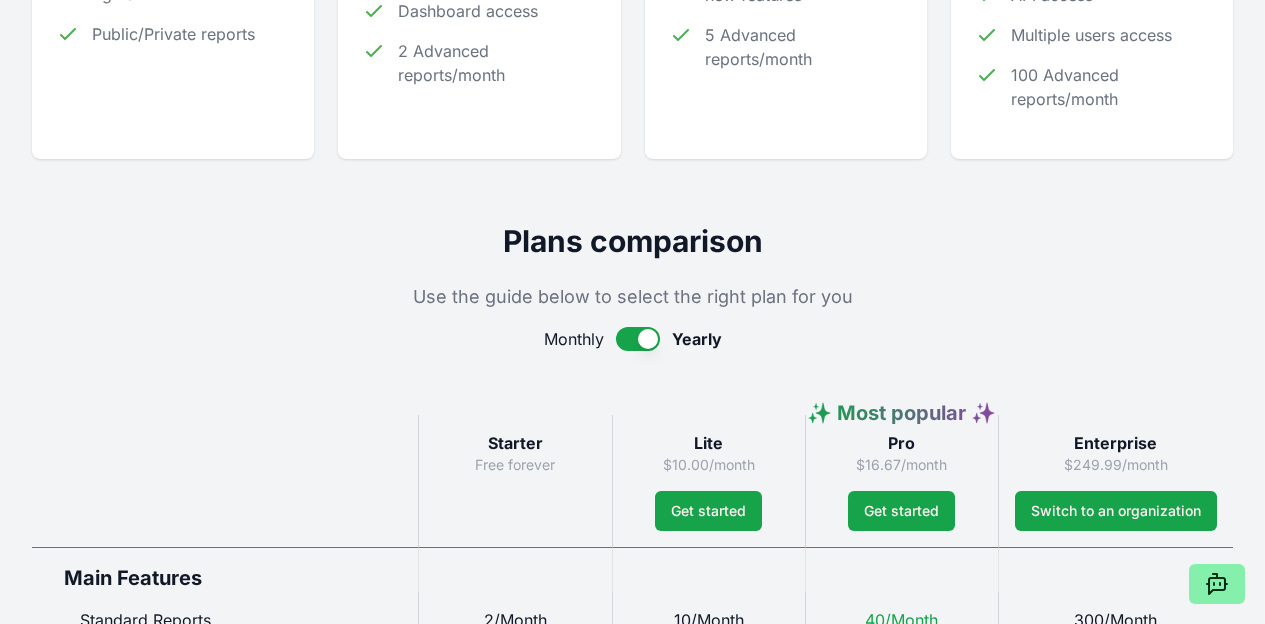 scroll, scrollTop: 827, scrollLeft: 0, axis: vertical 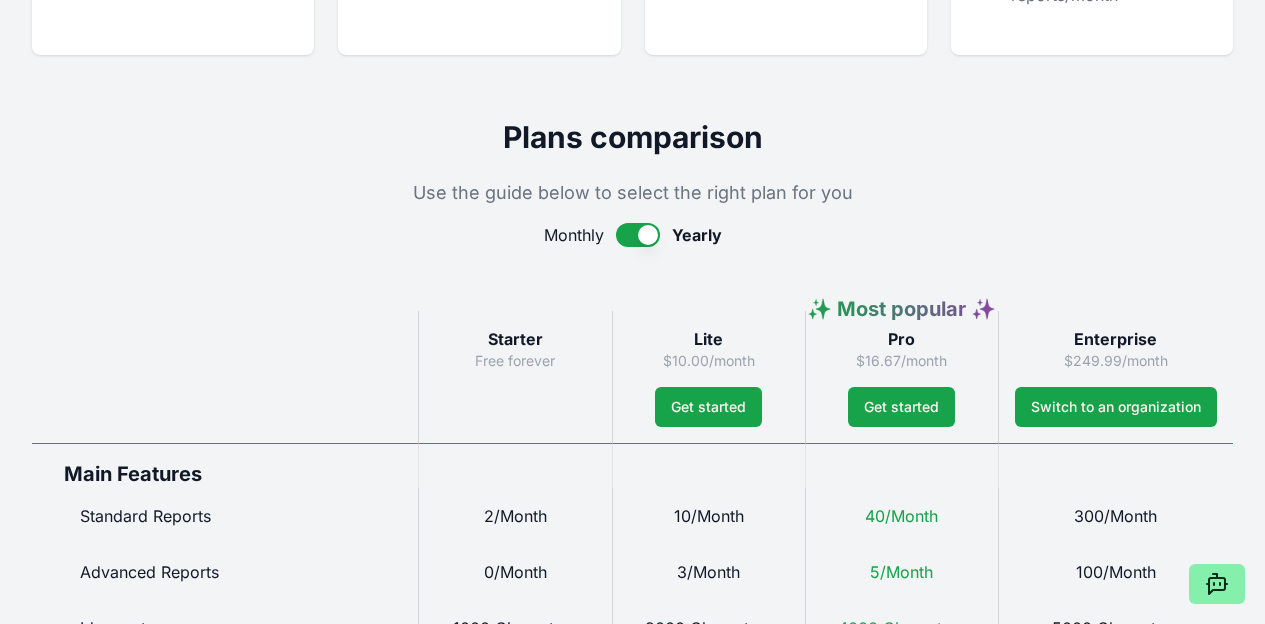 click at bounding box center (638, 235) 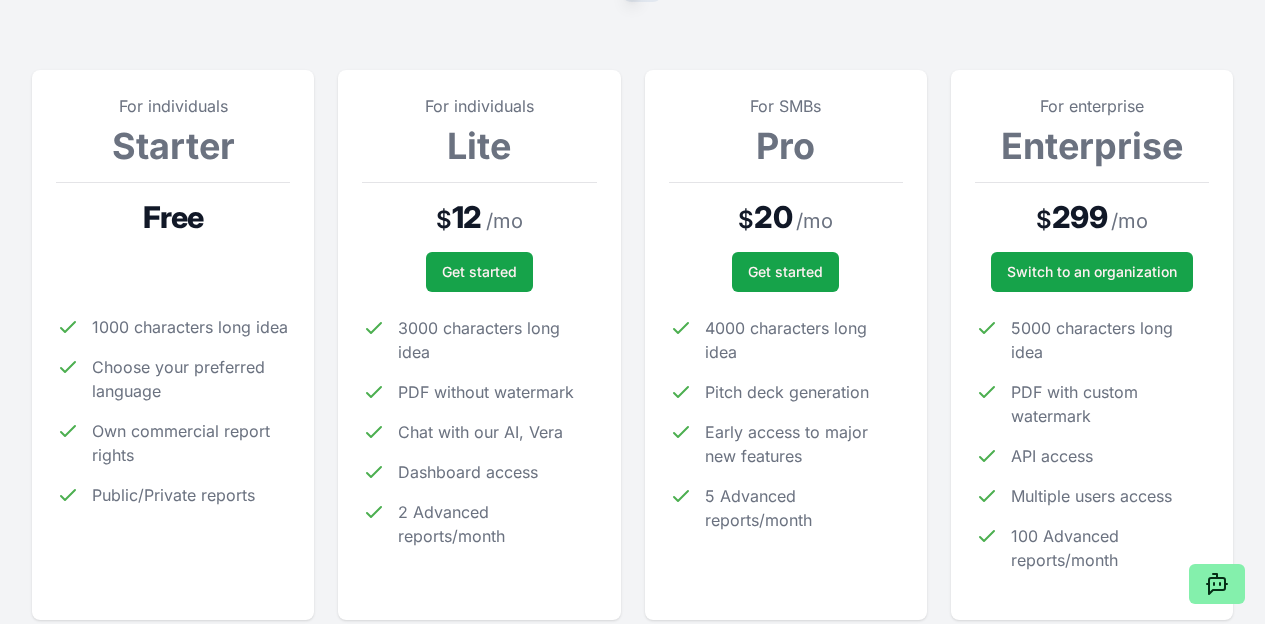 scroll, scrollTop: 273, scrollLeft: 0, axis: vertical 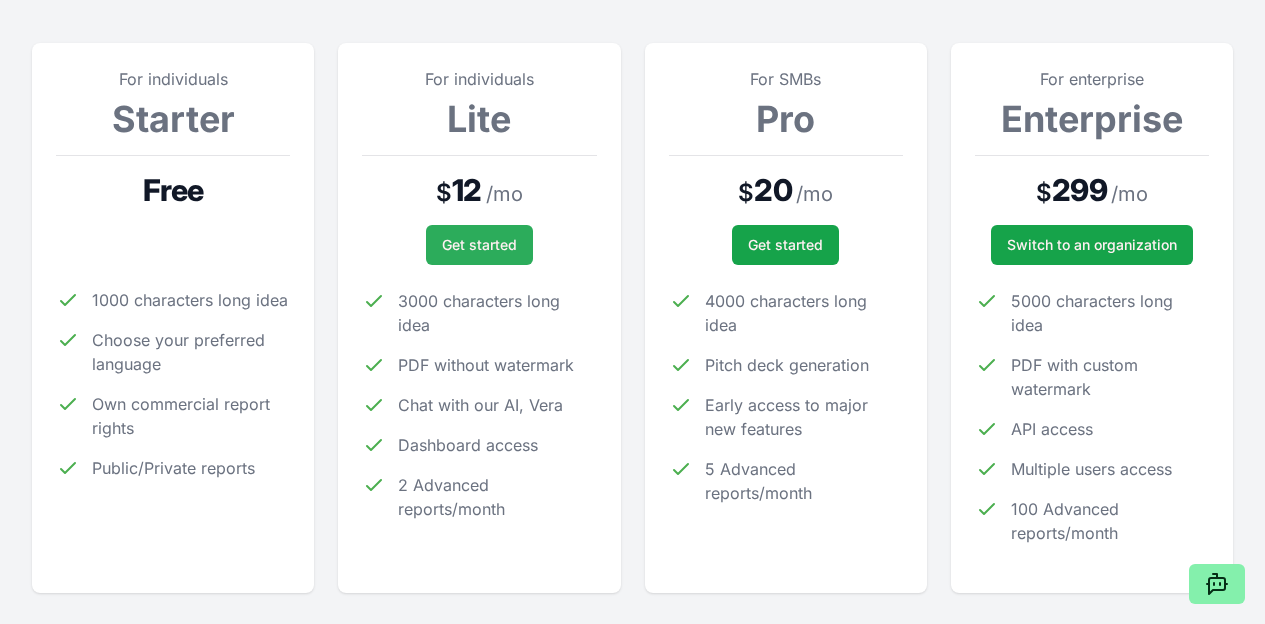 click on "Get started" at bounding box center (479, 245) 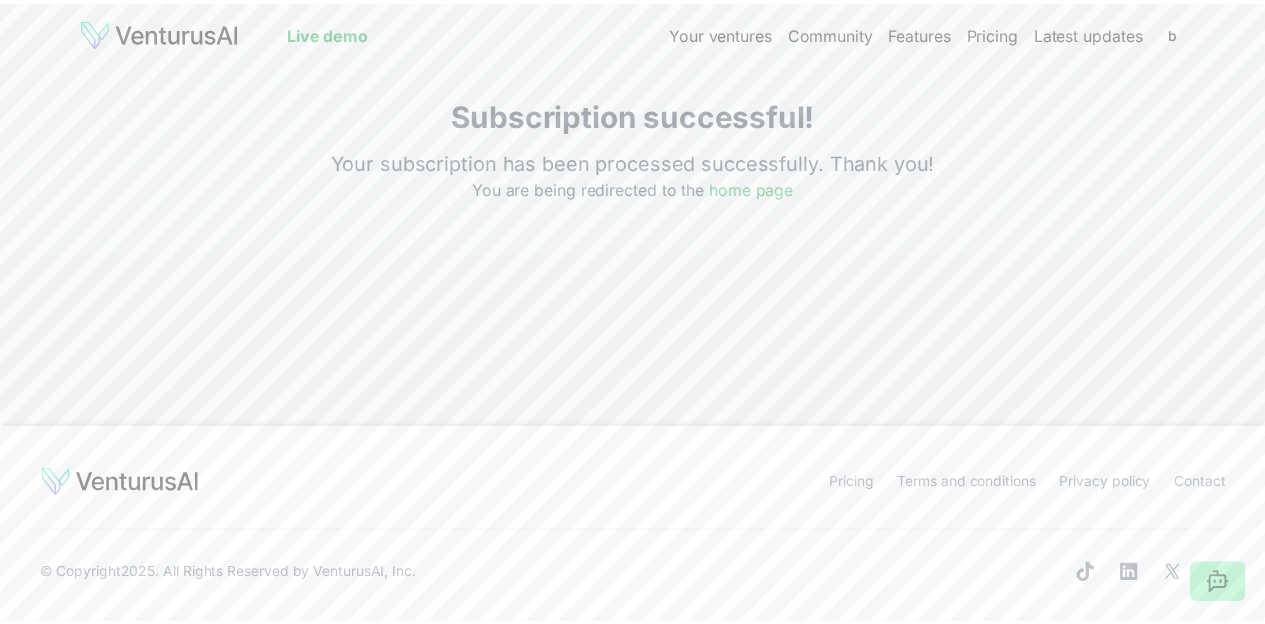 scroll, scrollTop: 0, scrollLeft: 0, axis: both 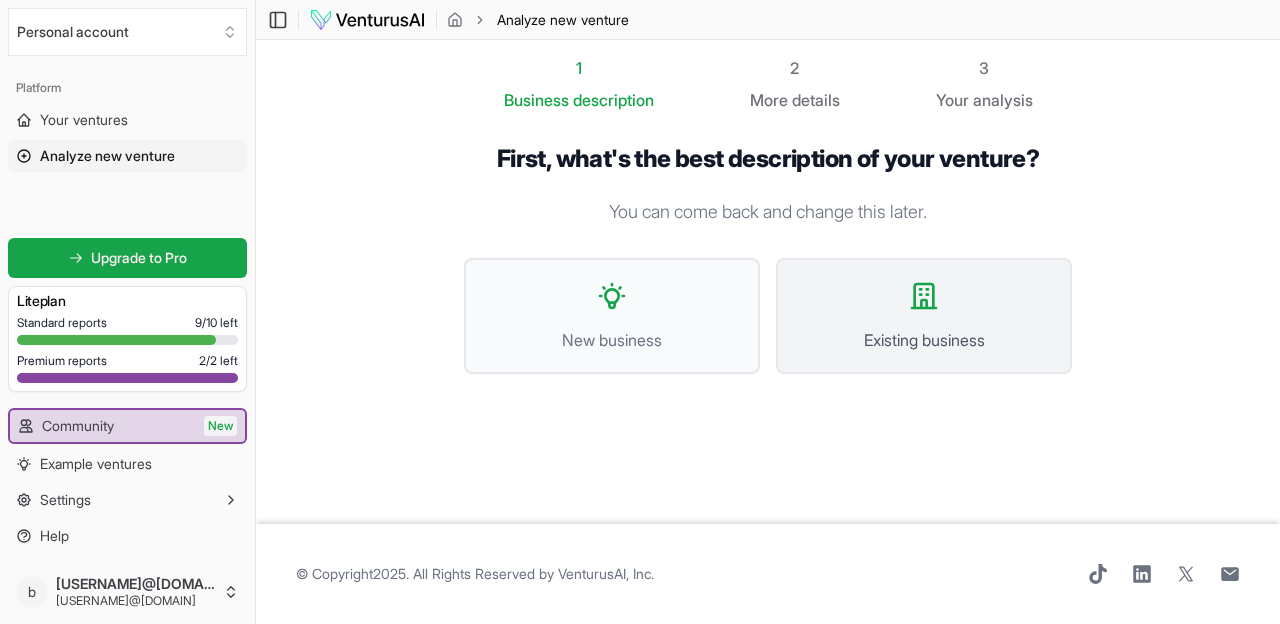 click on "Existing business" at bounding box center (924, 340) 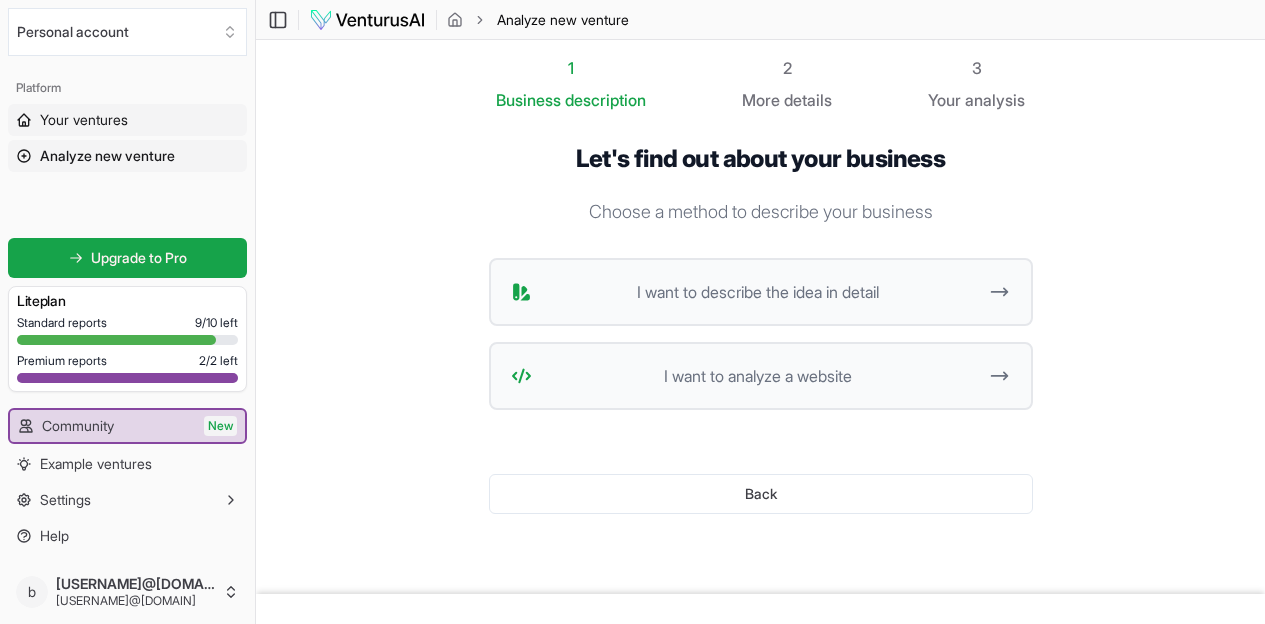 click on "Your ventures" at bounding box center [127, 120] 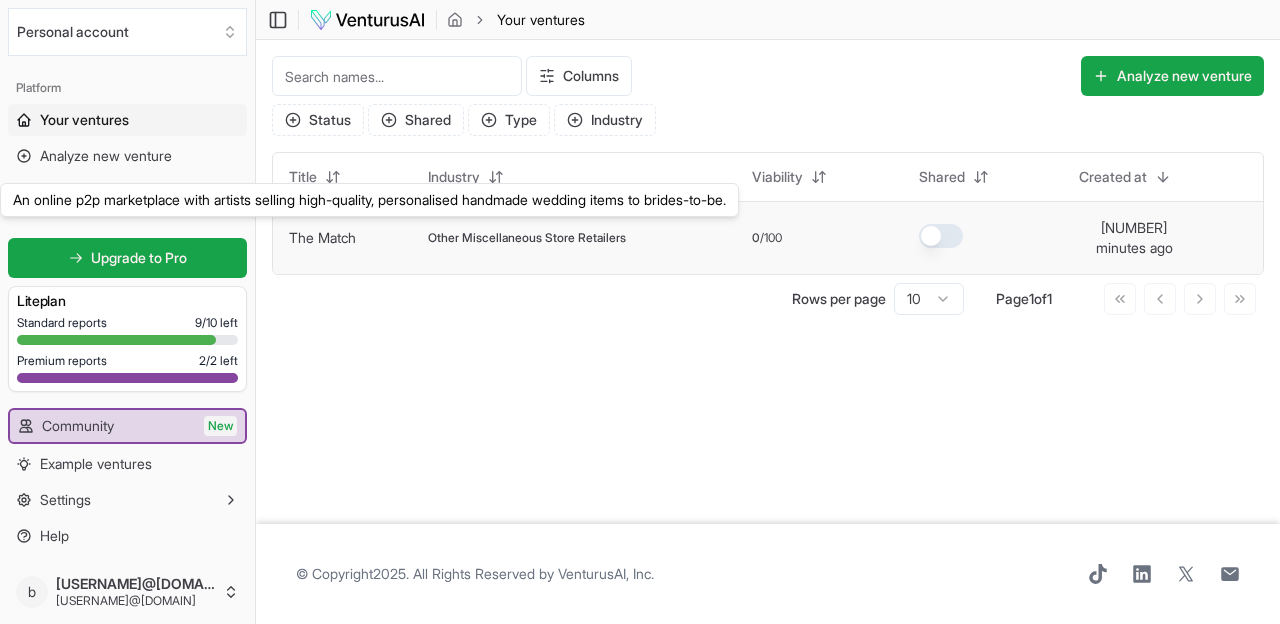 click on "The Match" at bounding box center (322, 237) 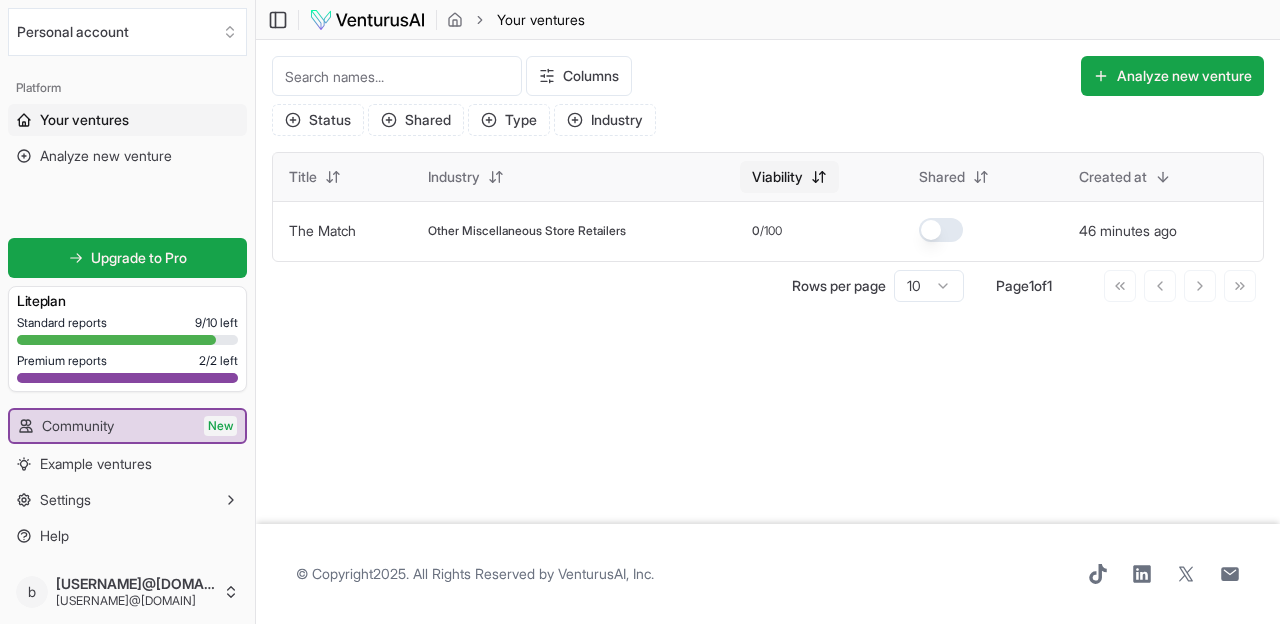 click on "We value your privacy We use cookies to enhance your browsing experience, serve personalized ads or content, and analyze our traffic. By clicking "Accept All", you consent to our use of cookies. Customize    Accept All Customize Consent Preferences   We use cookies to help you navigate efficiently and perform certain functions. You will find detailed information about all cookies under each consent category below. The cookies that are categorized as "Necessary" are stored on your browser as they are essential for enabling the basic functionalities of the site. ...  Show more Necessary Always Active Necessary cookies are required to enable the basic features of this site, such as providing secure log-in or adjusting your consent preferences. These cookies do not store any personally identifiable data. Cookie cookieyes-consent Duration 1 year Description Cookie __cf_bm Duration 1 hour Description This cookie, set by Cloudflare, is used to support Cloudflare Bot Management.  Cookie _cfuvid Duration session lidc" at bounding box center [640, 312] 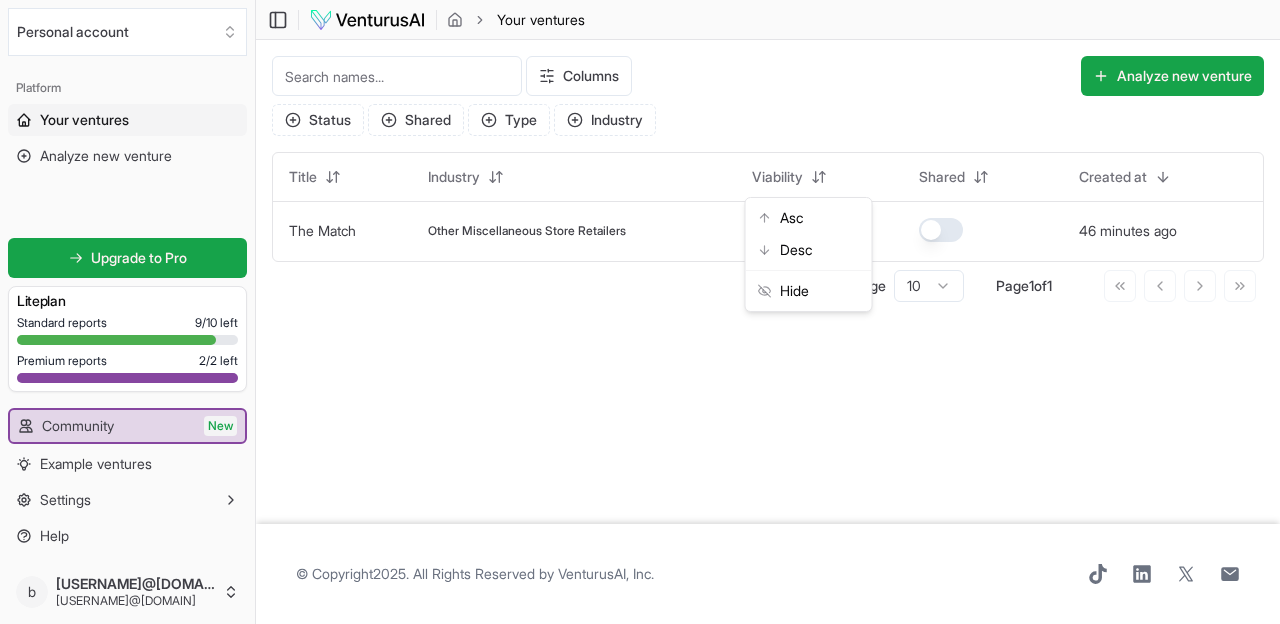 click on "We value your privacy We use cookies to enhance your browsing experience, serve personalized ads or content, and analyze our traffic. By clicking "Accept All", you consent to our use of cookies. Customize    Accept All Customize Consent Preferences   We use cookies to help you navigate efficiently and perform certain functions. You will find detailed information about all cookies under each consent category below. The cookies that are categorized as "Necessary" are stored on your browser as they are essential for enabling the basic functionalities of the site. ...  Show more Necessary Always Active Necessary cookies are required to enable the basic features of this site, such as providing secure log-in or adjusting your consent preferences. These cookies do not store any personally identifiable data. Cookie cookieyes-consent Duration 1 year Description Cookie __cf_bm Duration 1 hour Description This cookie, set by Cloudflare, is used to support Cloudflare Bot Management.  Cookie _cfuvid Duration session lidc" at bounding box center (640, 312) 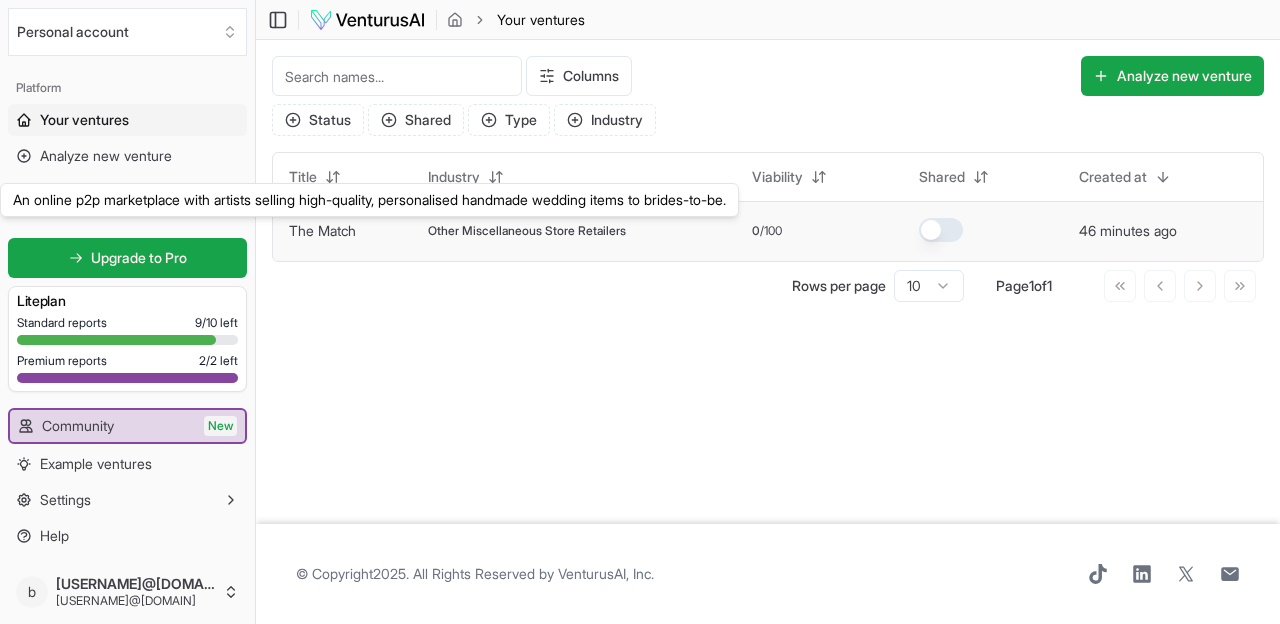 click on "The Match" at bounding box center [322, 230] 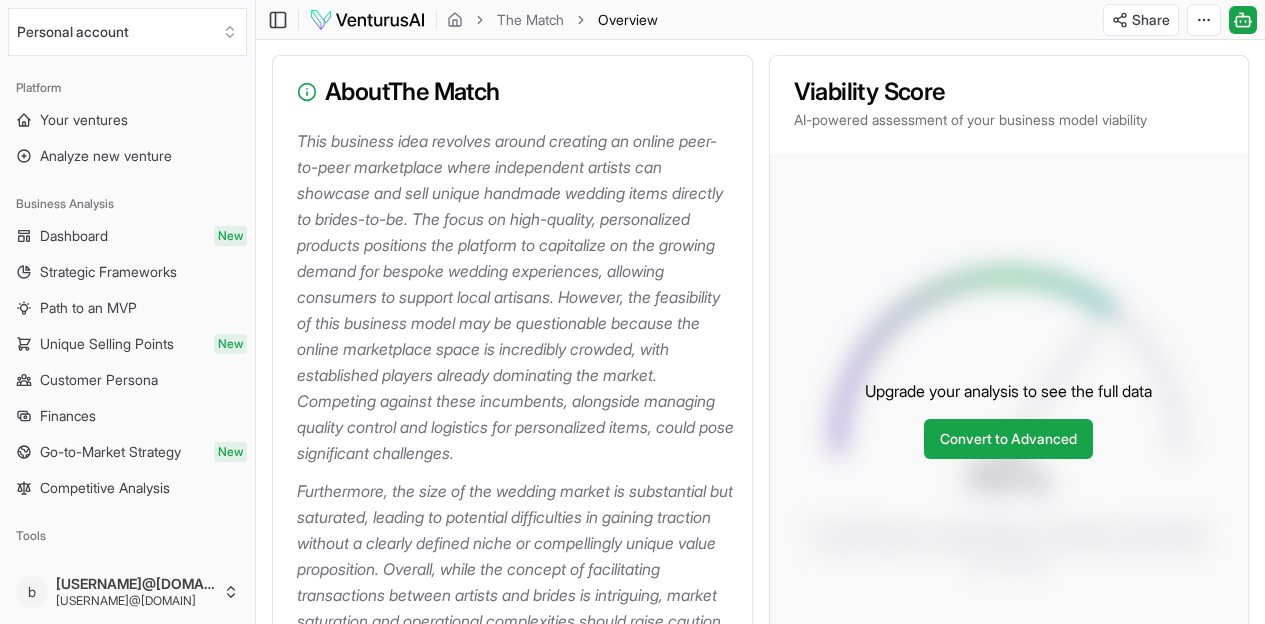 scroll, scrollTop: 320, scrollLeft: 0, axis: vertical 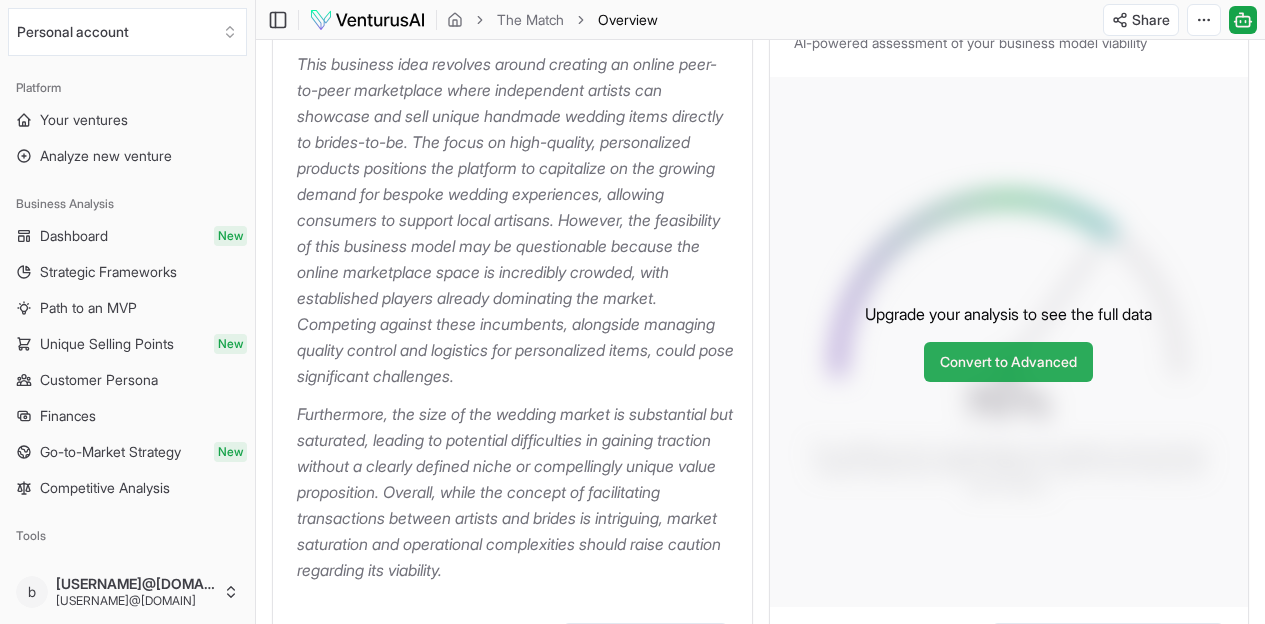 click on "Convert to Advanced" at bounding box center [1008, 362] 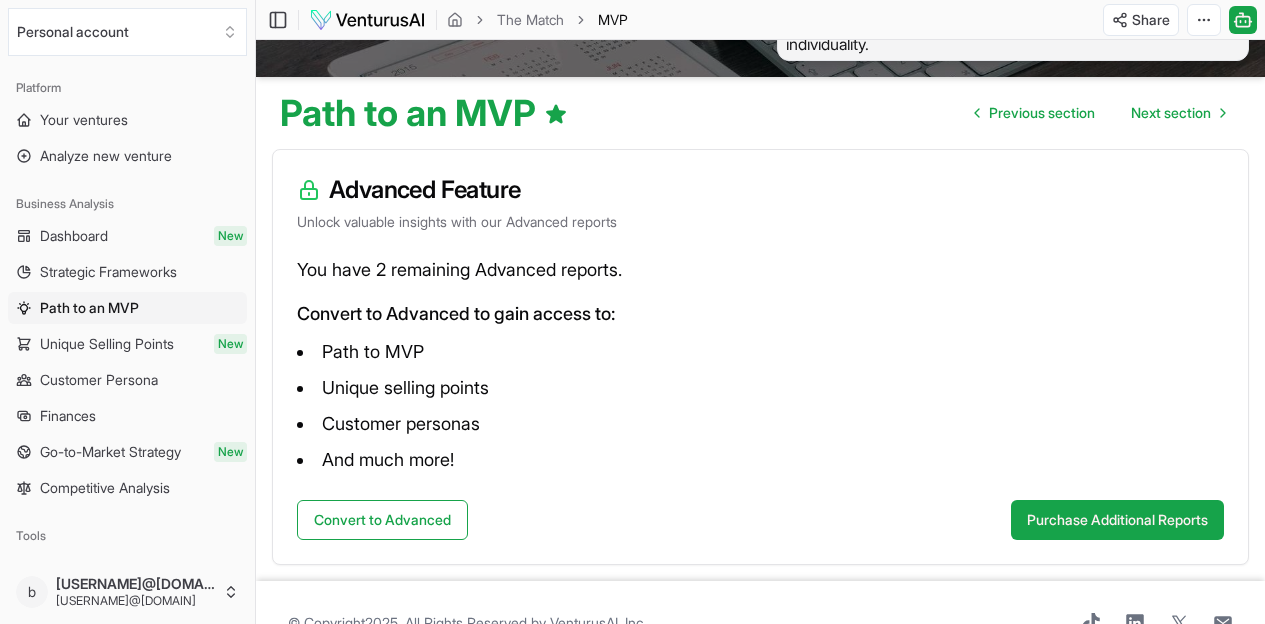scroll, scrollTop: 214, scrollLeft: 0, axis: vertical 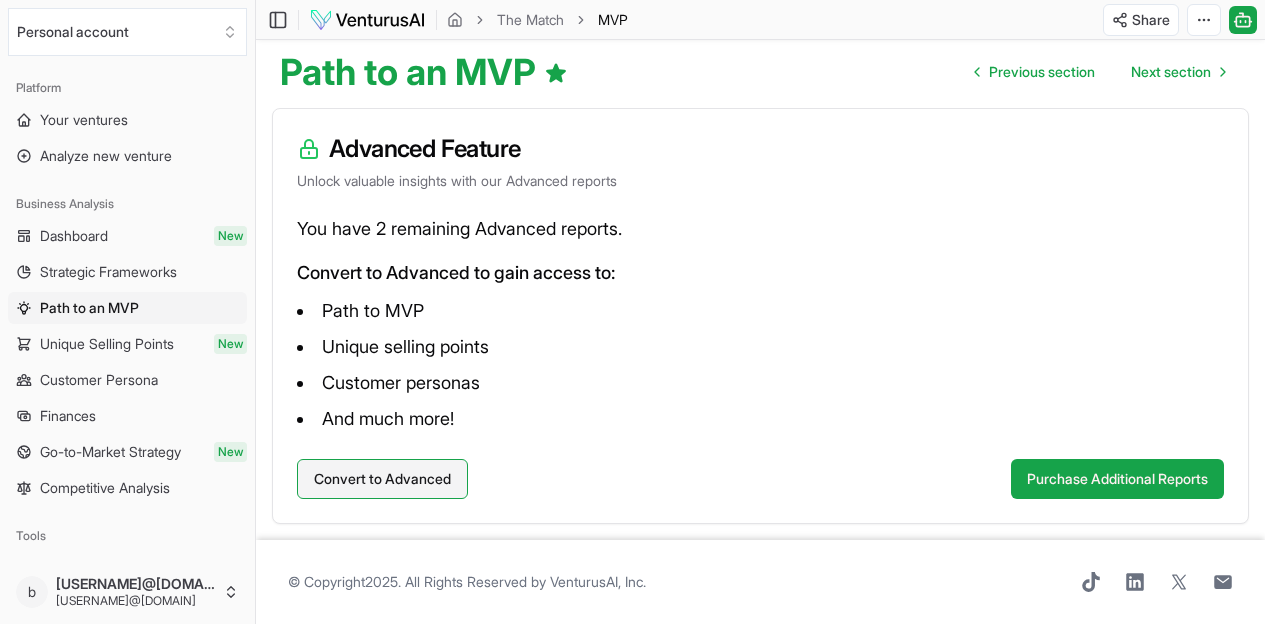 click on "Convert to Advanced" at bounding box center [382, 479] 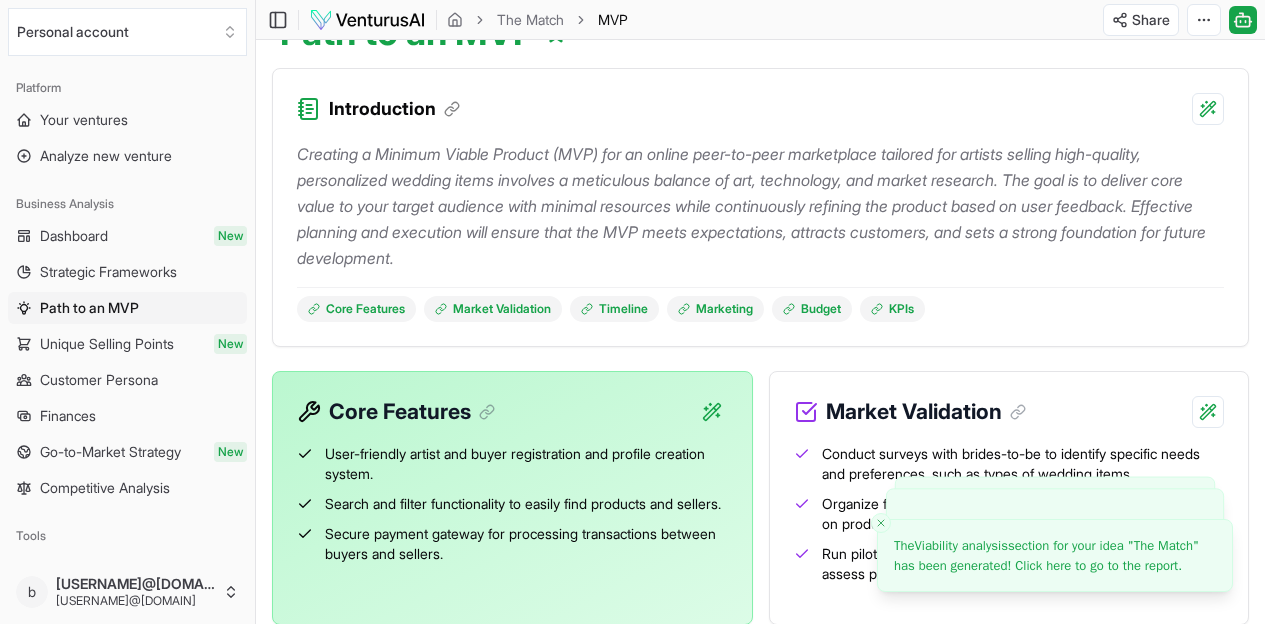 scroll, scrollTop: 232, scrollLeft: 0, axis: vertical 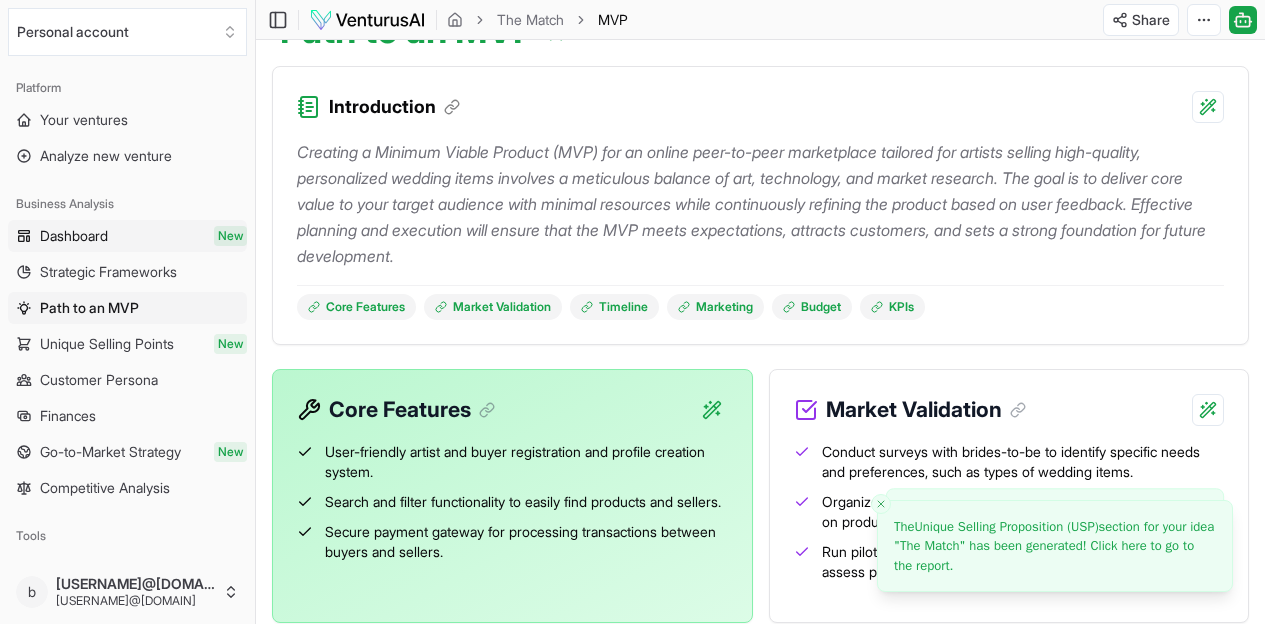 click on "Dashboard New" at bounding box center (127, 236) 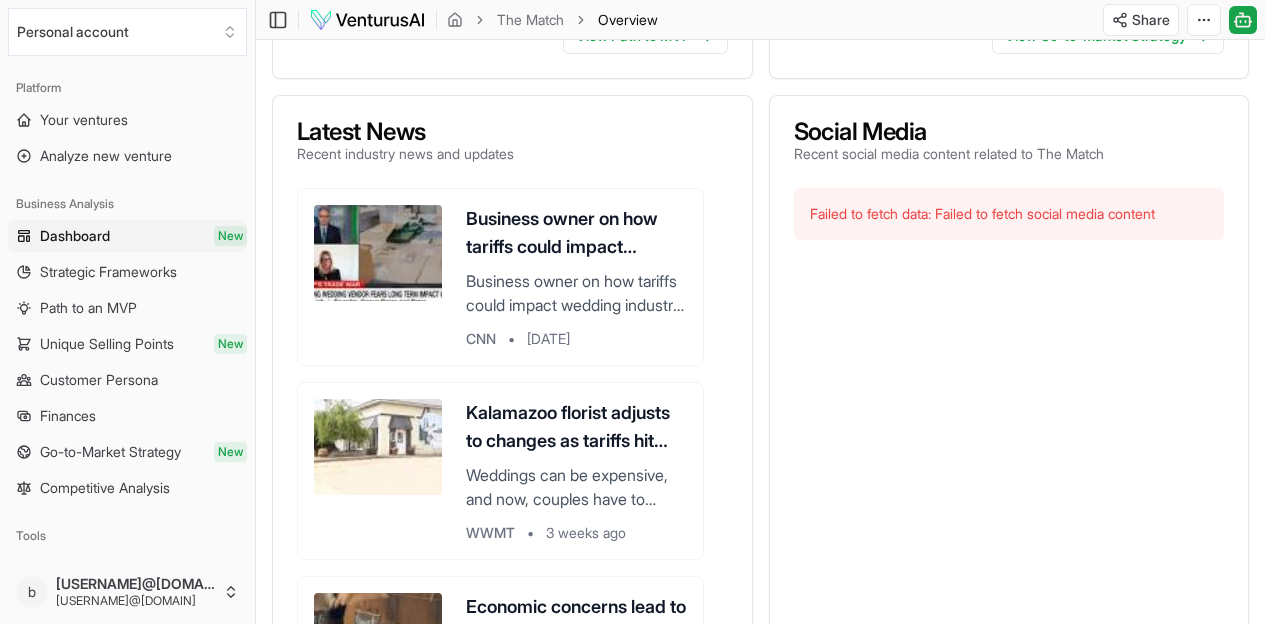 scroll, scrollTop: 963, scrollLeft: 0, axis: vertical 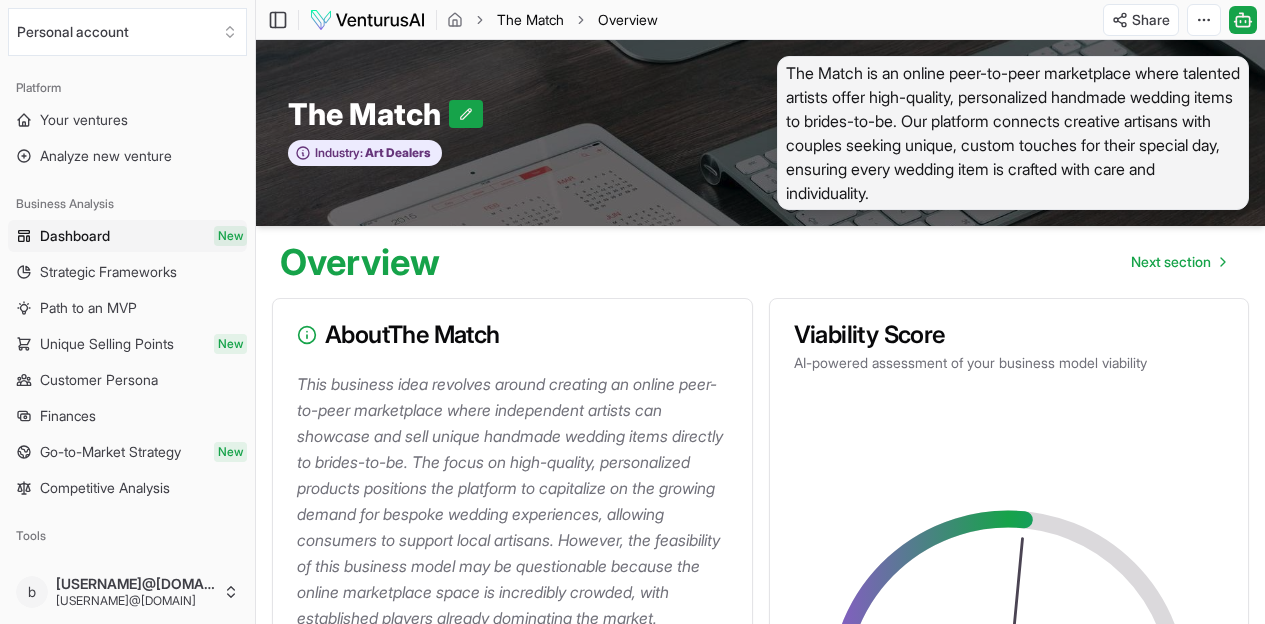 click on "The Match" at bounding box center [530, 20] 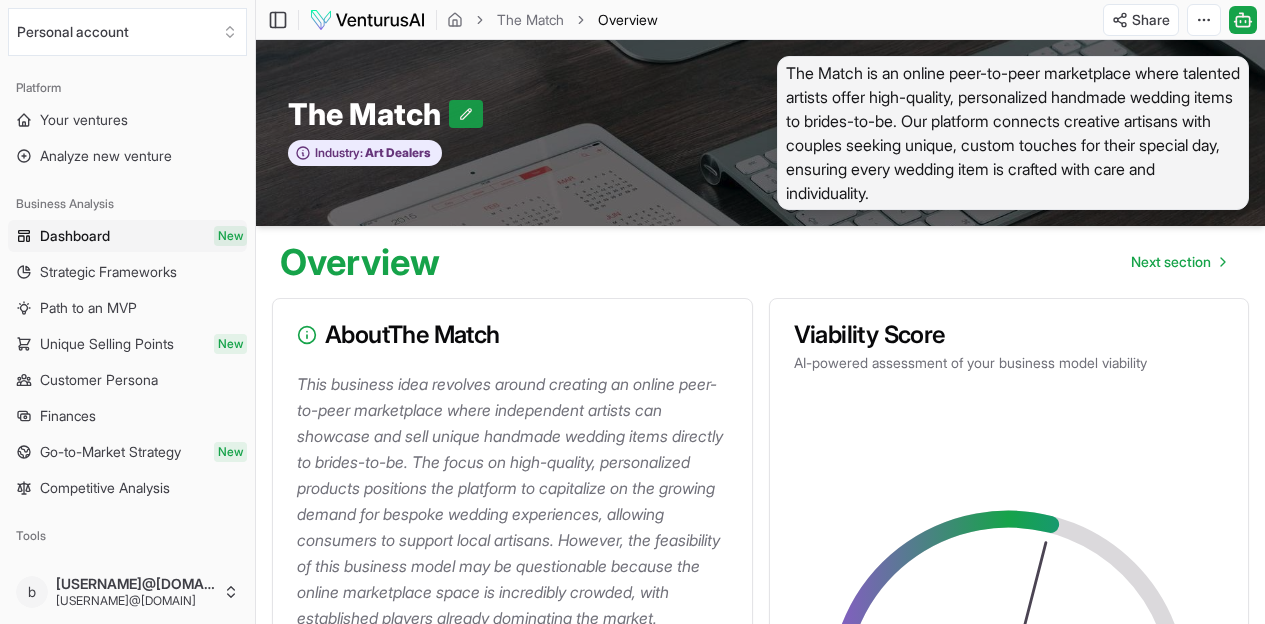 click at bounding box center (466, 114) 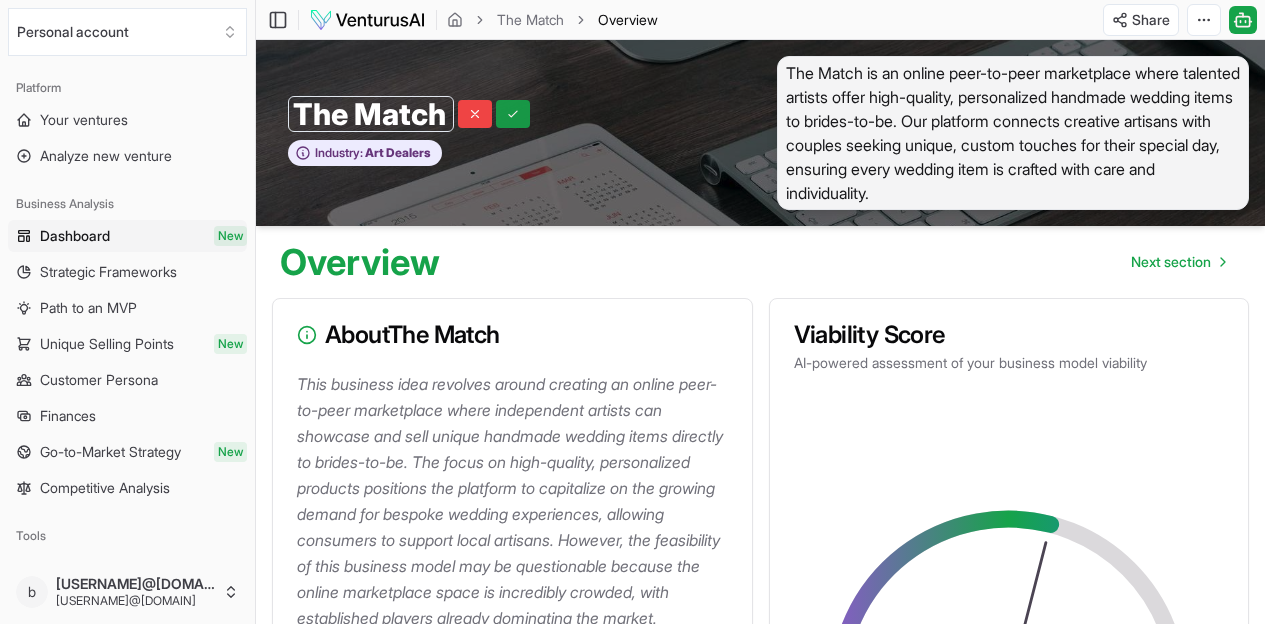 click 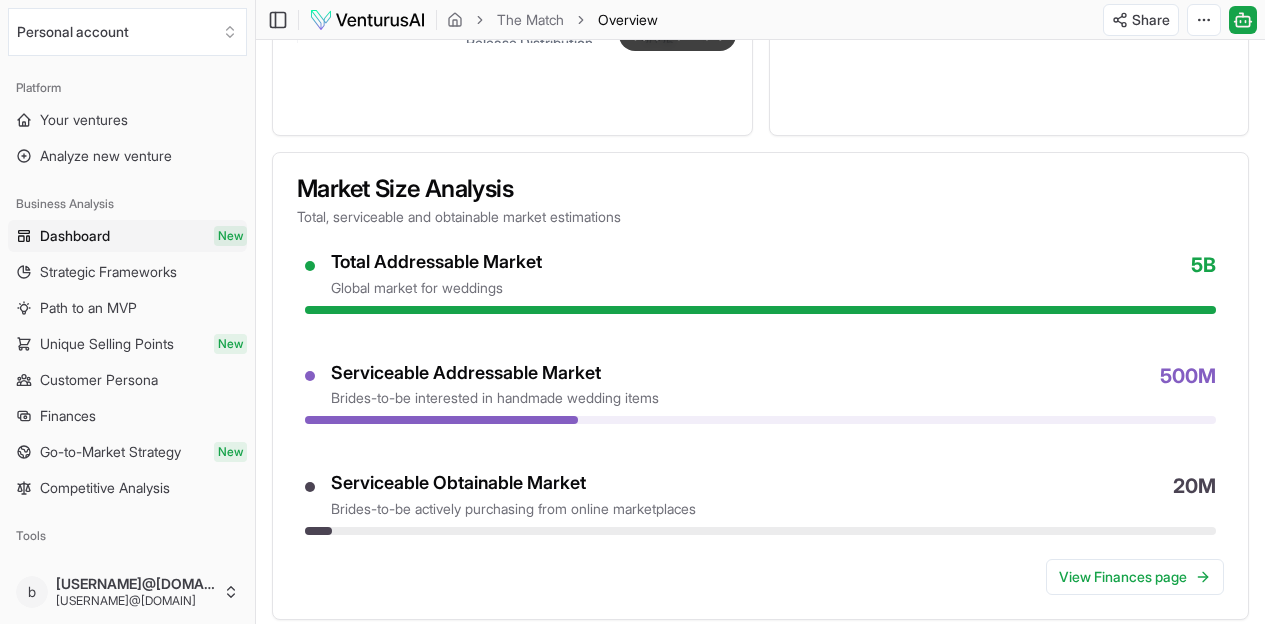 scroll, scrollTop: 1719, scrollLeft: 0, axis: vertical 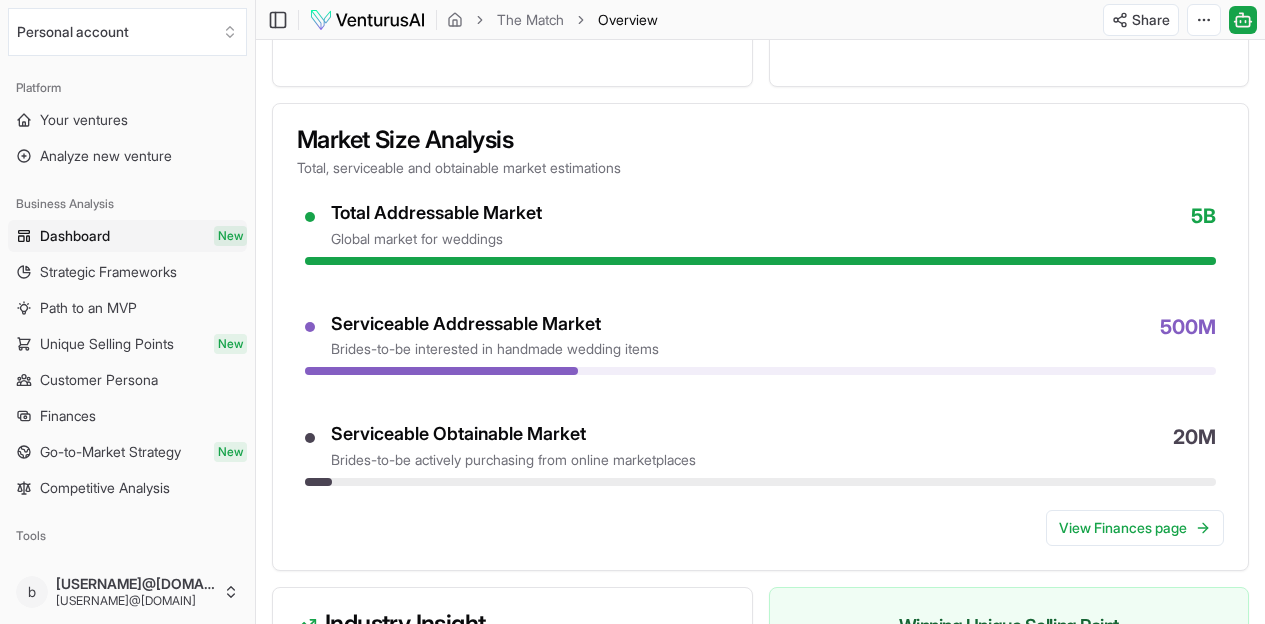 click on "Total Addressable Market global market for weddings 5B" at bounding box center [773, 225] 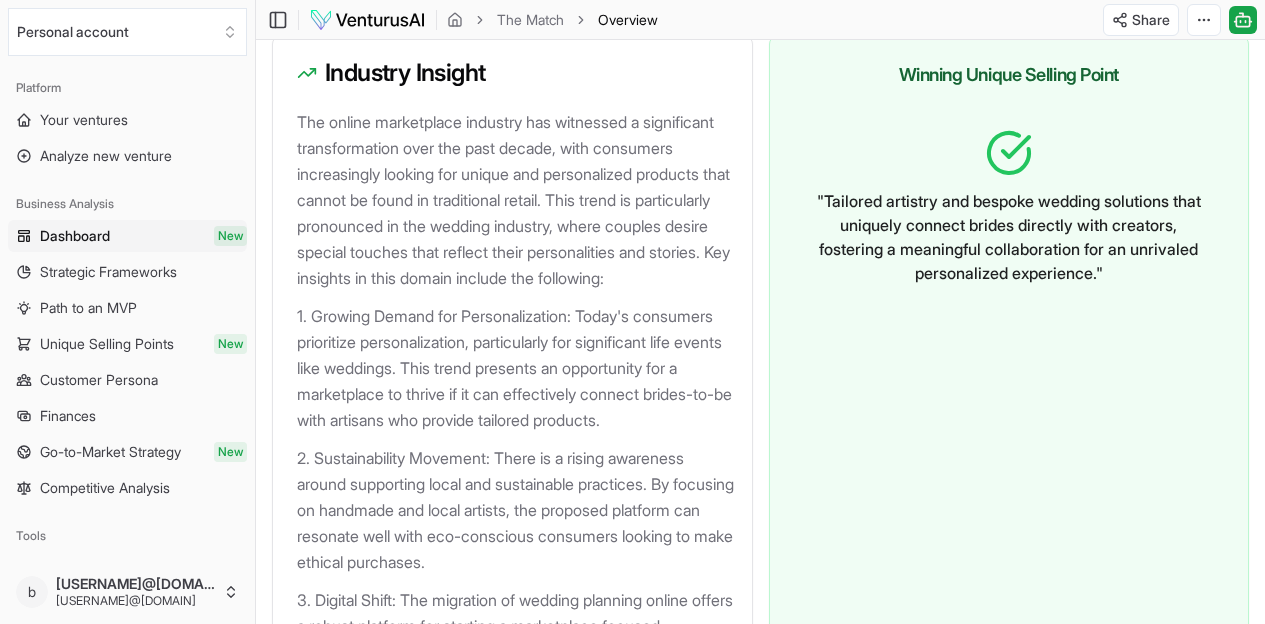 scroll, scrollTop: 2267, scrollLeft: 0, axis: vertical 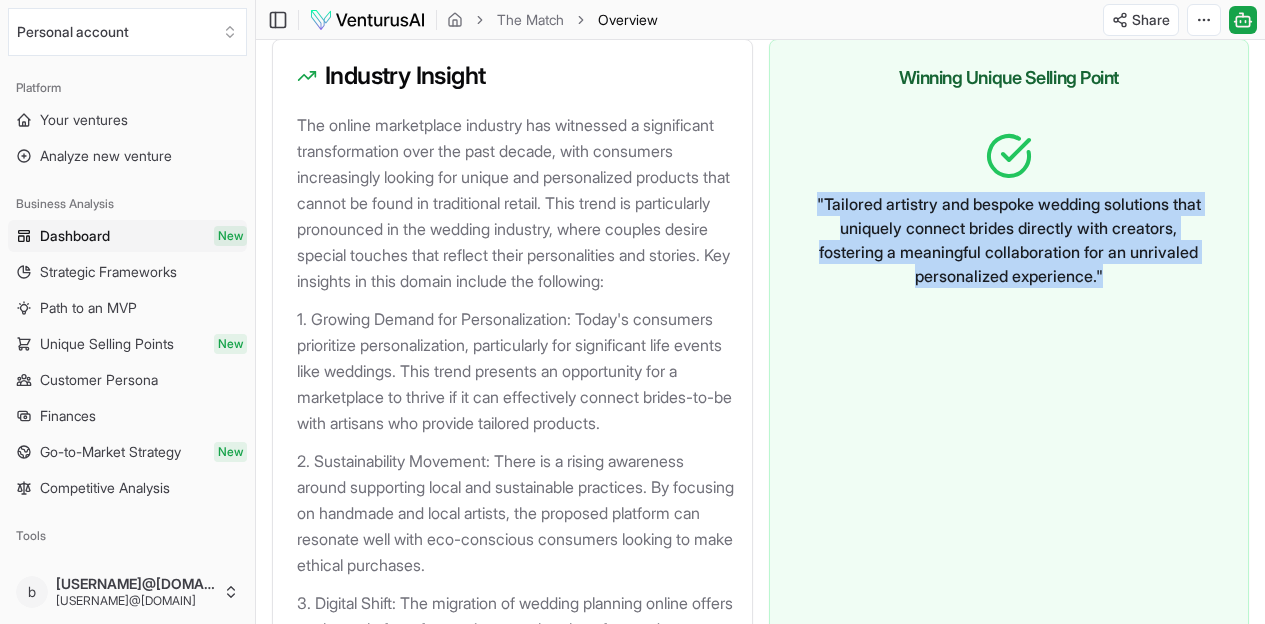 drag, startPoint x: 1104, startPoint y: 315, endPoint x: 823, endPoint y: 229, distance: 293.8656 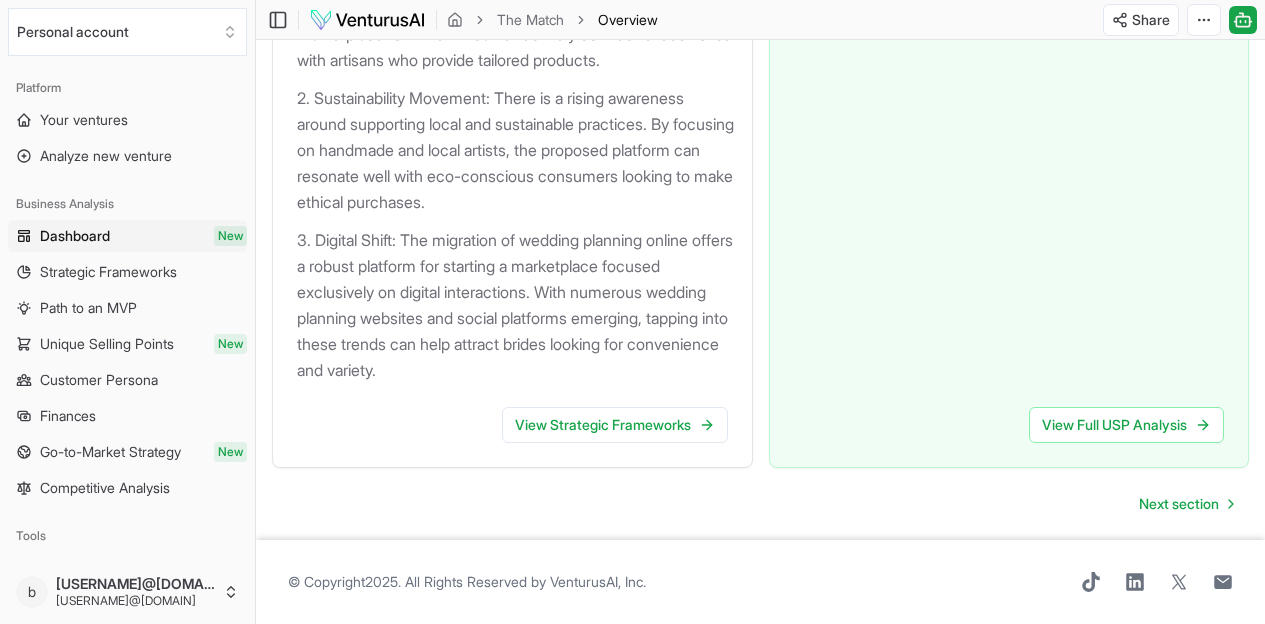 scroll, scrollTop: 2731, scrollLeft: 0, axis: vertical 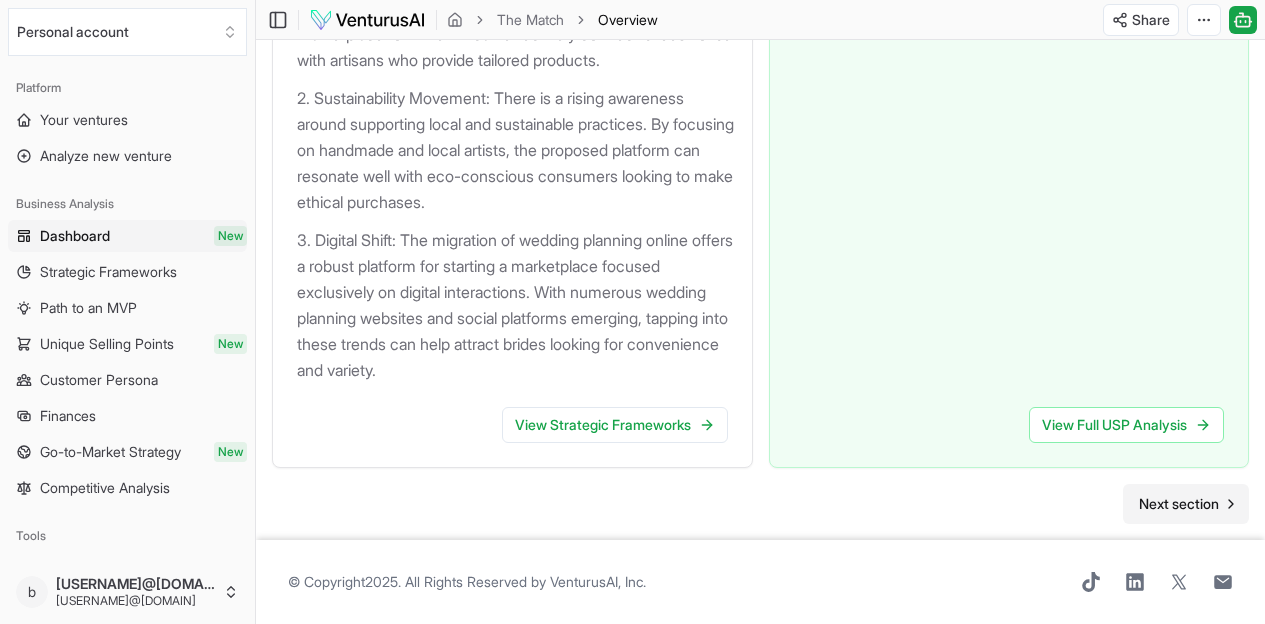 click on "Next section" at bounding box center [1179, 504] 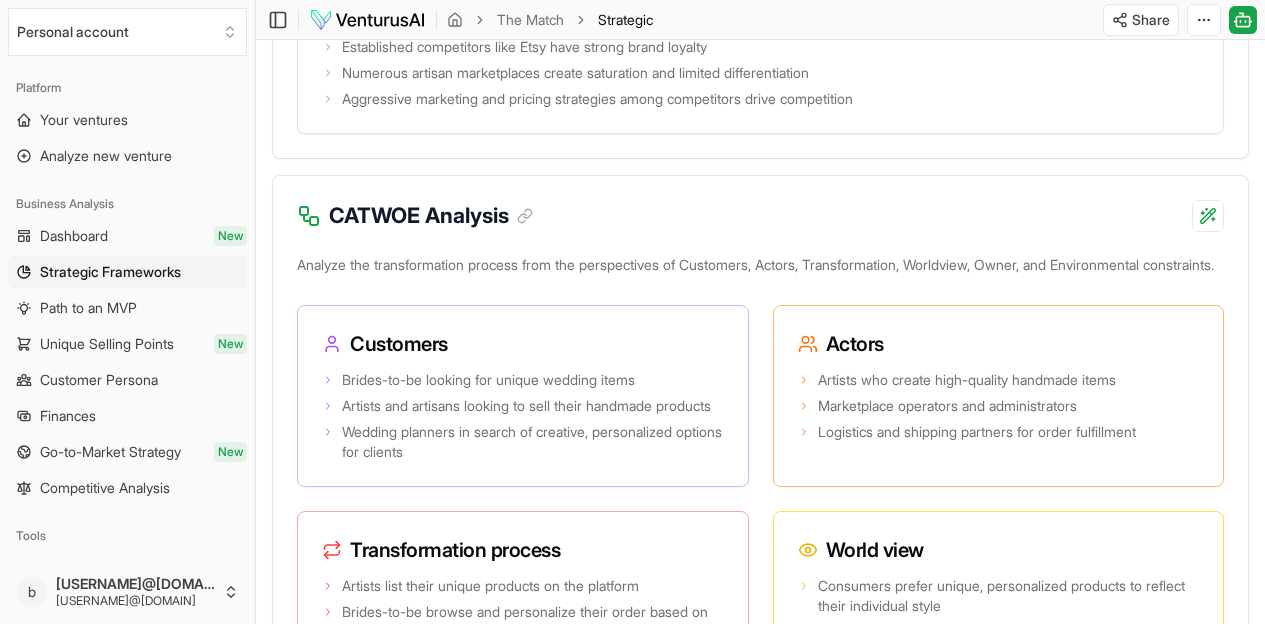 scroll, scrollTop: 4660, scrollLeft: 0, axis: vertical 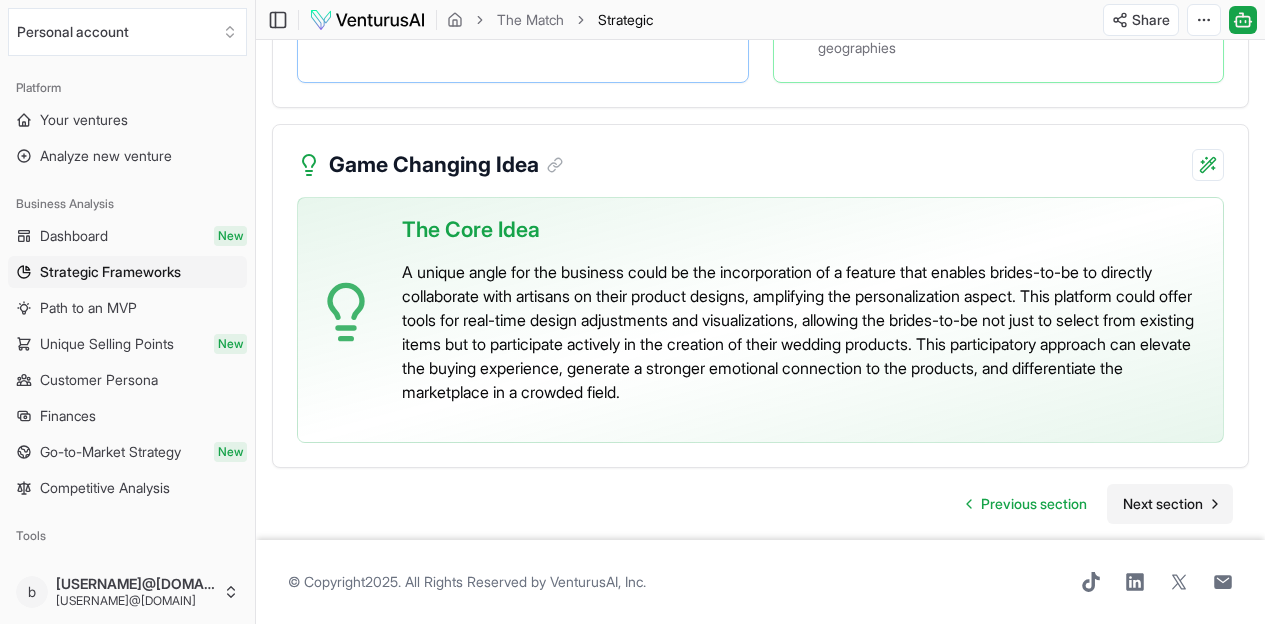 click on "Next section" at bounding box center (1163, 504) 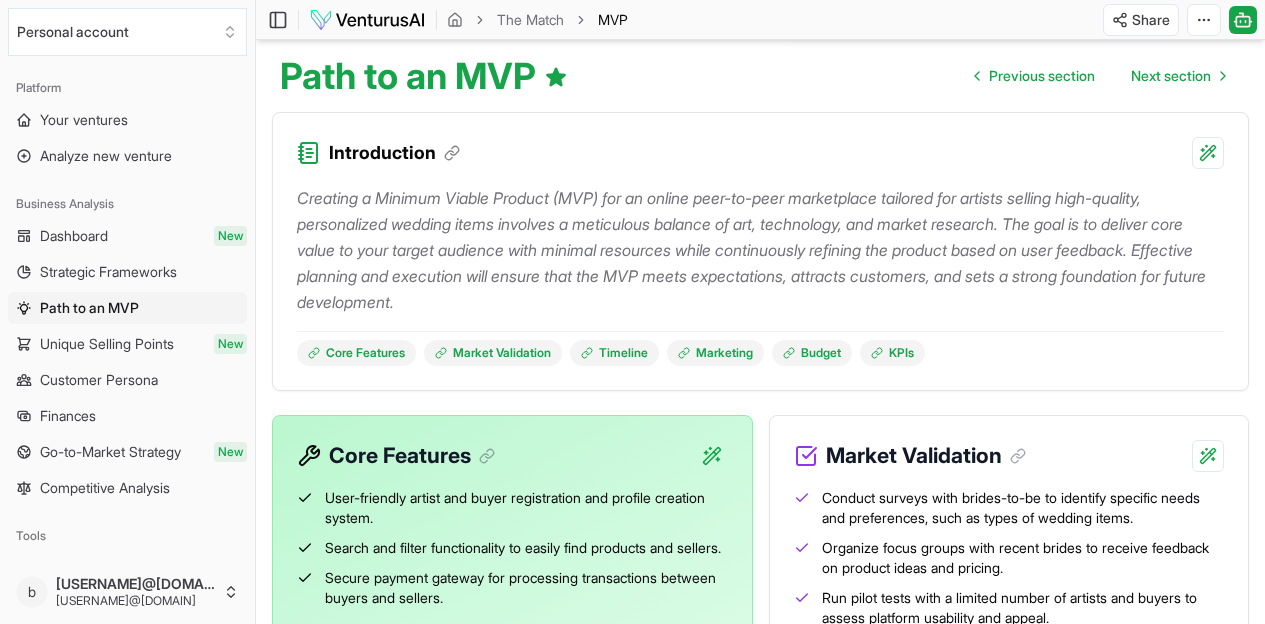 scroll, scrollTop: 187, scrollLeft: 0, axis: vertical 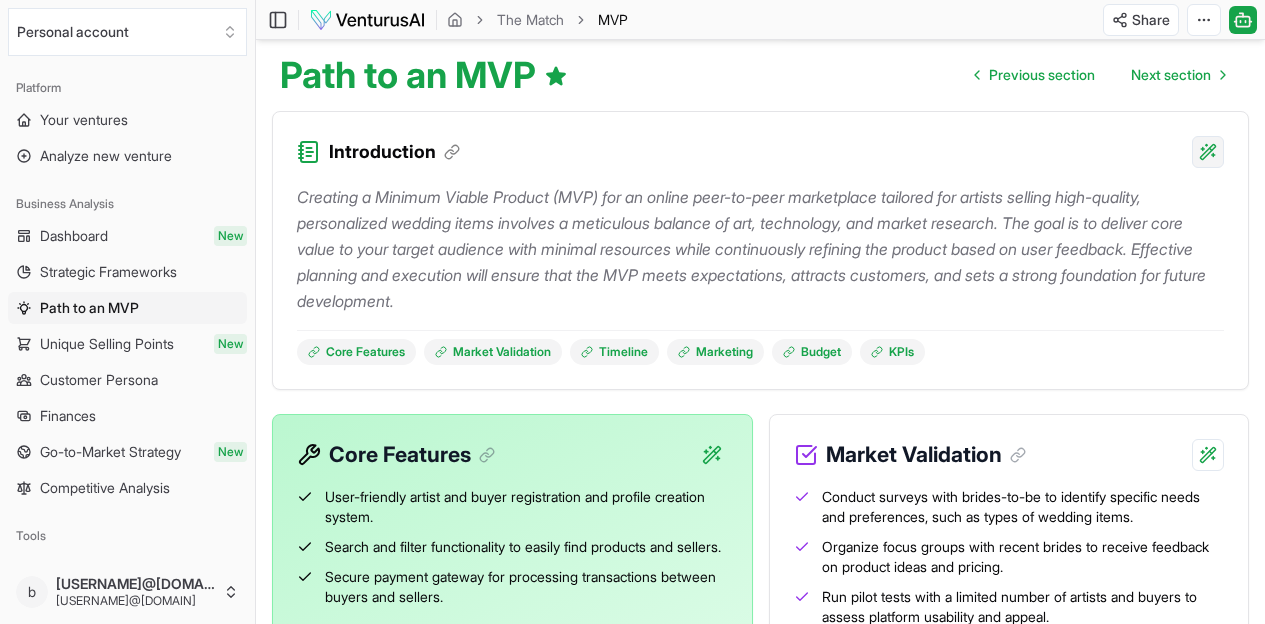 click on "We value your privacy We use cookies to enhance your browsing experience, serve personalized ads or content, and analyze our traffic. By clicking "Accept All", you consent to our use of cookies. Customize    Accept All Customize Consent Preferences   We use cookies to help you navigate efficiently and perform certain functions. You will find detailed information about all cookies under each consent category below. The cookies that are categorized as "Necessary" are stored on your browser as they are essential for enabling the basic functionalities of the site. ...  Show more Necessary Always Active Necessary cookies are required to enable the basic features of this site, such as providing secure log-in or adjusting your consent preferences. These cookies do not store any personally identifiable data. Cookie cookieyes-consent Duration 1 year Description Cookie __cf_bm Duration 1 hour Description This cookie, set by Cloudflare, is used to support Cloudflare Bot Management.  Cookie _cfuvid Duration session lidc" at bounding box center (632, 125) 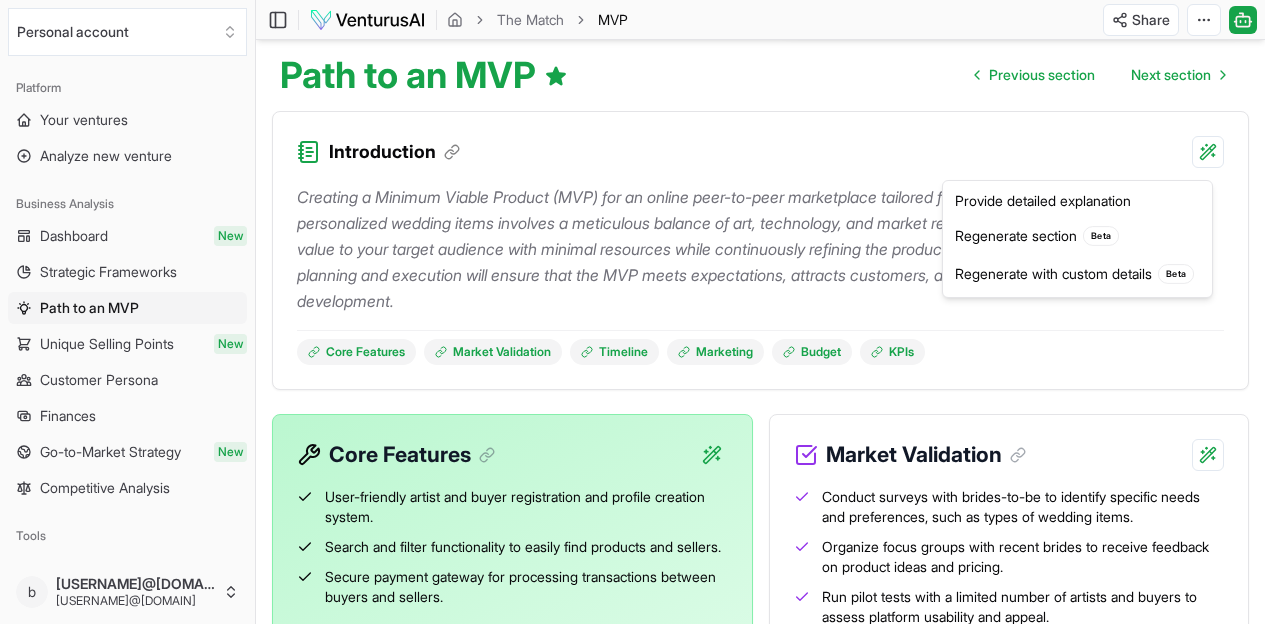 click on "We value your privacy We use cookies to enhance your browsing experience, serve personalized ads or content, and analyze our traffic. By clicking "Accept All", you consent to our use of cookies. Customize    Accept All Customize Consent Preferences   We use cookies to help you navigate efficiently and perform certain functions. You will find detailed information about all cookies under each consent category below. The cookies that are categorized as "Necessary" are stored on your browser as they are essential for enabling the basic functionalities of the site. ...  Show more Necessary Always Active Necessary cookies are required to enable the basic features of this site, such as providing secure log-in or adjusting your consent preferences. These cookies do not store any personally identifiable data. Cookie cookieyes-consent Duration 1 year Description Cookie __cf_bm Duration 1 hour Description This cookie, set by Cloudflare, is used to support Cloudflare Bot Management.  Cookie _cfuvid Duration session lidc" at bounding box center [632, 125] 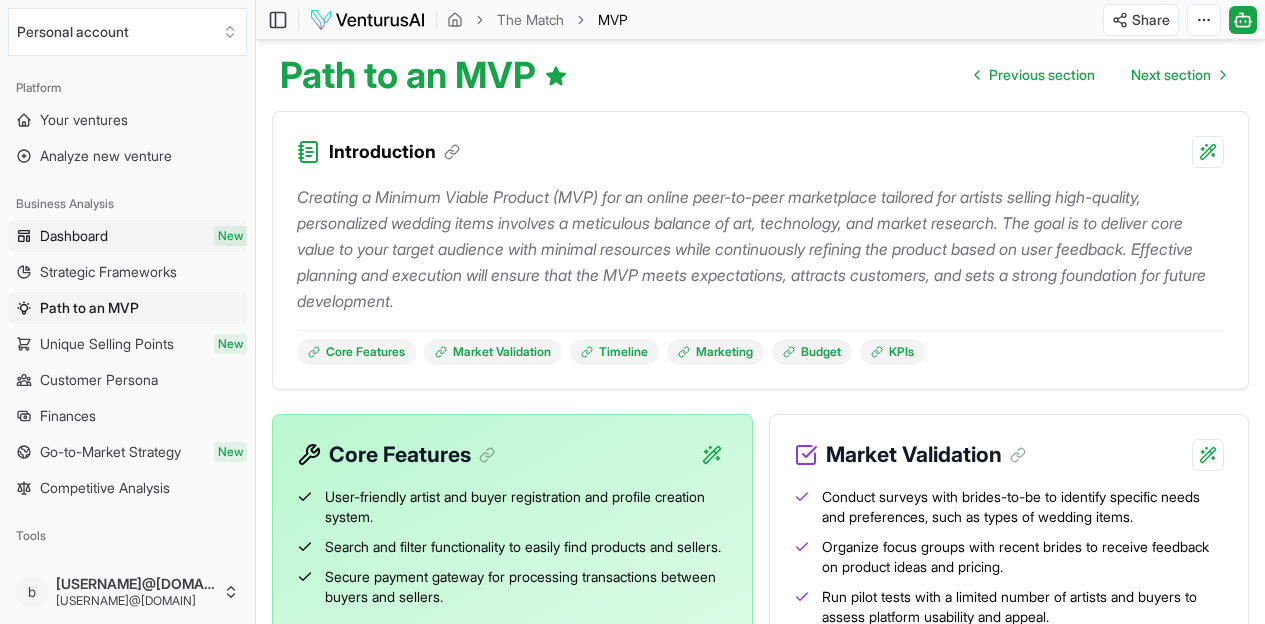 click on "Dashboard New" at bounding box center [127, 236] 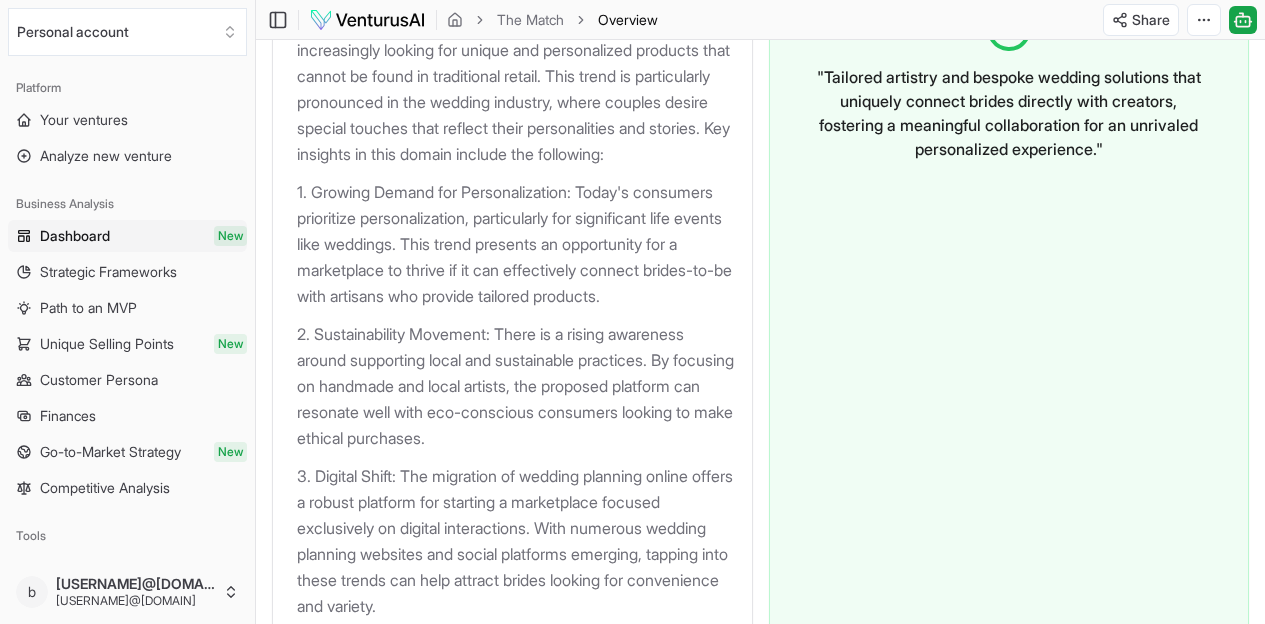 scroll, scrollTop: 2731, scrollLeft: 0, axis: vertical 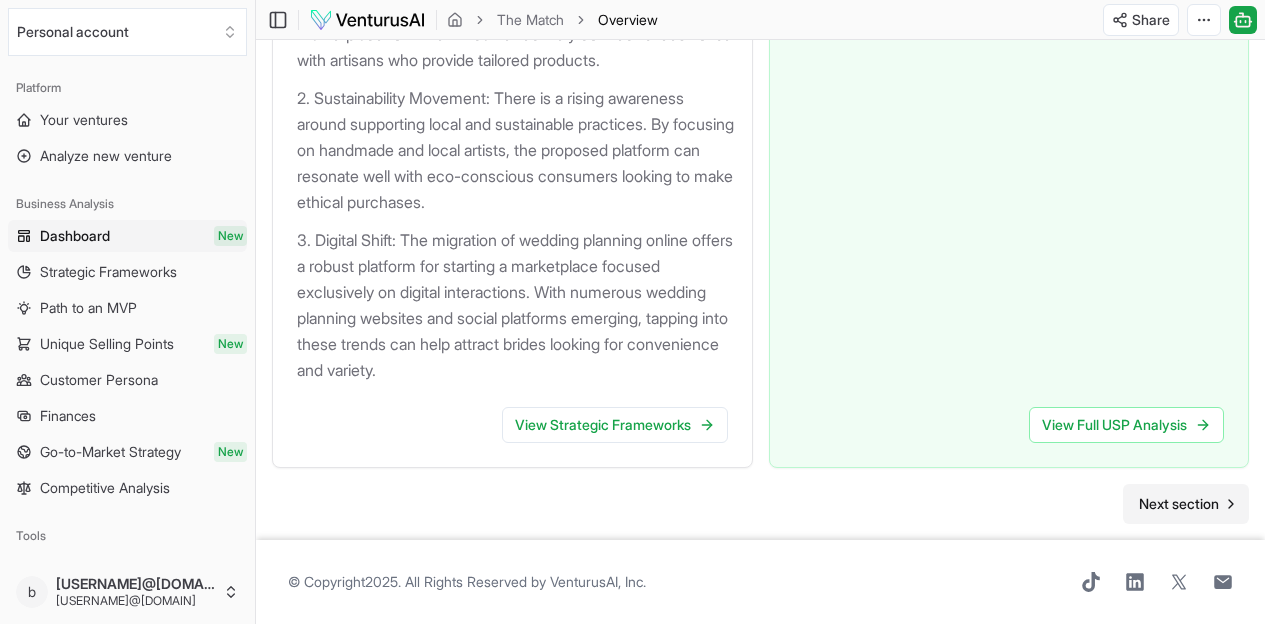click on "Next section" at bounding box center [1179, 504] 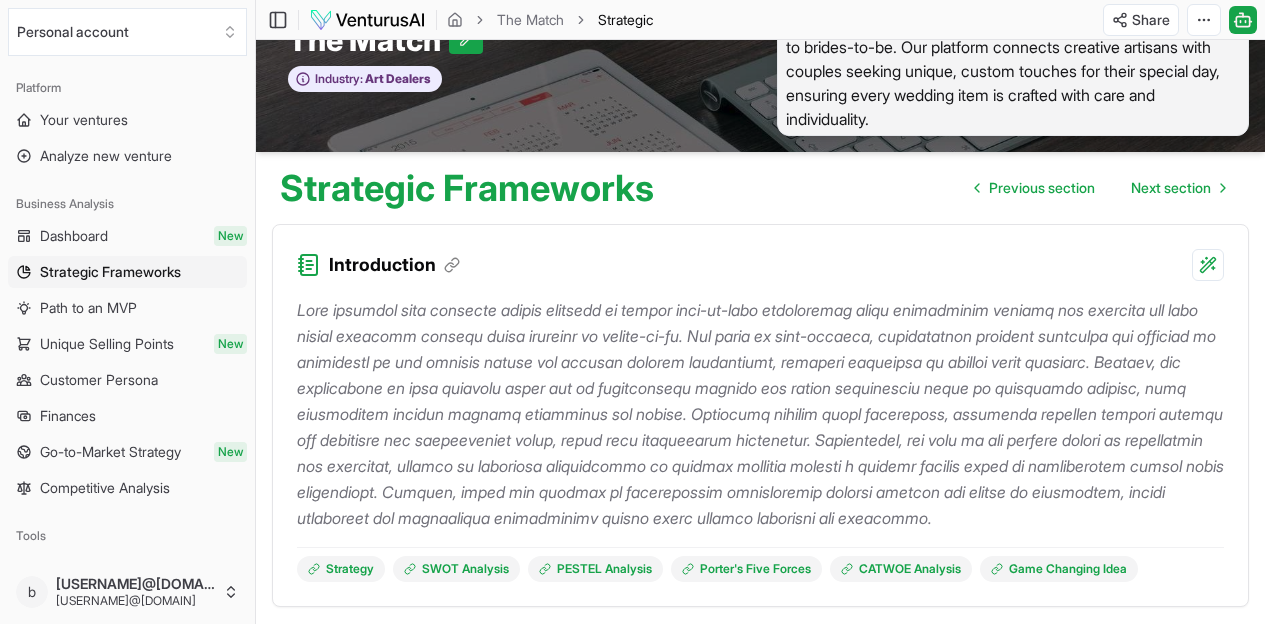 scroll, scrollTop: 94, scrollLeft: 0, axis: vertical 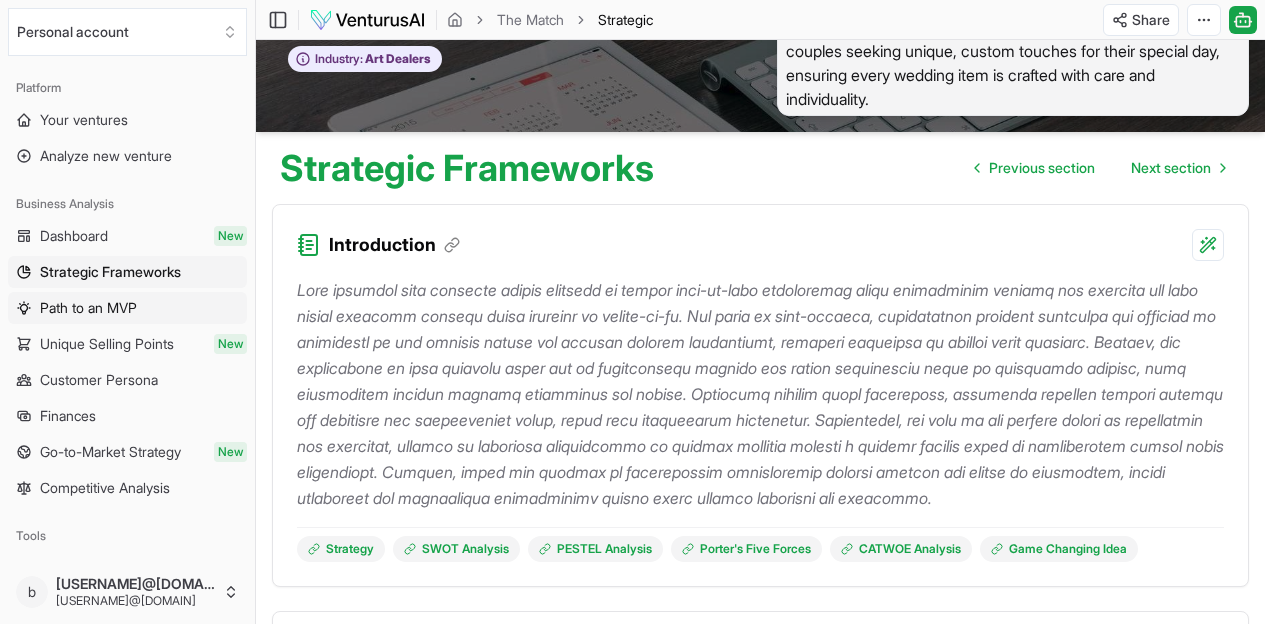 click on "Path to an MVP" at bounding box center (88, 308) 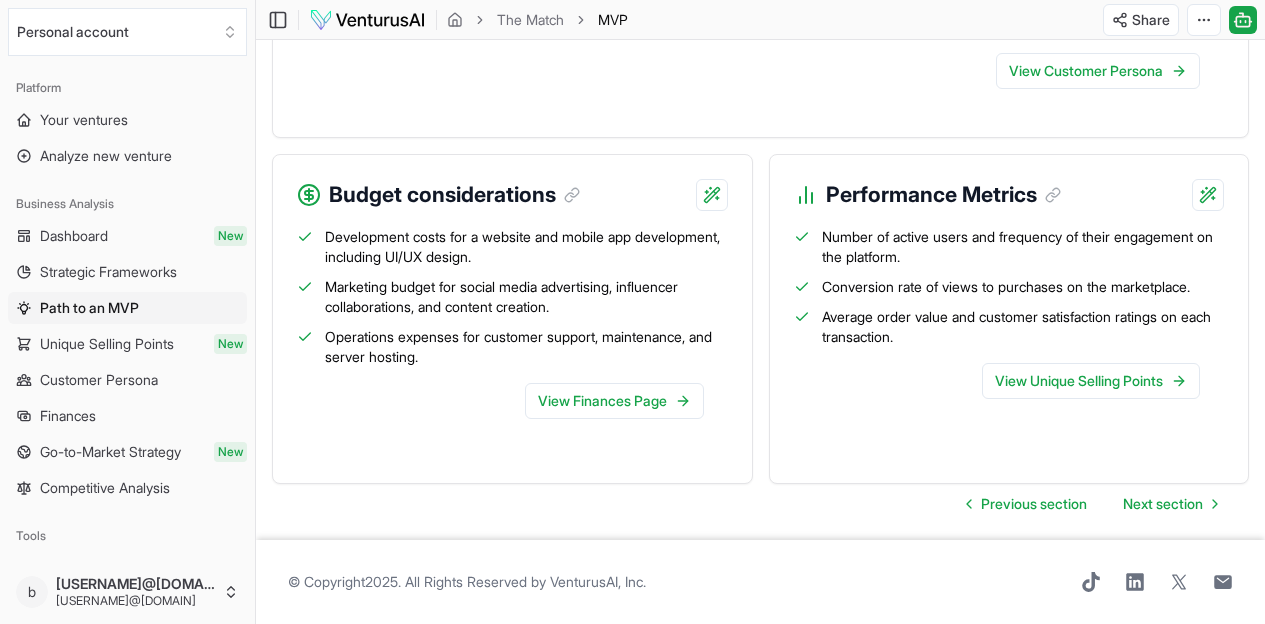 scroll, scrollTop: 2135, scrollLeft: 0, axis: vertical 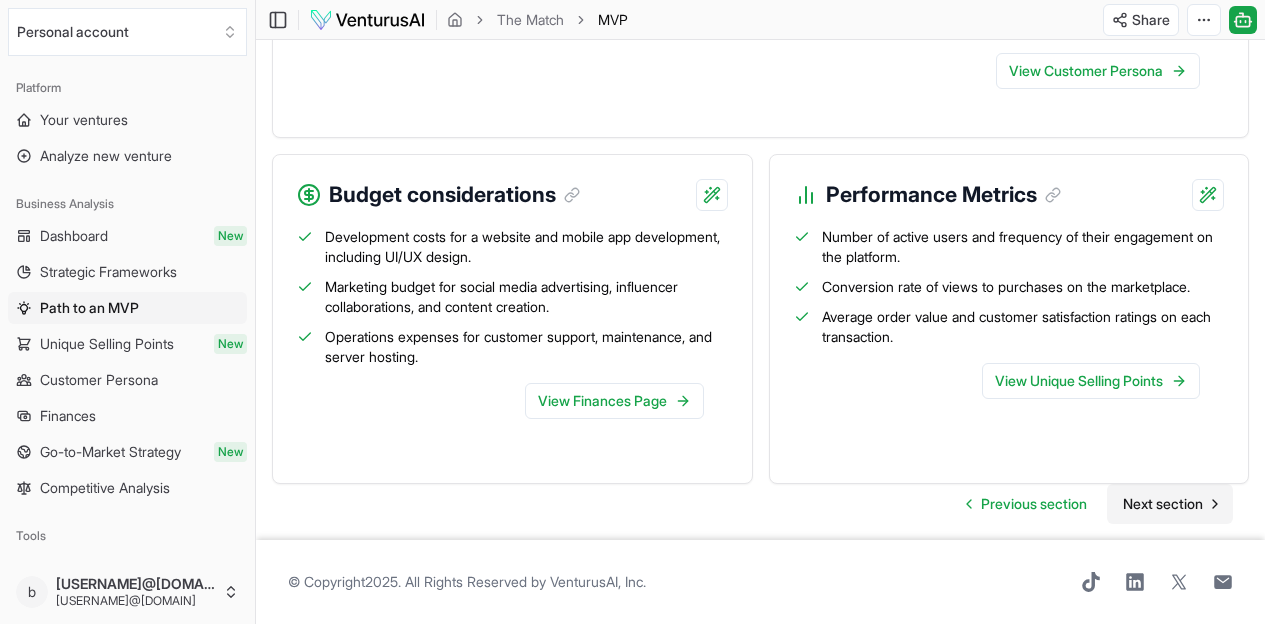 click on "Next section" at bounding box center [1163, 504] 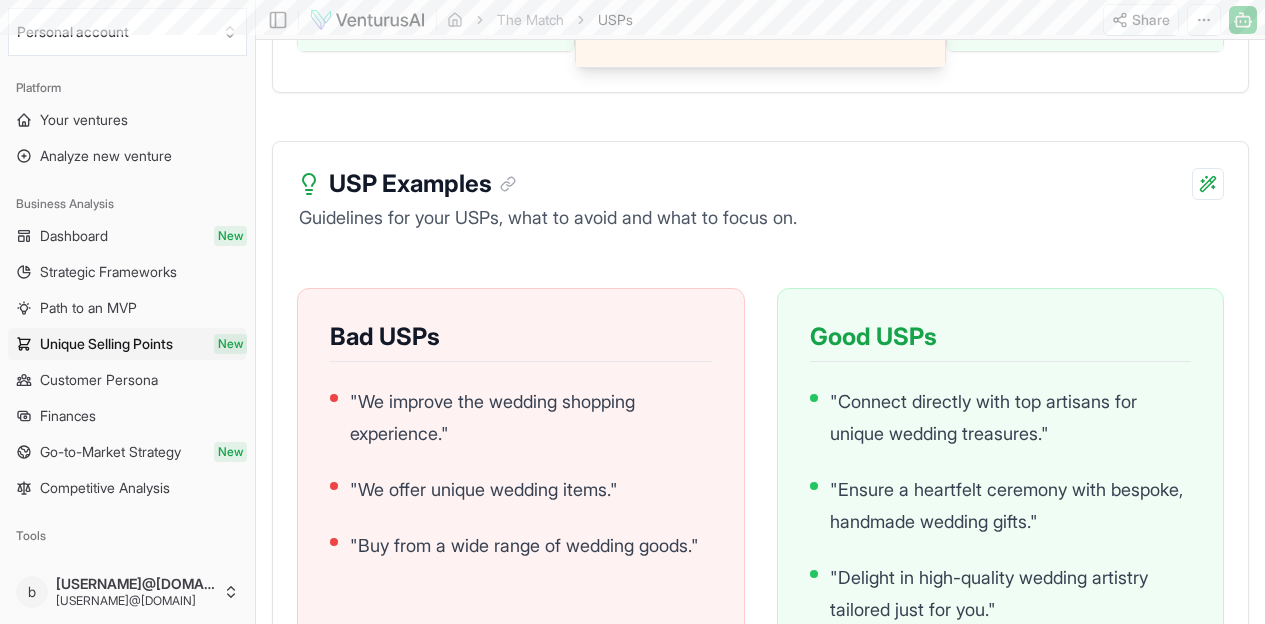 scroll, scrollTop: 0, scrollLeft: 0, axis: both 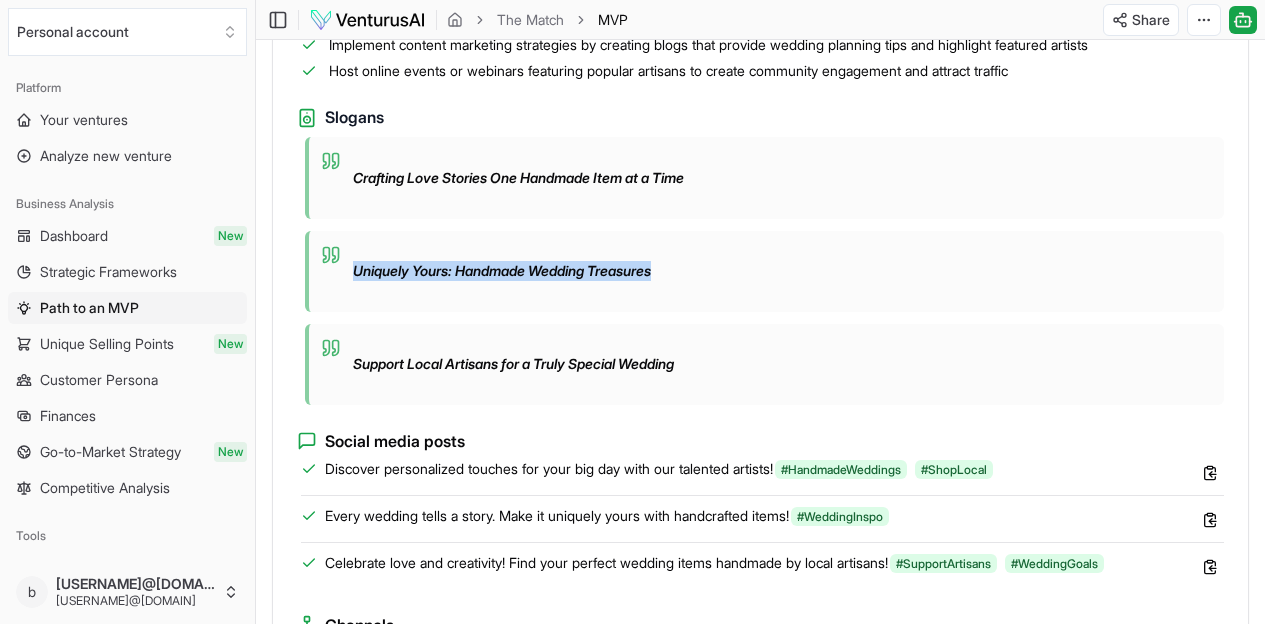 drag, startPoint x: 705, startPoint y: 306, endPoint x: 340, endPoint y: 312, distance: 365.04932 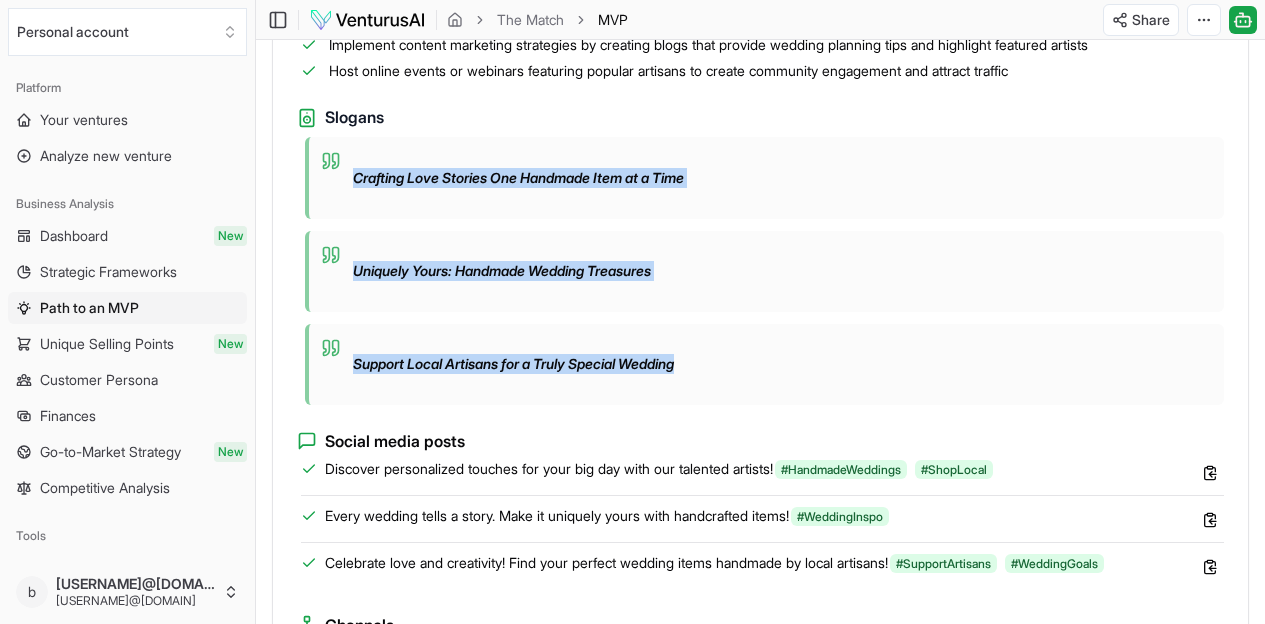 drag, startPoint x: 715, startPoint y: 399, endPoint x: 319, endPoint y: 198, distance: 444.09122 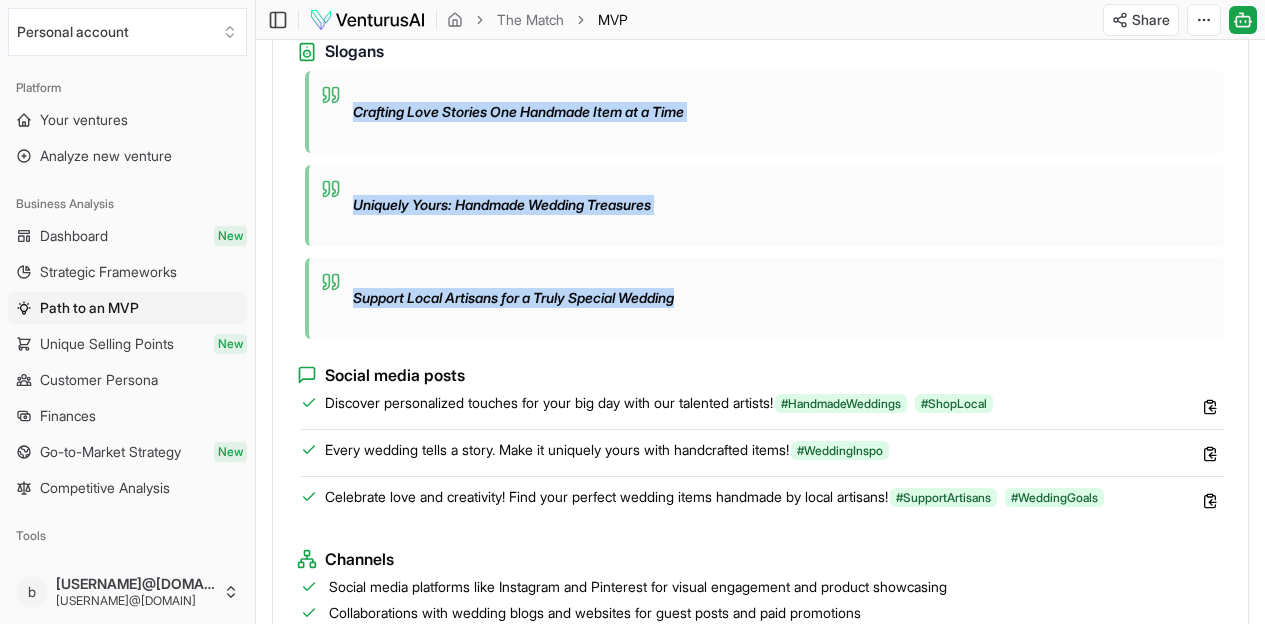 scroll, scrollTop: 1403, scrollLeft: 0, axis: vertical 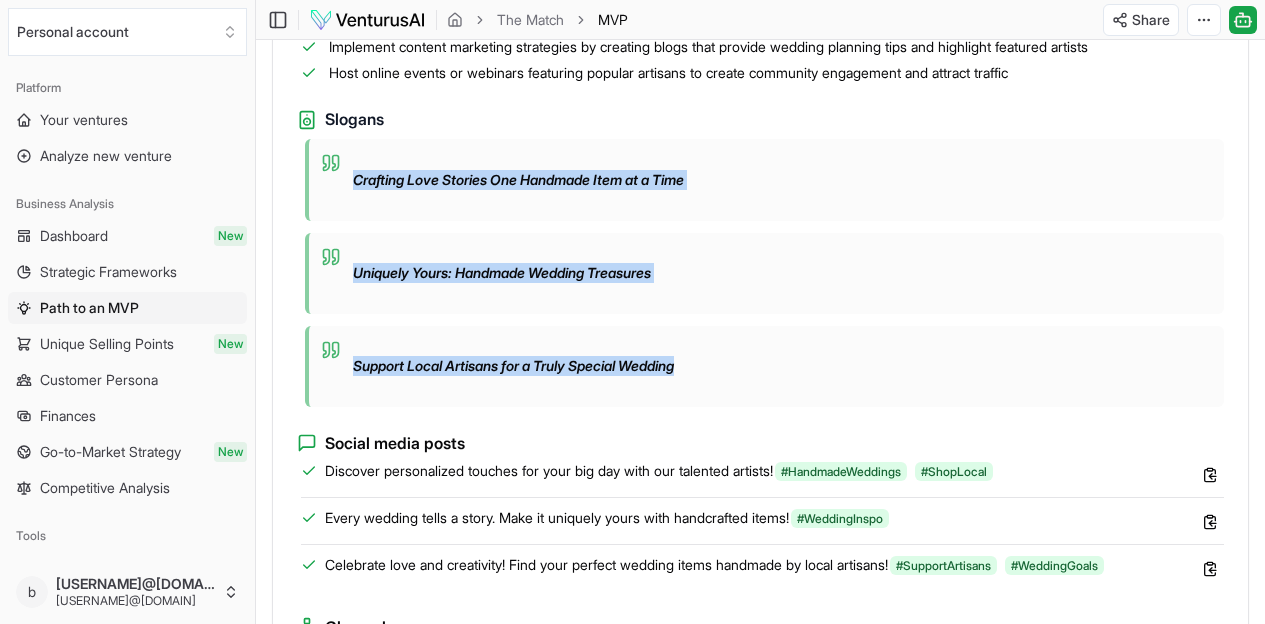 copy on "Crafting Love Stories One Handmade Item at a Time Uniquely Yours: Handmade Wedding Treasures Support Local Artisans for a Truly Special Wedding" 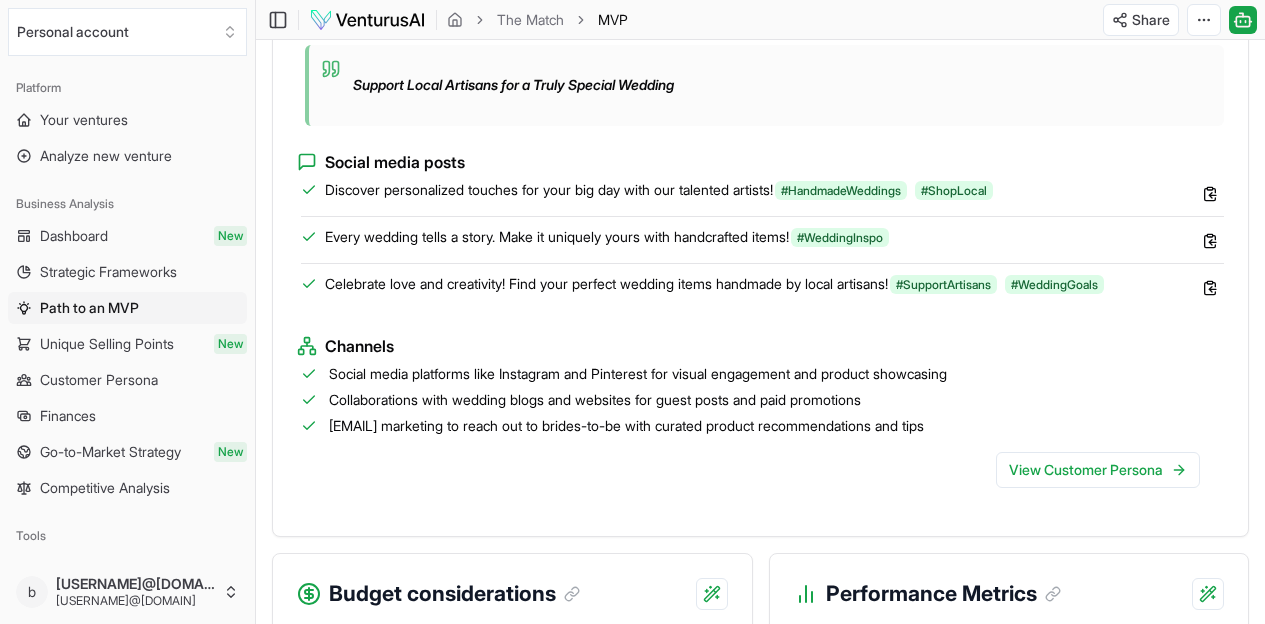 scroll, scrollTop: 2040, scrollLeft: 0, axis: vertical 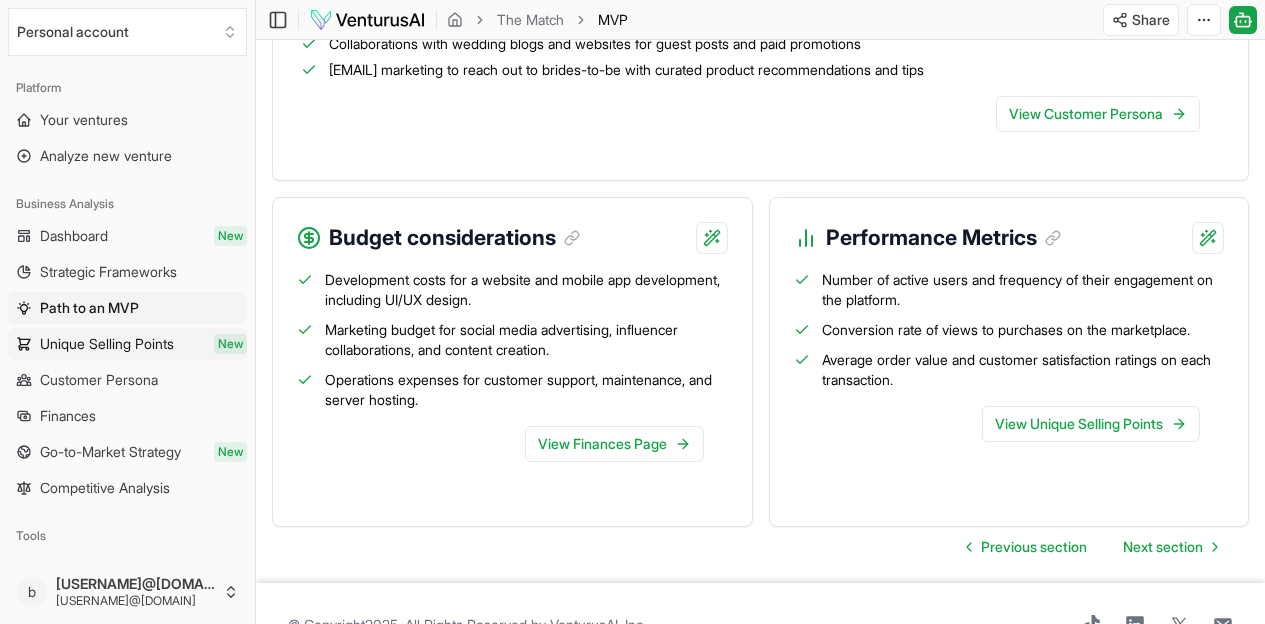 click on "Unique Selling Points" at bounding box center (107, 344) 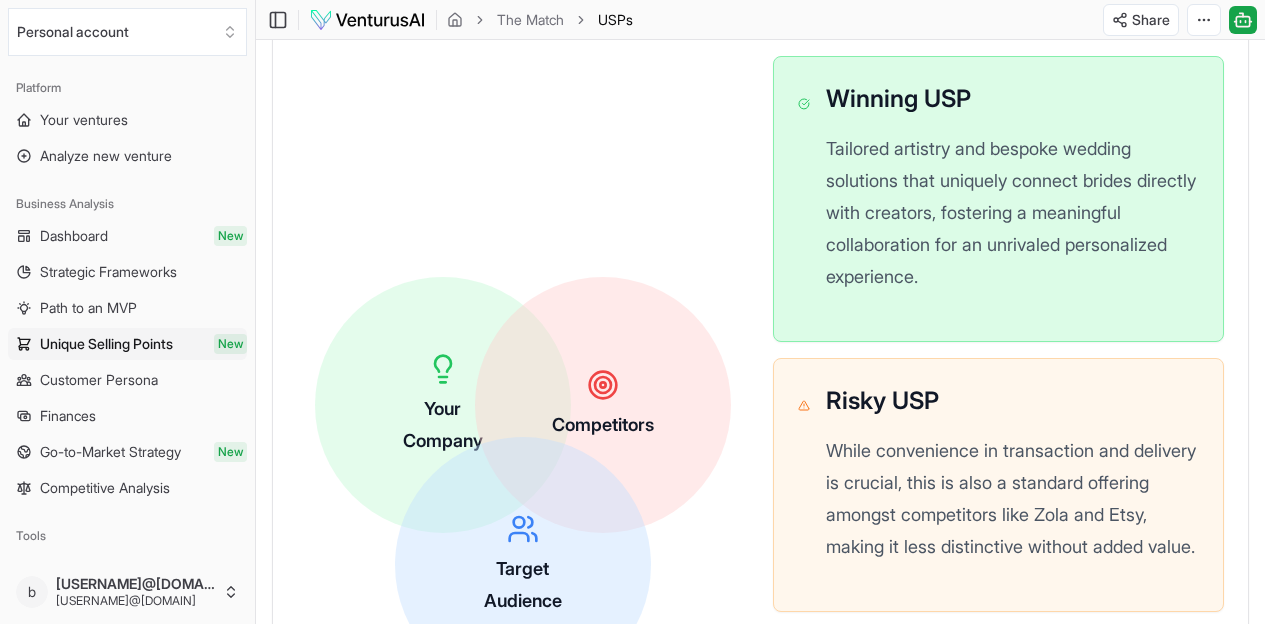 scroll, scrollTop: 678, scrollLeft: 0, axis: vertical 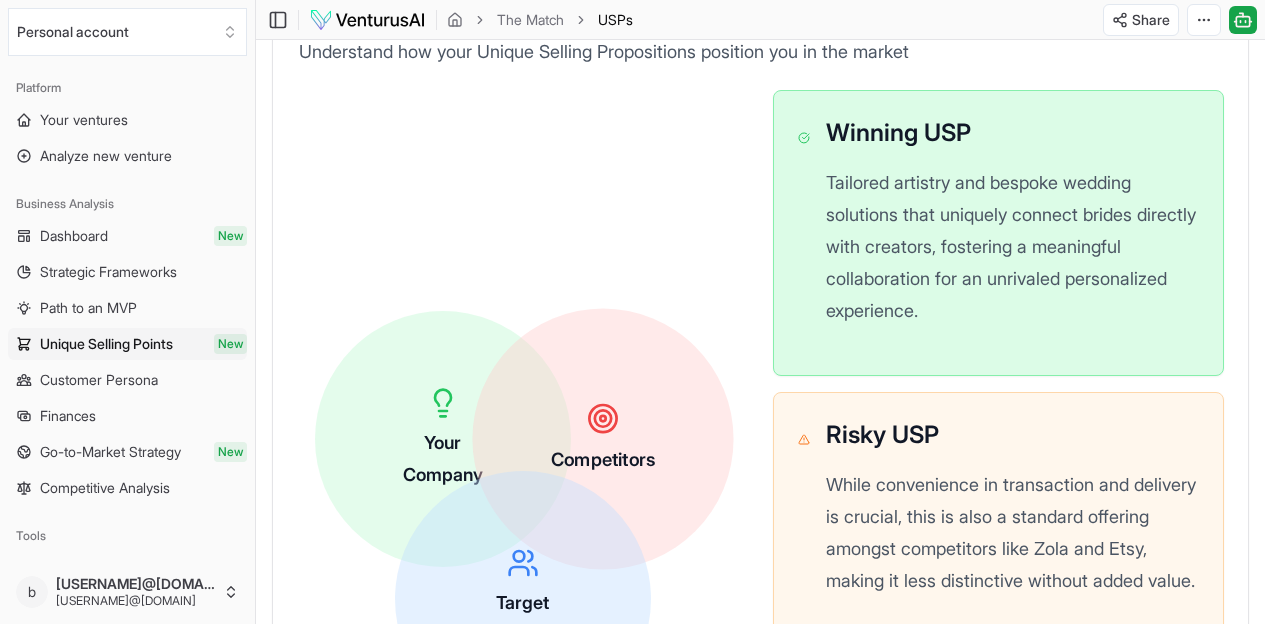 click on "Competitors" at bounding box center [603, 438] 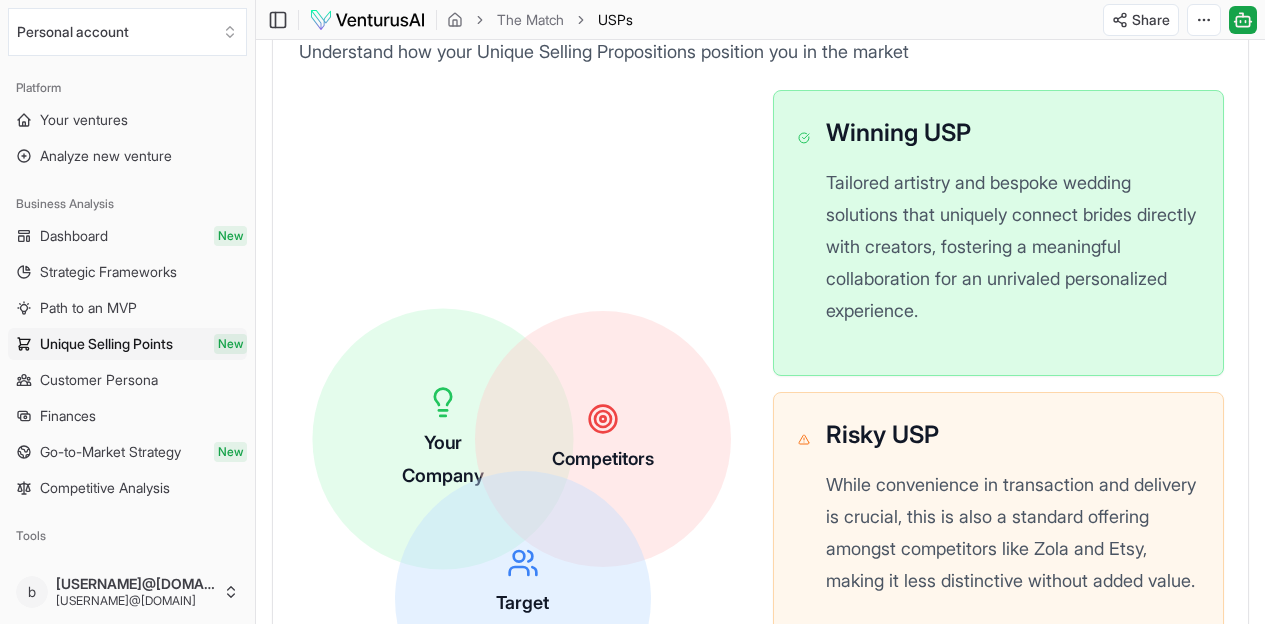 click on "Your Company" at bounding box center [442, 438] 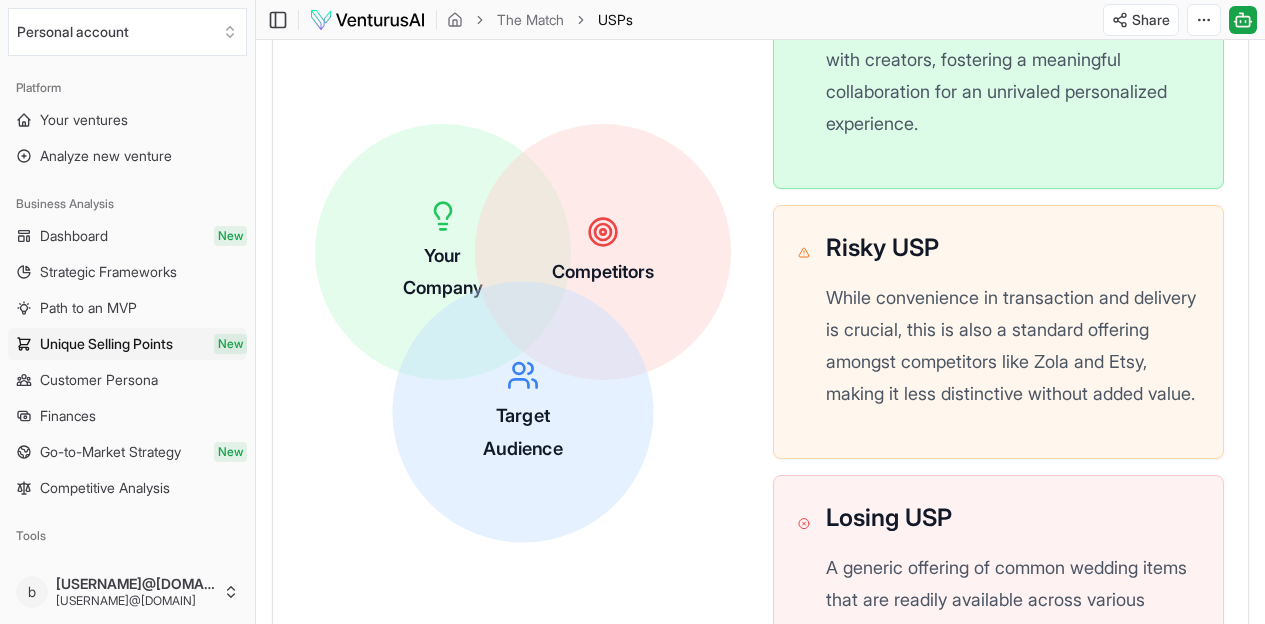 click on "Target Audience" at bounding box center (523, 412) 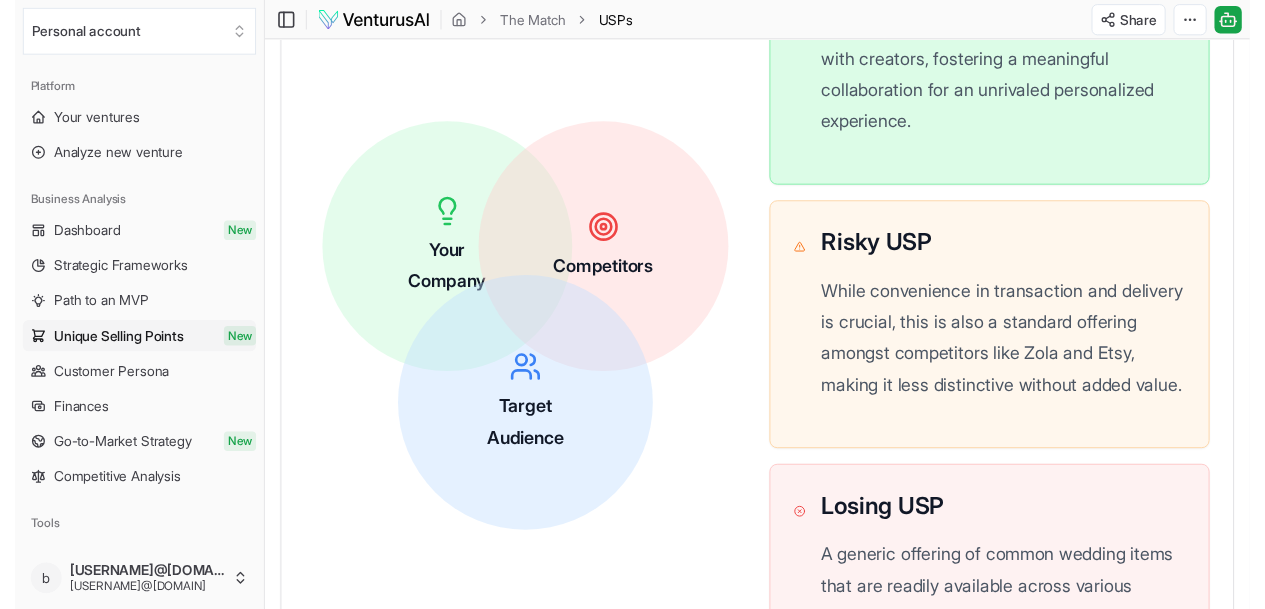 scroll, scrollTop: 462, scrollLeft: 0, axis: vertical 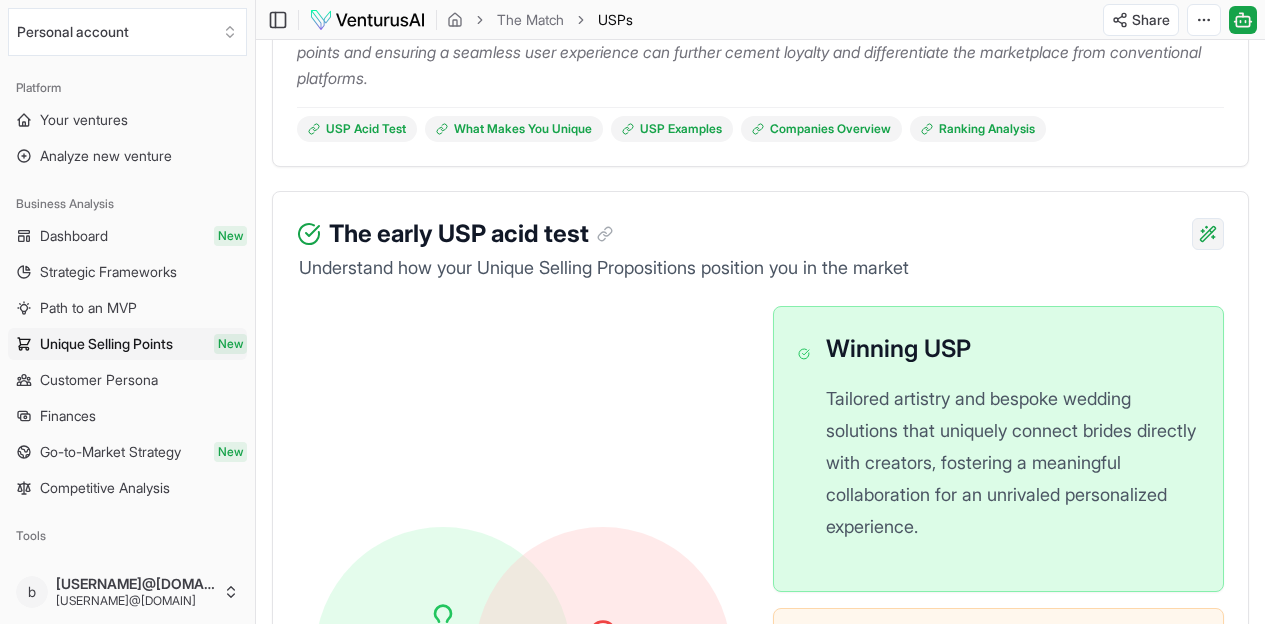 click on "We value your privacy We use cookies to enhance your browsing experience, serve personalized ads or content, and analyze our traffic. By clicking "Accept All", you consent to our use of cookies. Customize    Accept All Customize Consent Preferences   We use cookies to help you navigate efficiently and perform certain functions. You will find detailed information about all cookies under each consent category below. The cookies that are categorized as "Necessary" are stored on your browser as they are essential for enabling the basic functionalities of the site. ...  Show more Necessary Always Active Necessary cookies are required to enable the basic features of this site, such as providing secure log-in or adjusting your consent preferences. These cookies do not store any personally identifiable data. Cookie cookieyes-consent Duration 1 year Description Cookie __cf_bm Duration 1 hour Description This cookie, set by Cloudflare, is used to support Cloudflare Bot Management.  Cookie _cfuvid Duration session lidc" at bounding box center [632, -150] 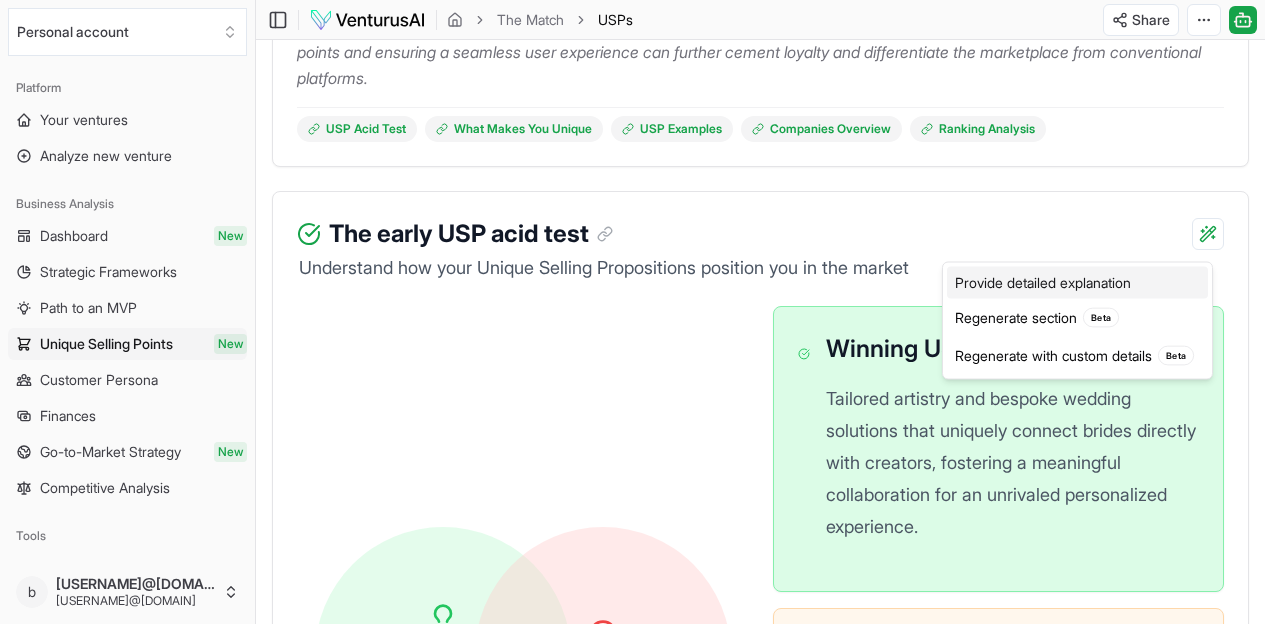 click on "Provide detailed explanation" at bounding box center [1077, 283] 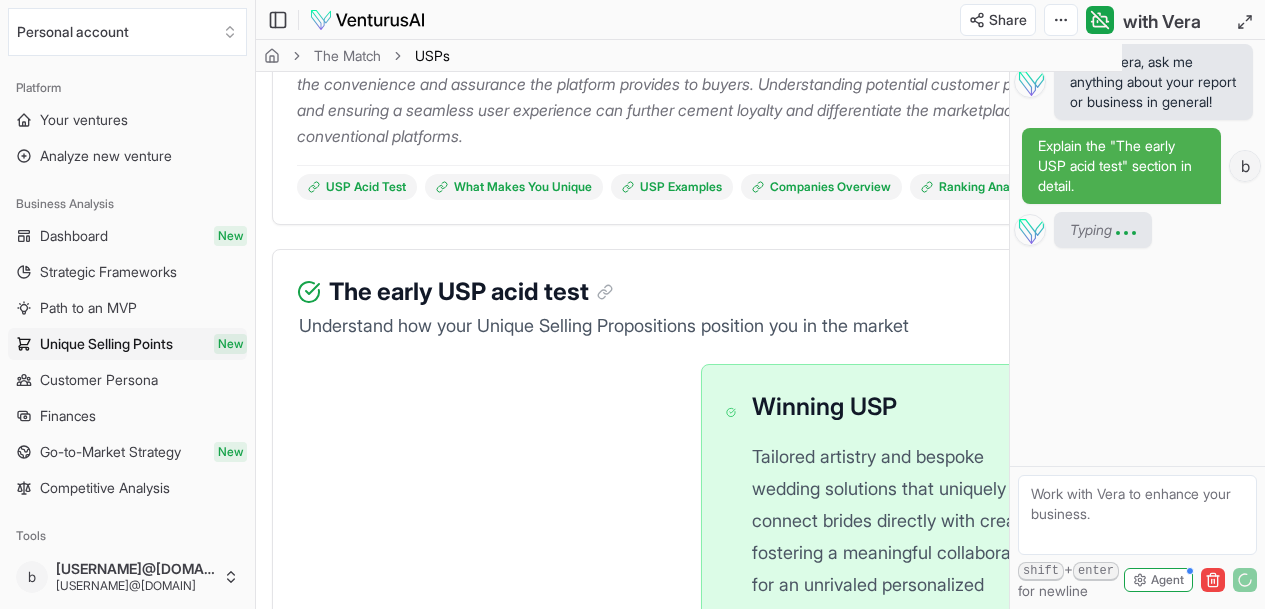 click at bounding box center [1137, 515] 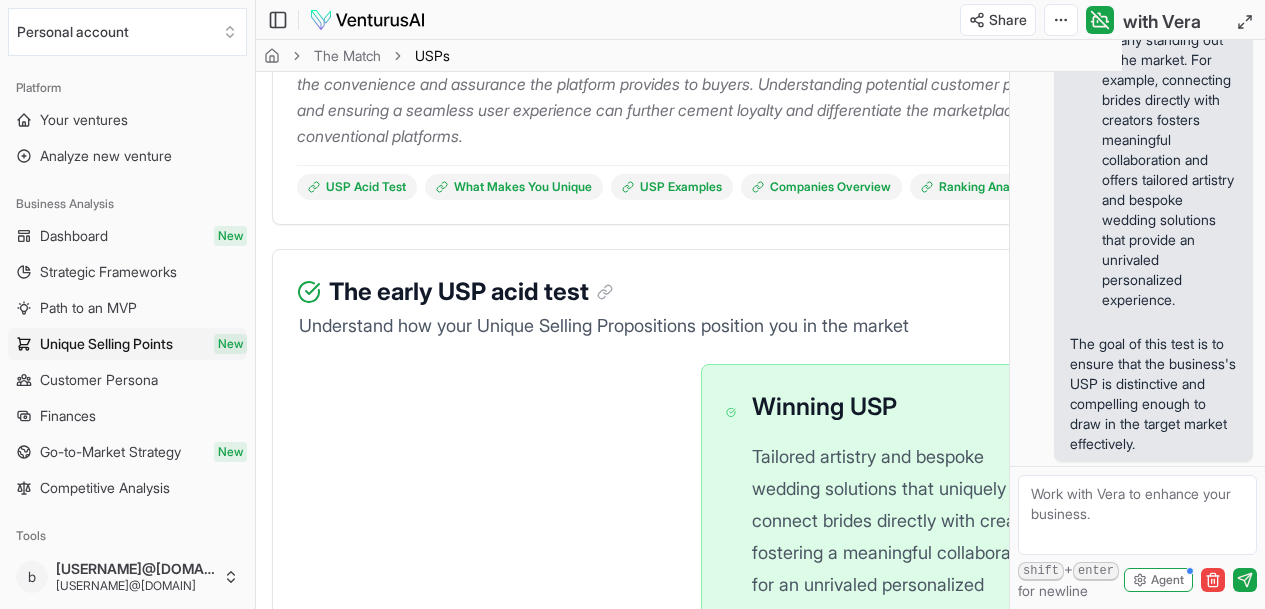 scroll, scrollTop: 1422, scrollLeft: 0, axis: vertical 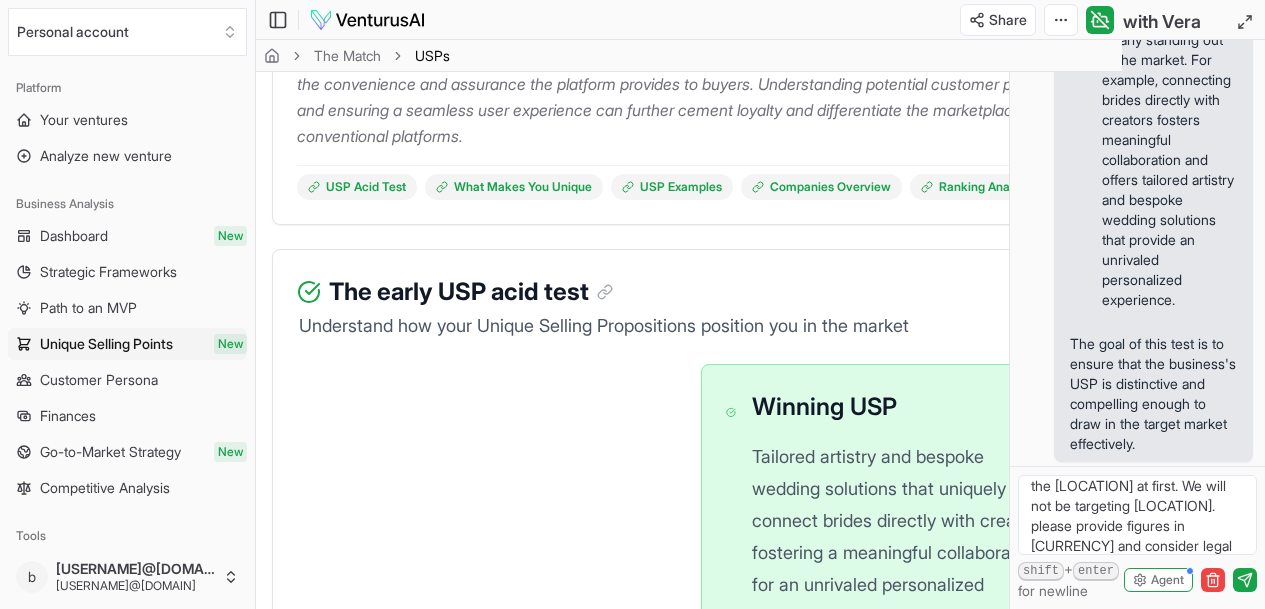 type on "I think a winning USP will be that the marketplace will be highly curated and not over-saturated with lots of items. high-quality and high curation with options in one place" 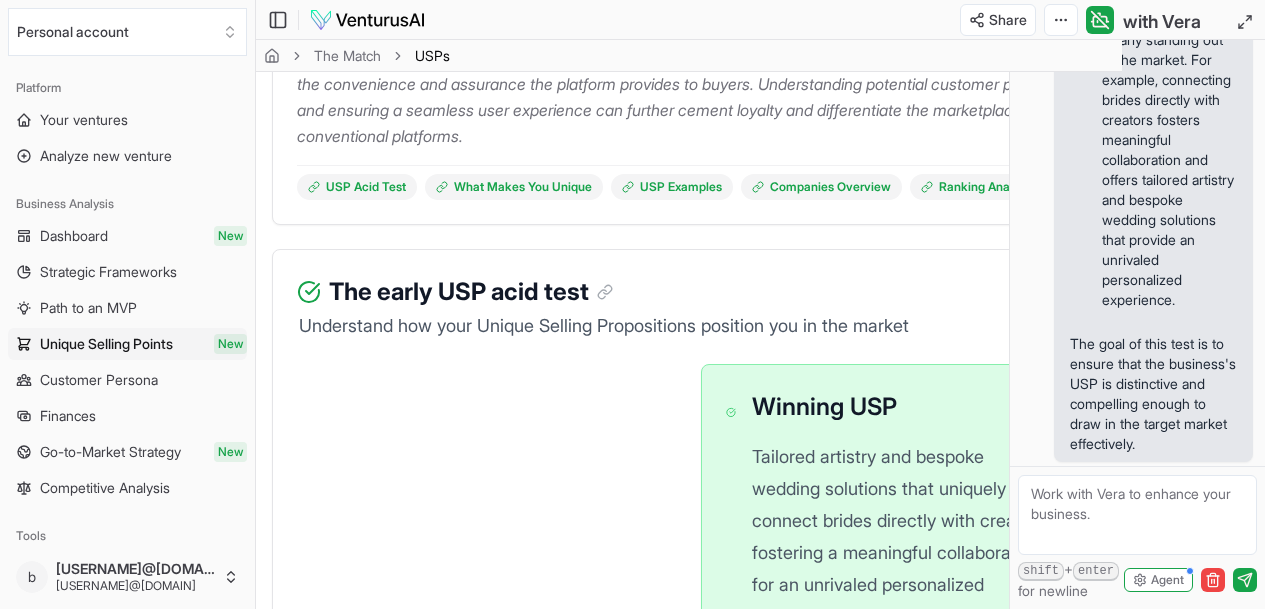 scroll, scrollTop: 0, scrollLeft: 0, axis: both 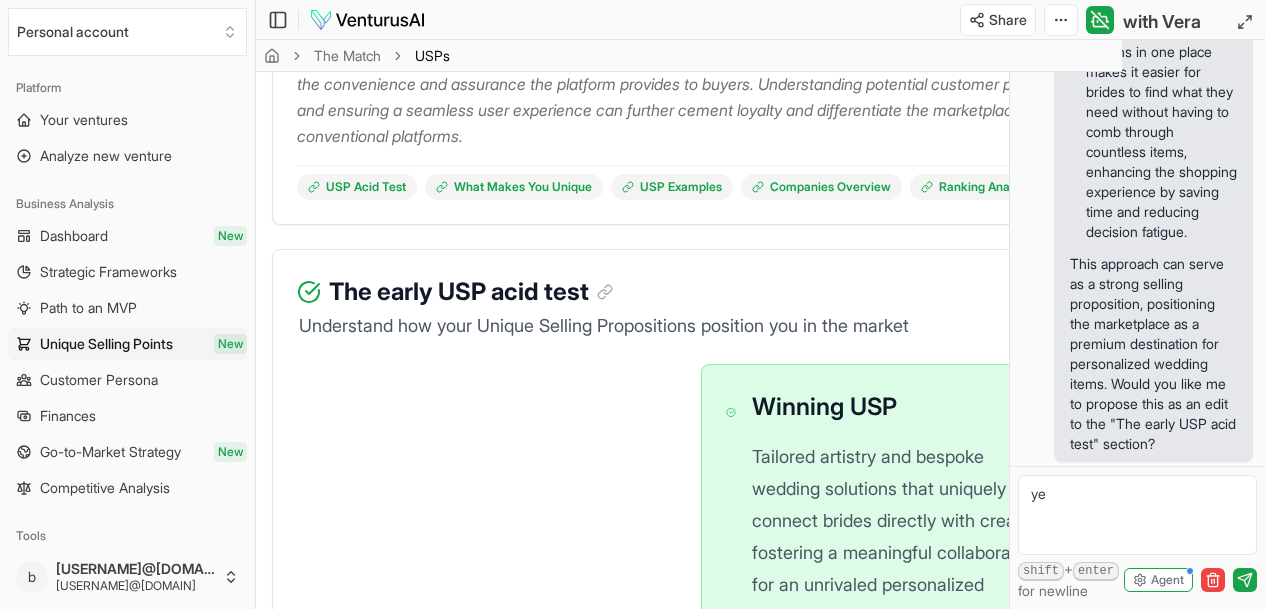type on "yes" 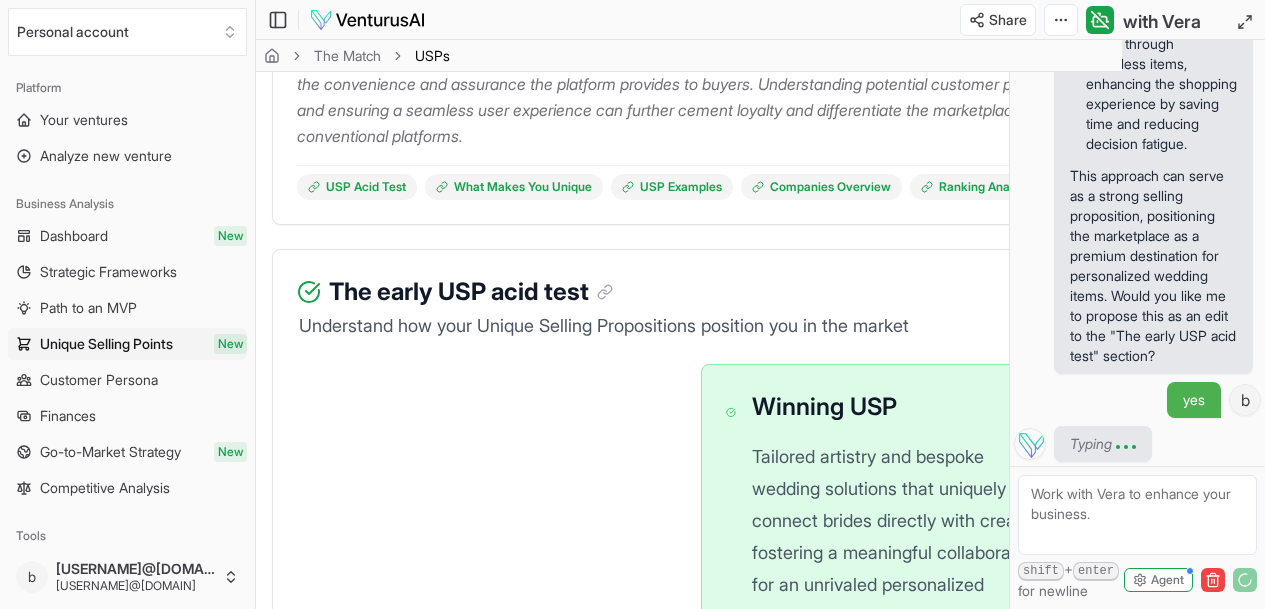 scroll, scrollTop: 3178, scrollLeft: 0, axis: vertical 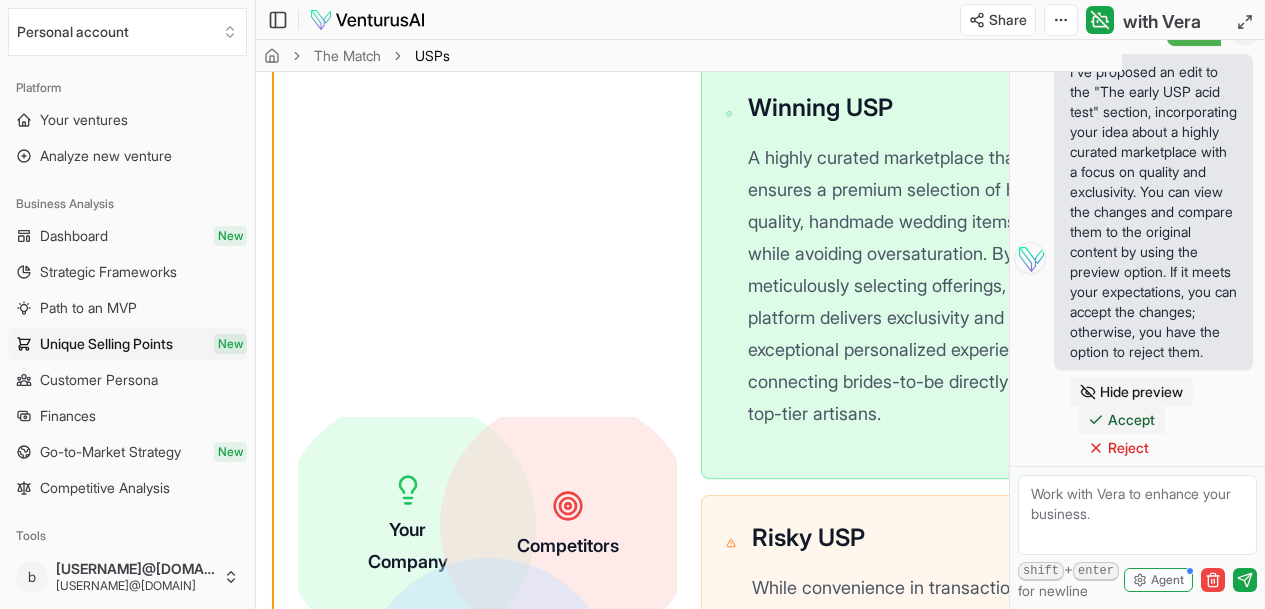 click on "Accept" at bounding box center [1131, 420] 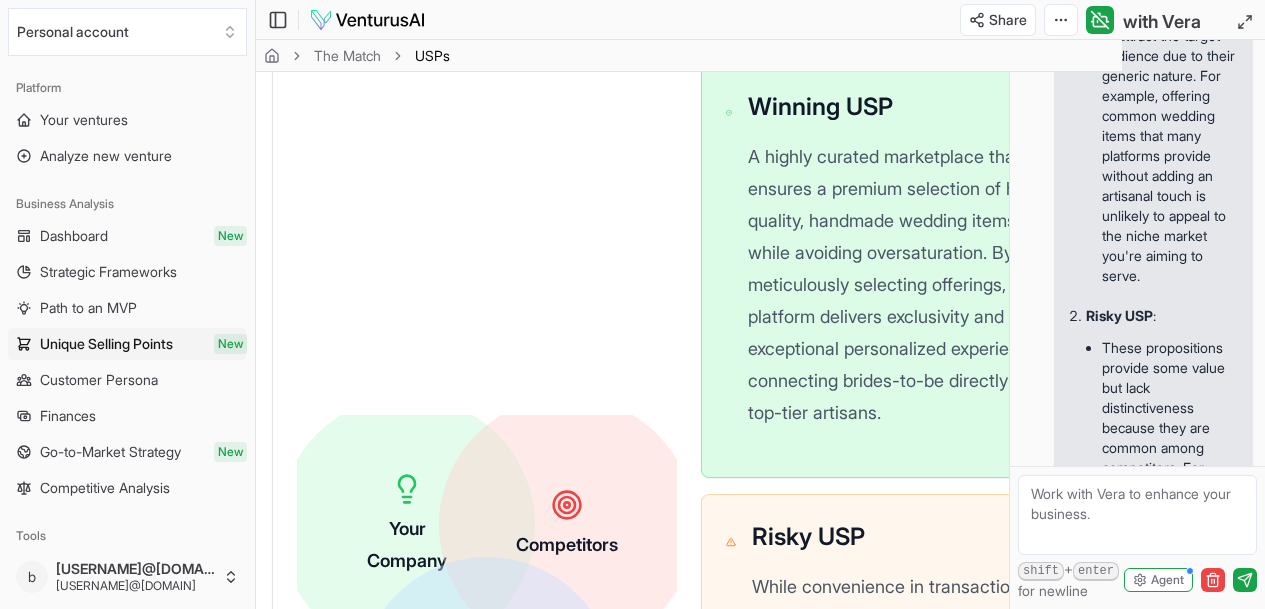 scroll, scrollTop: 0, scrollLeft: 0, axis: both 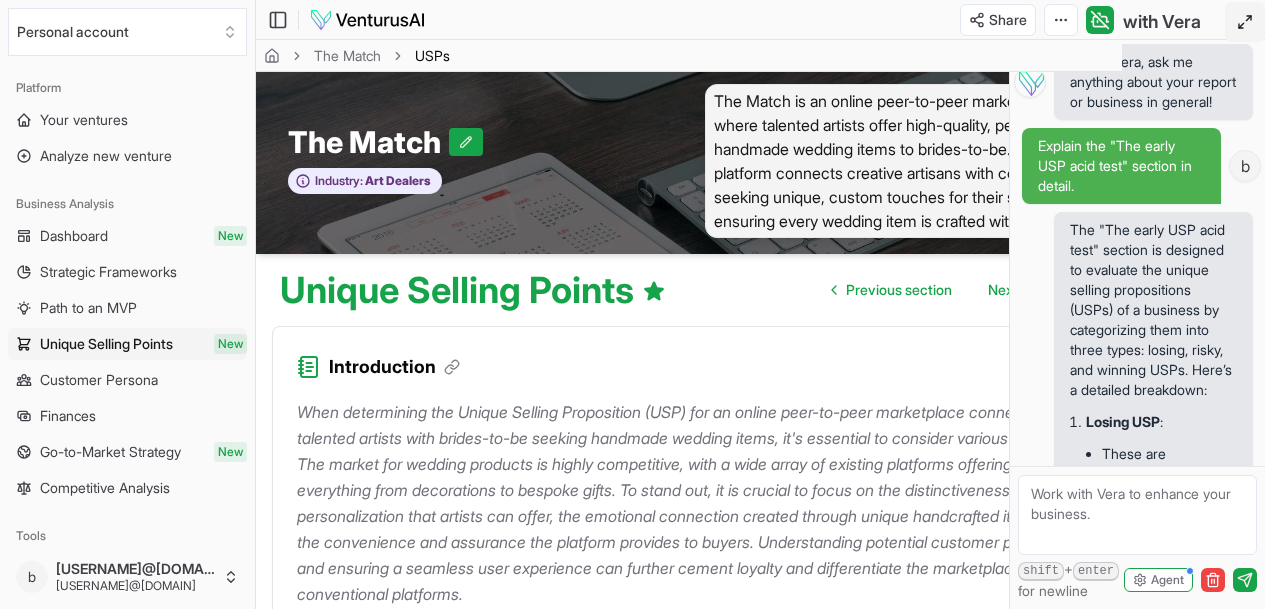 click 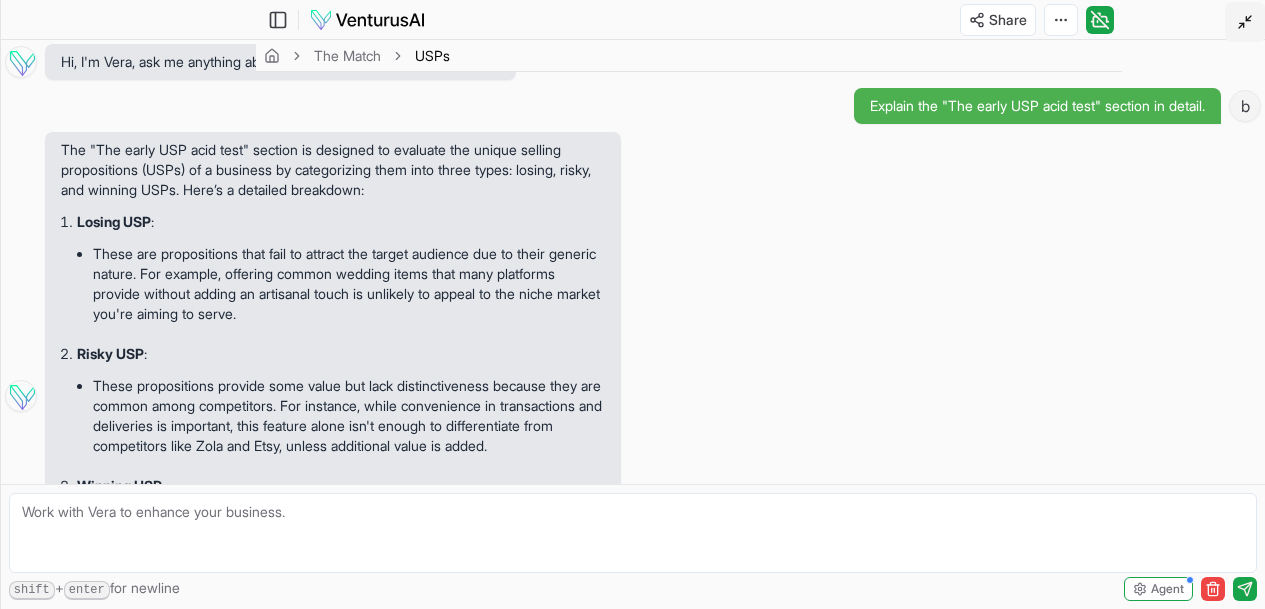 click 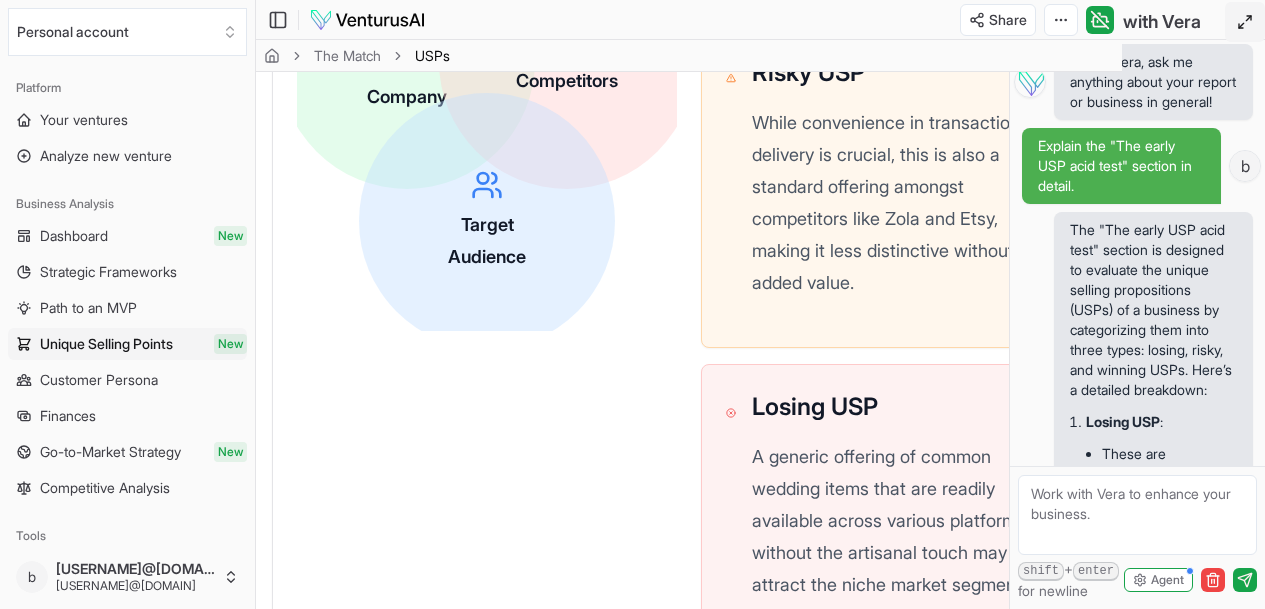 scroll, scrollTop: 879, scrollLeft: 0, axis: vertical 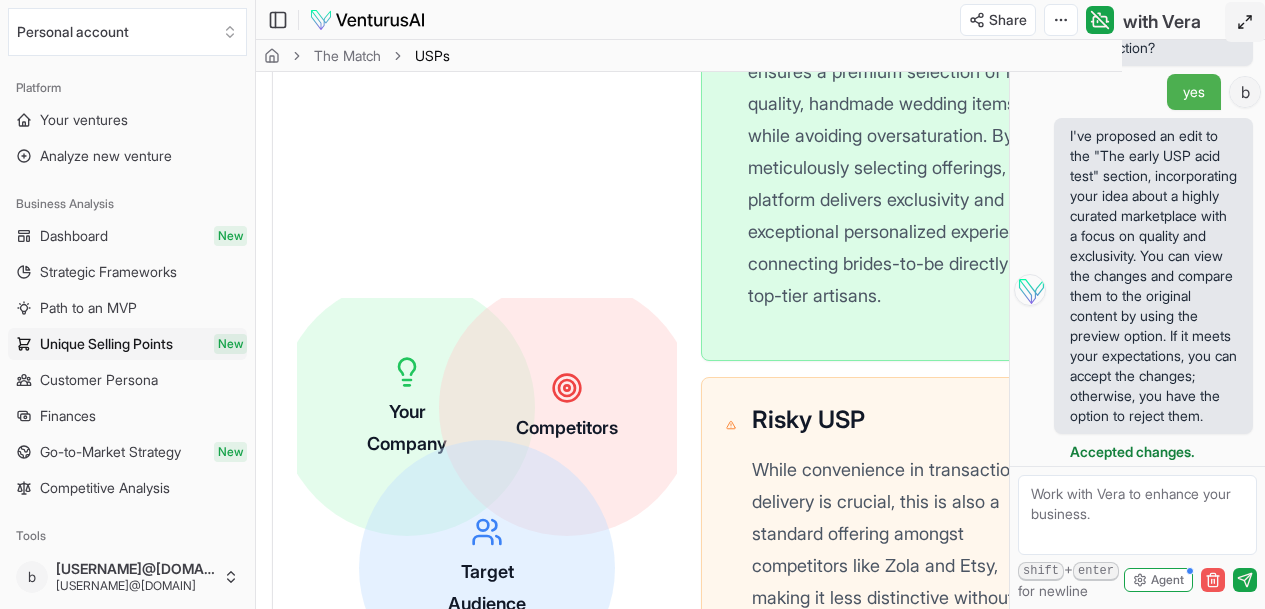 click 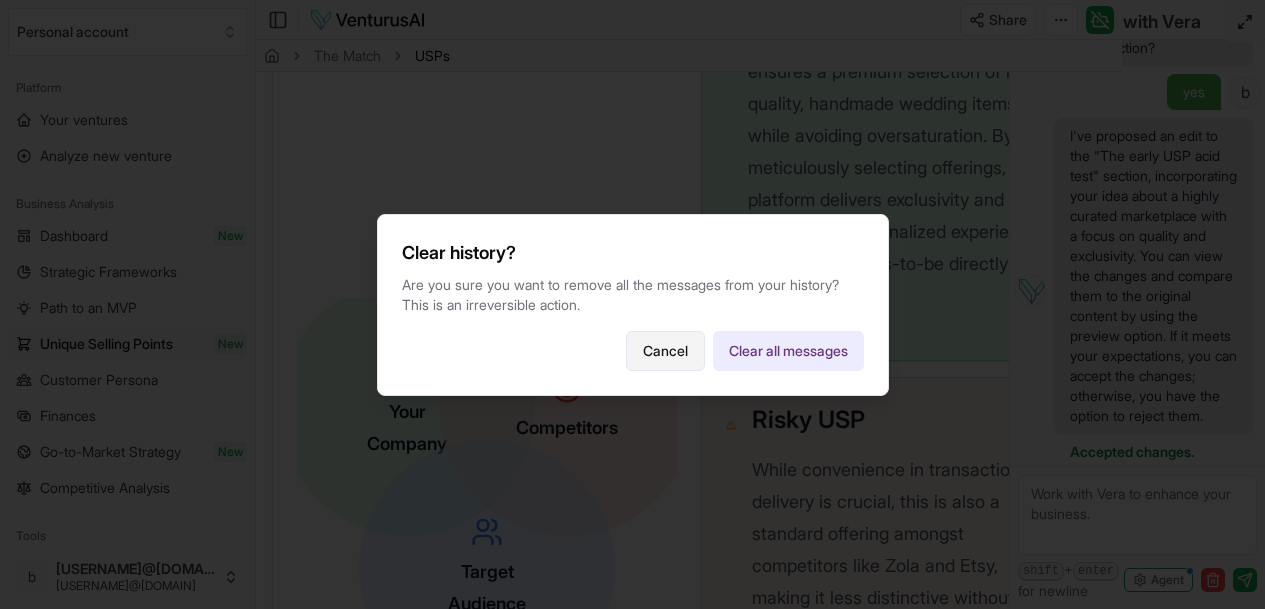 click on "Cancel" at bounding box center [665, 351] 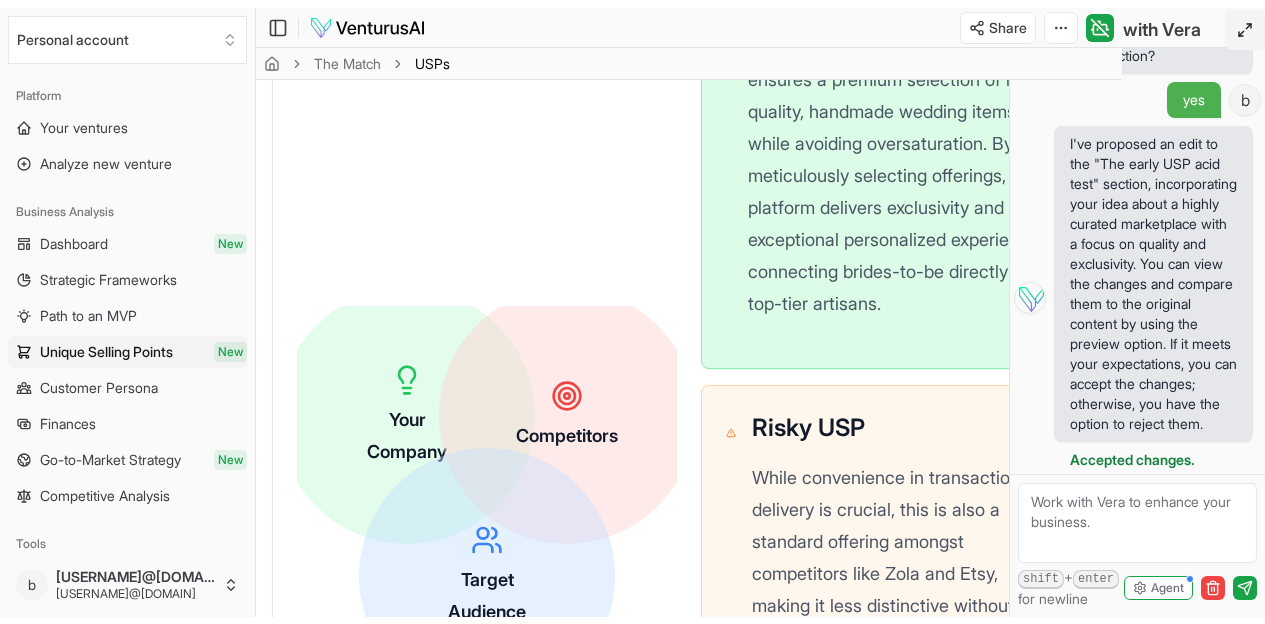 scroll, scrollTop: 3521, scrollLeft: 0, axis: vertical 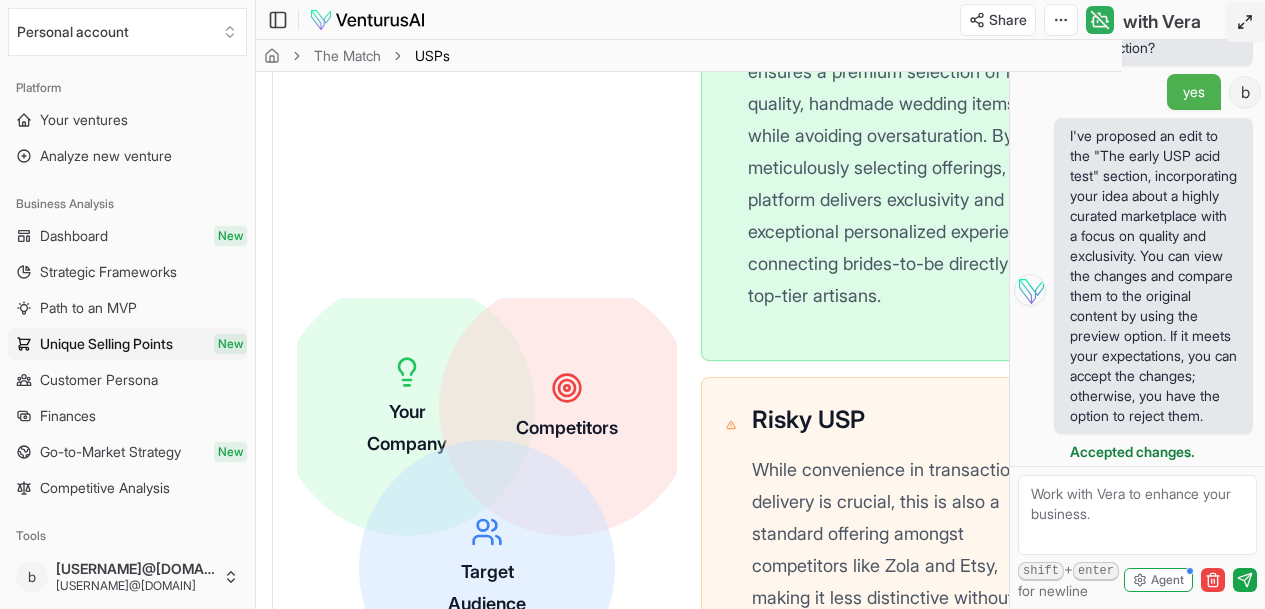 click 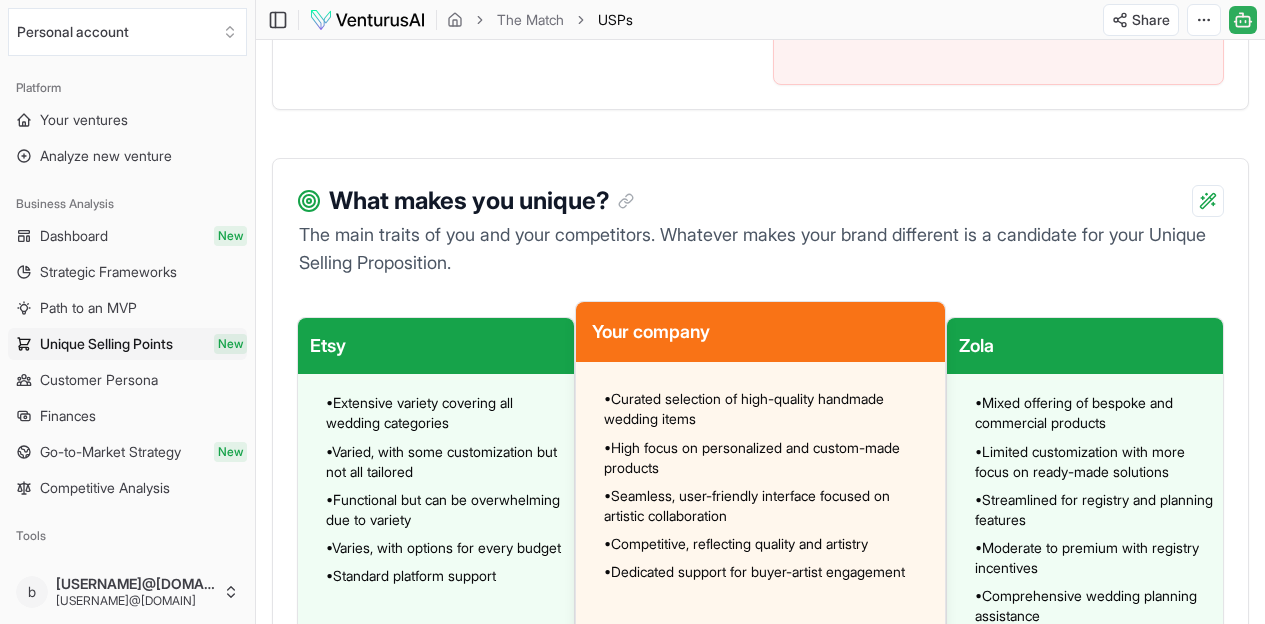 scroll, scrollTop: 1854, scrollLeft: 0, axis: vertical 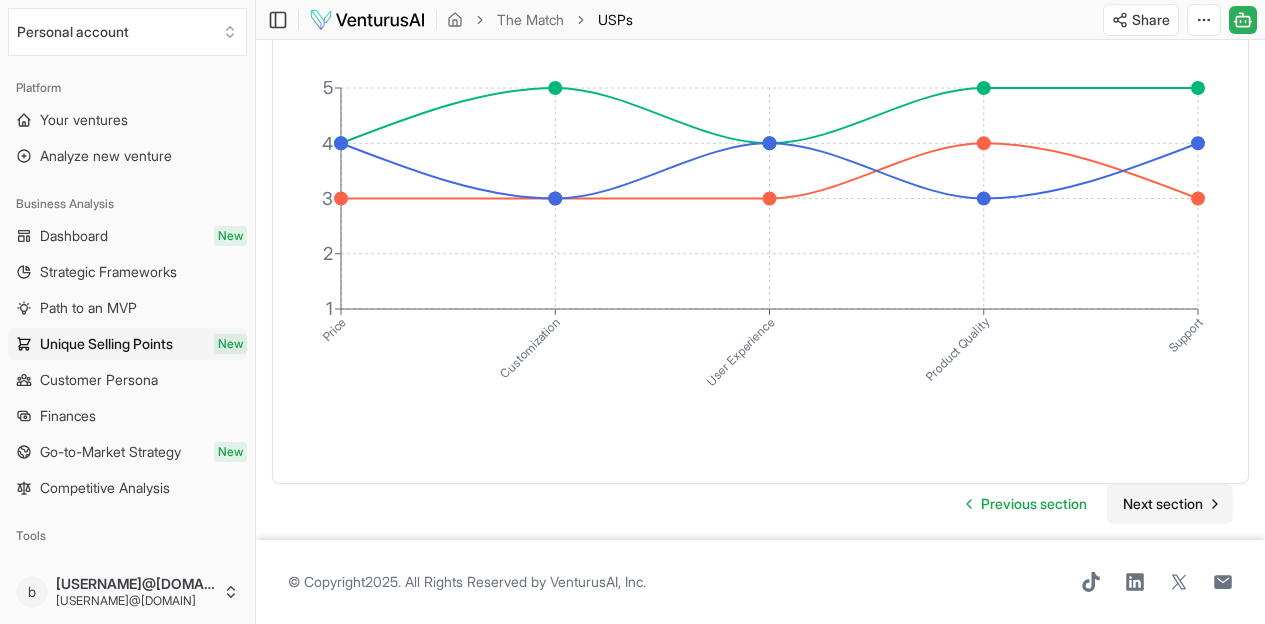 click on "Next section" at bounding box center [1163, 504] 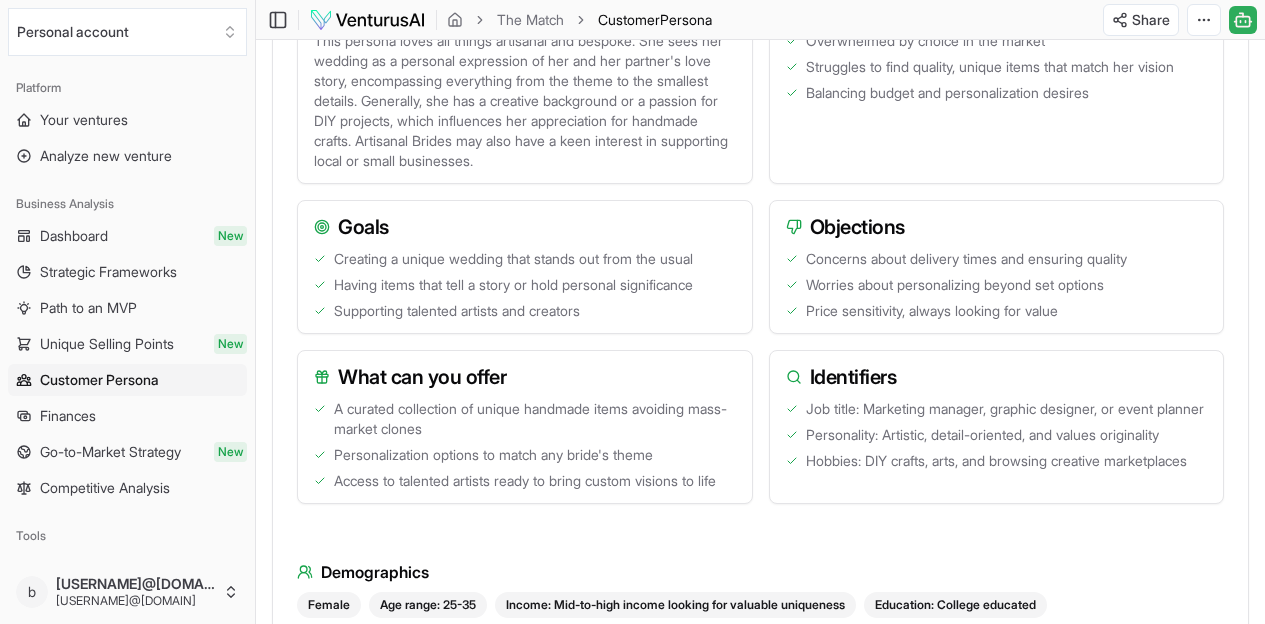 scroll, scrollTop: 716, scrollLeft: 0, axis: vertical 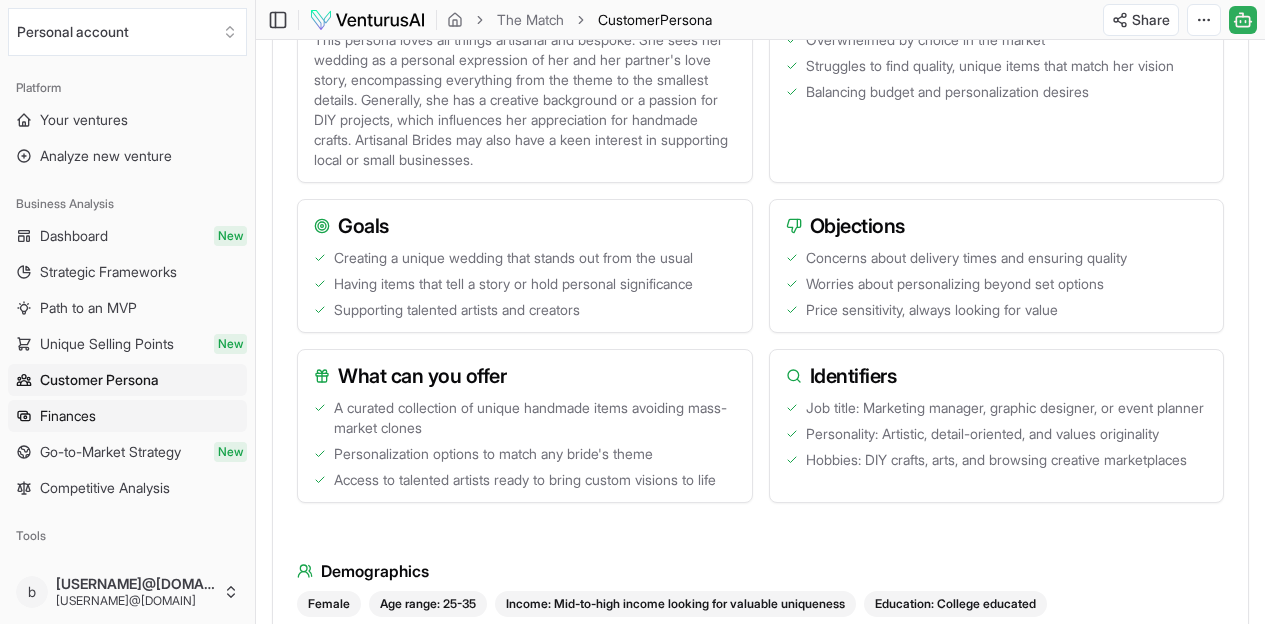 click on "Finances" at bounding box center (68, 416) 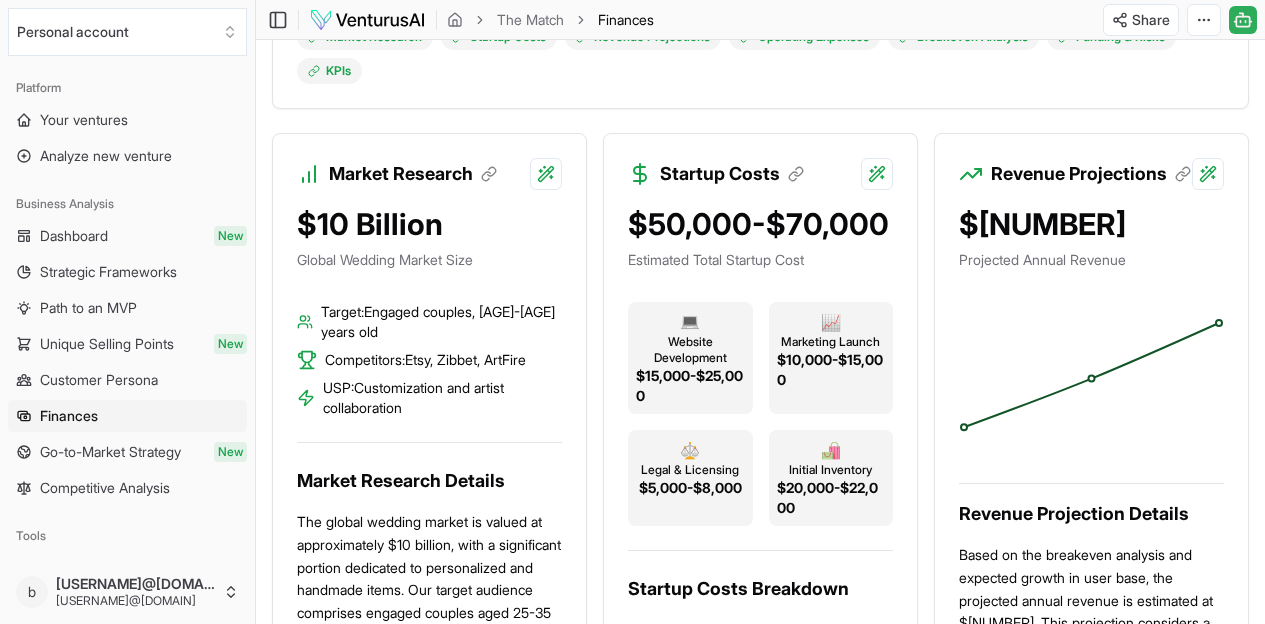 scroll, scrollTop: 475, scrollLeft: 0, axis: vertical 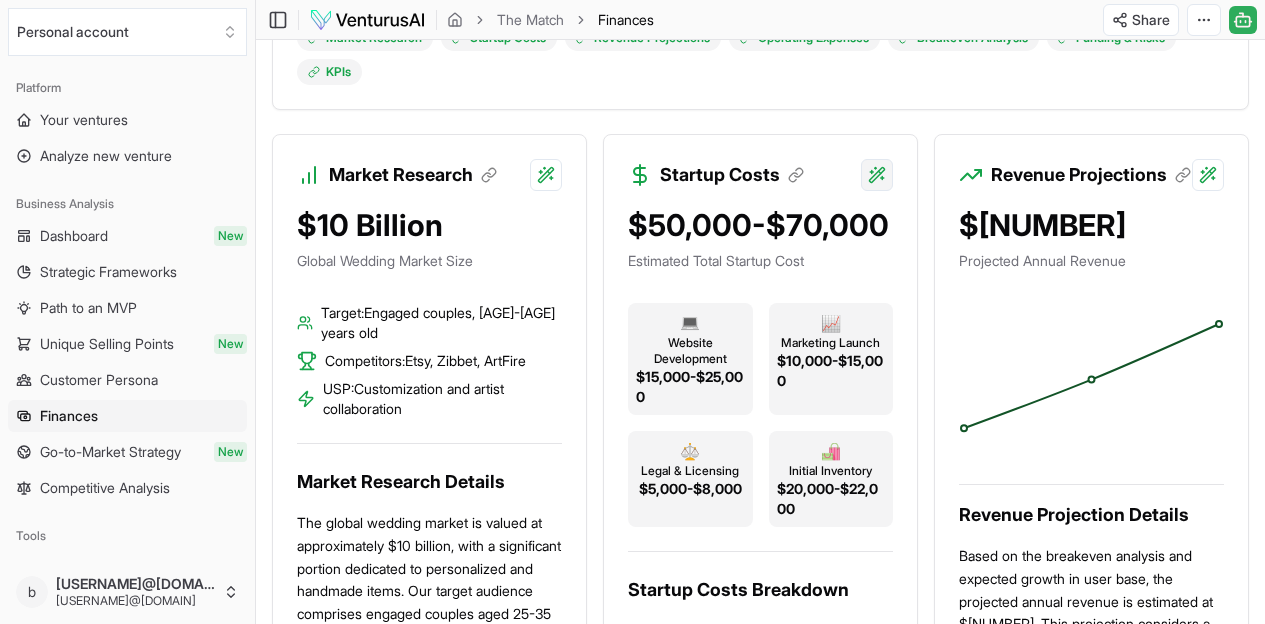 click on "We value your privacy We use cookies to enhance your browsing experience, serve personalized ads or content, and analyze our traffic. By clicking "Accept All", you consent to our use of cookies. Customize    Accept All Customize Consent Preferences   We use cookies to help you navigate efficiently and perform certain functions. You will find detailed information about all cookies under each consent category below. The cookies that are categorized as "Necessary" are stored on your browser as they are essential for enabling the basic functionalities of the site. ...  Show more Necessary Always Active Necessary cookies are required to enable the basic features of this site, such as providing secure log-in or adjusting your consent preferences. These cookies do not store any personally identifiable data. Cookie cookieyes-consent Duration 1 year Description Cookie __cf_bm Duration 1 hour Description This cookie, set by Cloudflare, is used to support Cloudflare Bot Management.  Cookie _cfuvid Duration session lidc" at bounding box center (632, -163) 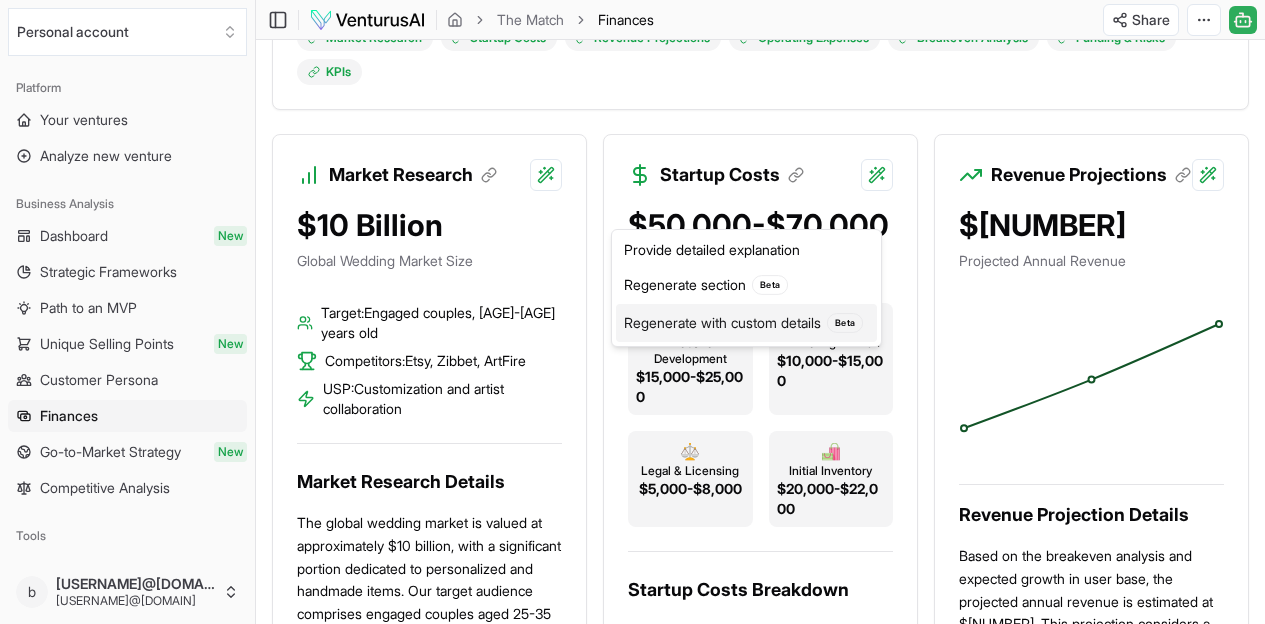 click on "Regenerate with custom details   Beta" at bounding box center [746, 323] 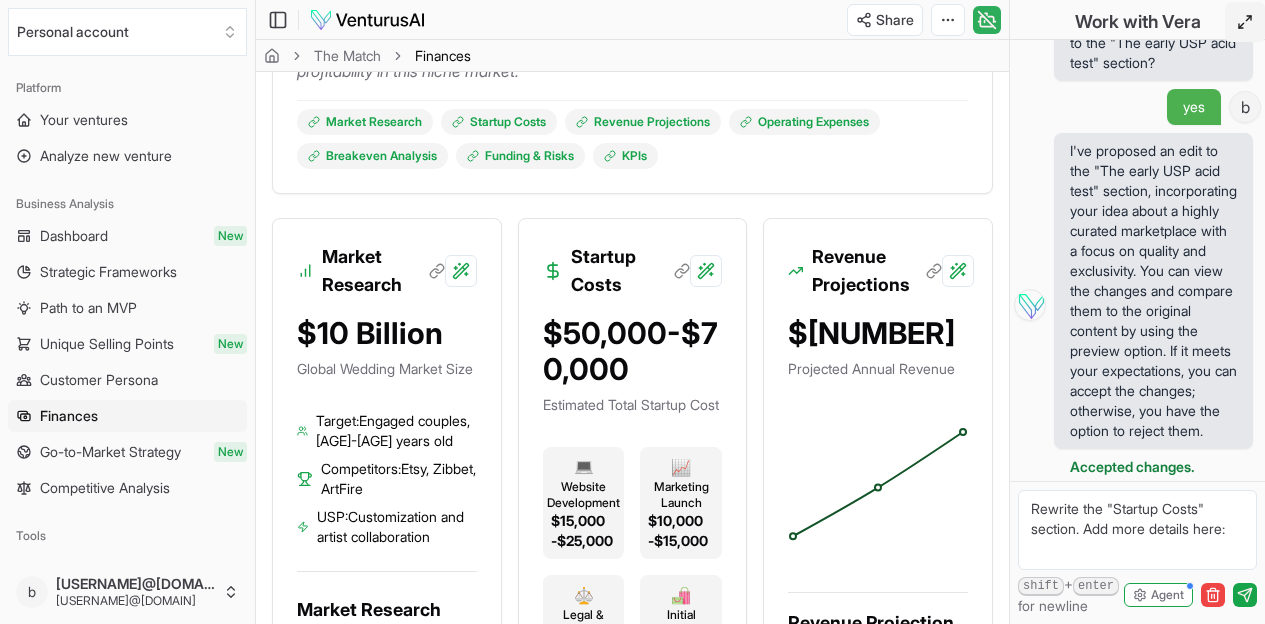 scroll, scrollTop: 3546, scrollLeft: 0, axis: vertical 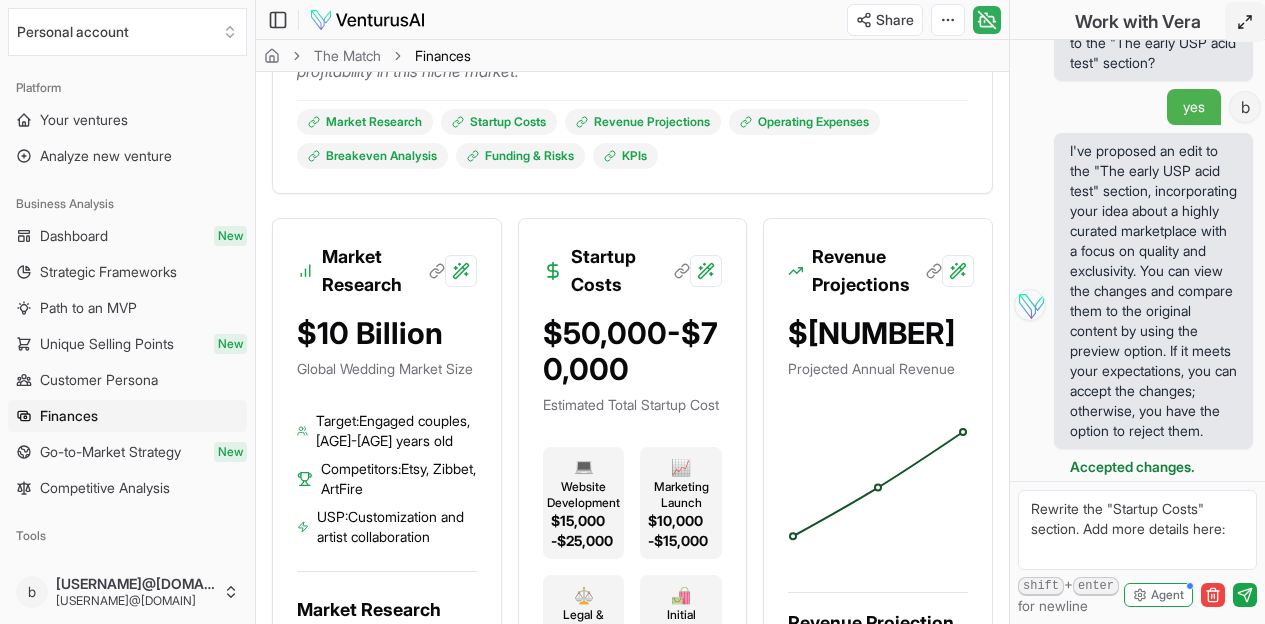 click on "Rewrite the "Startup Costs" section. Add more details here:" at bounding box center [1137, 530] 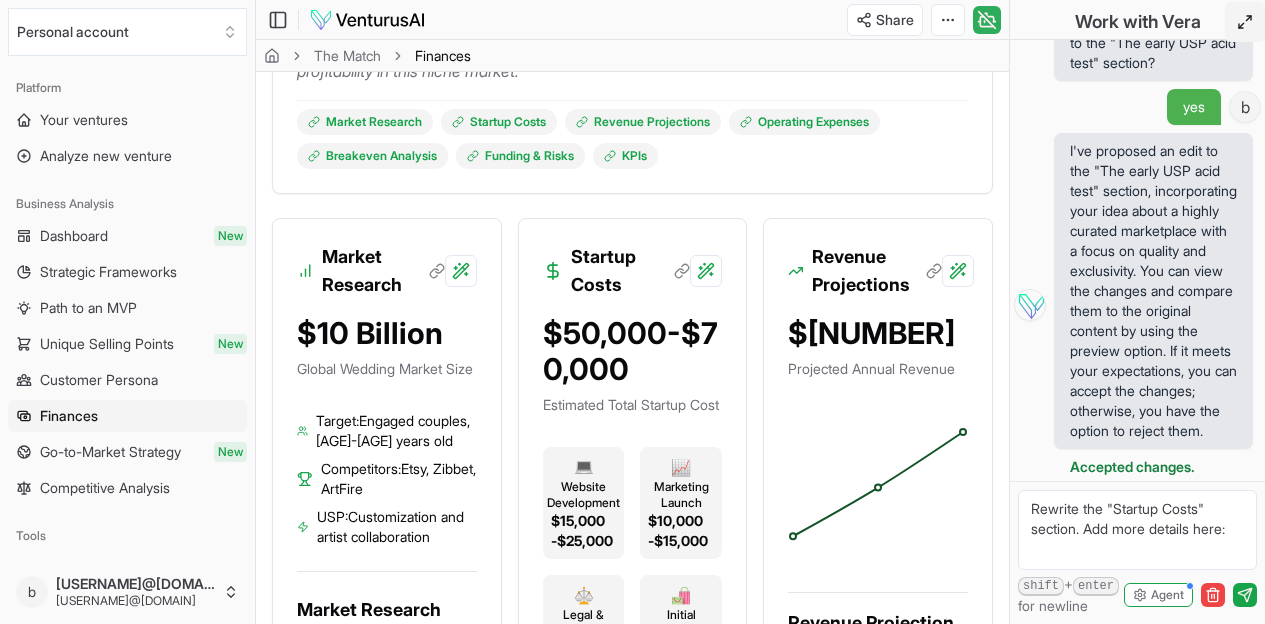 click on "Rewrite the "Startup Costs" section. Add more details here:" at bounding box center [1137, 530] 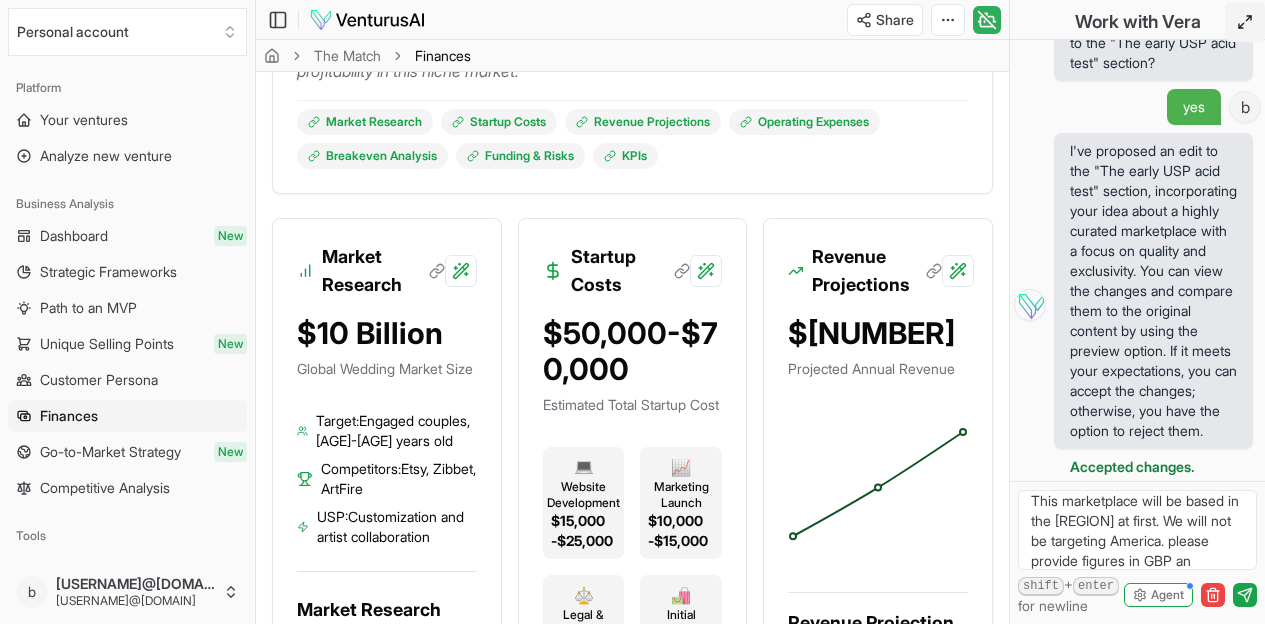 scroll, scrollTop: 68, scrollLeft: 0, axis: vertical 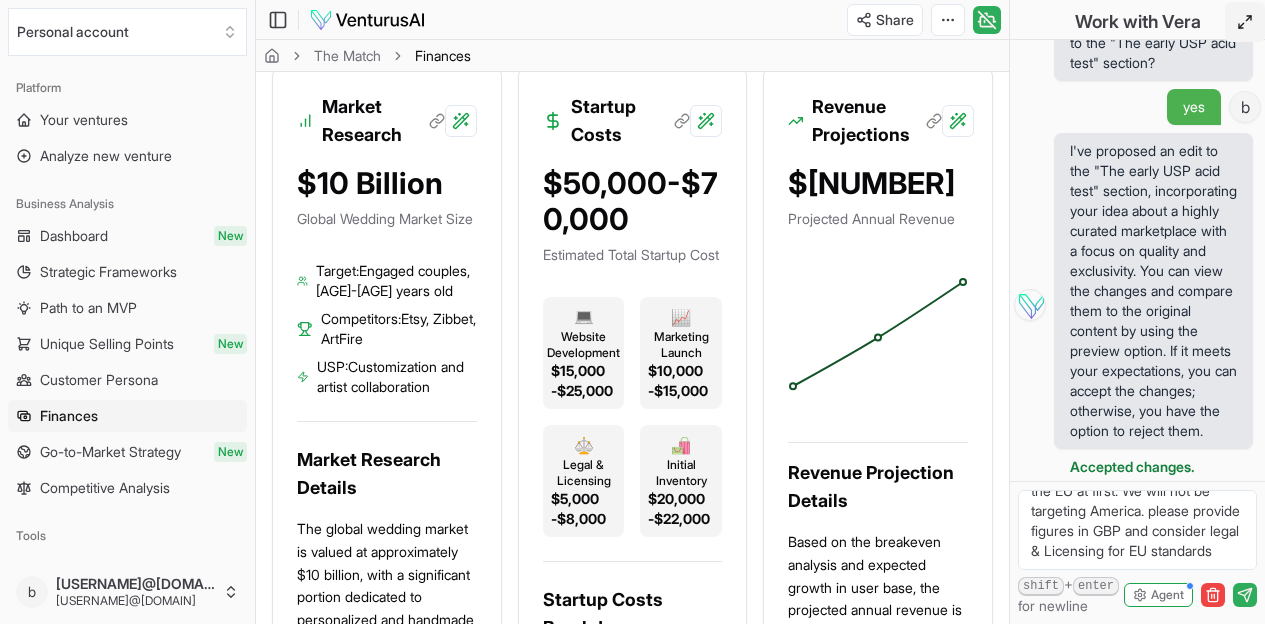 type on "Rewrite the "Startup Costs" section. Add more details here: This marketplace will be based in the EU at first. We will not be targeting America. please provide figures in GBP and consider legal & Licensing for EU standards" 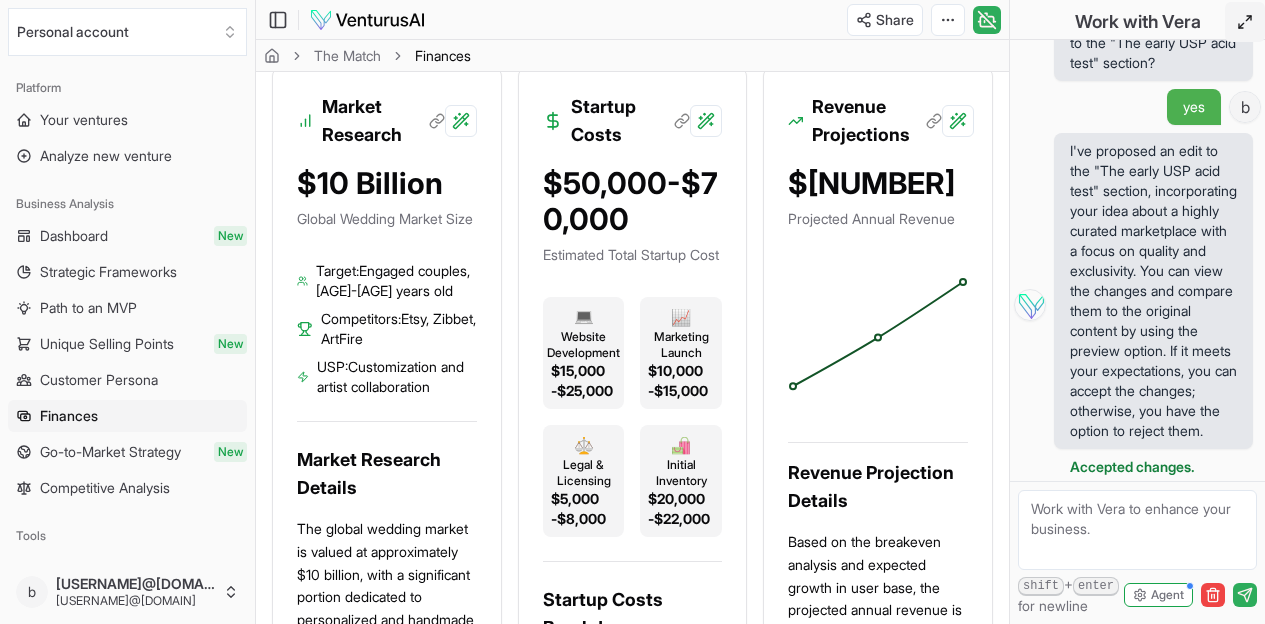 scroll, scrollTop: 0, scrollLeft: 0, axis: both 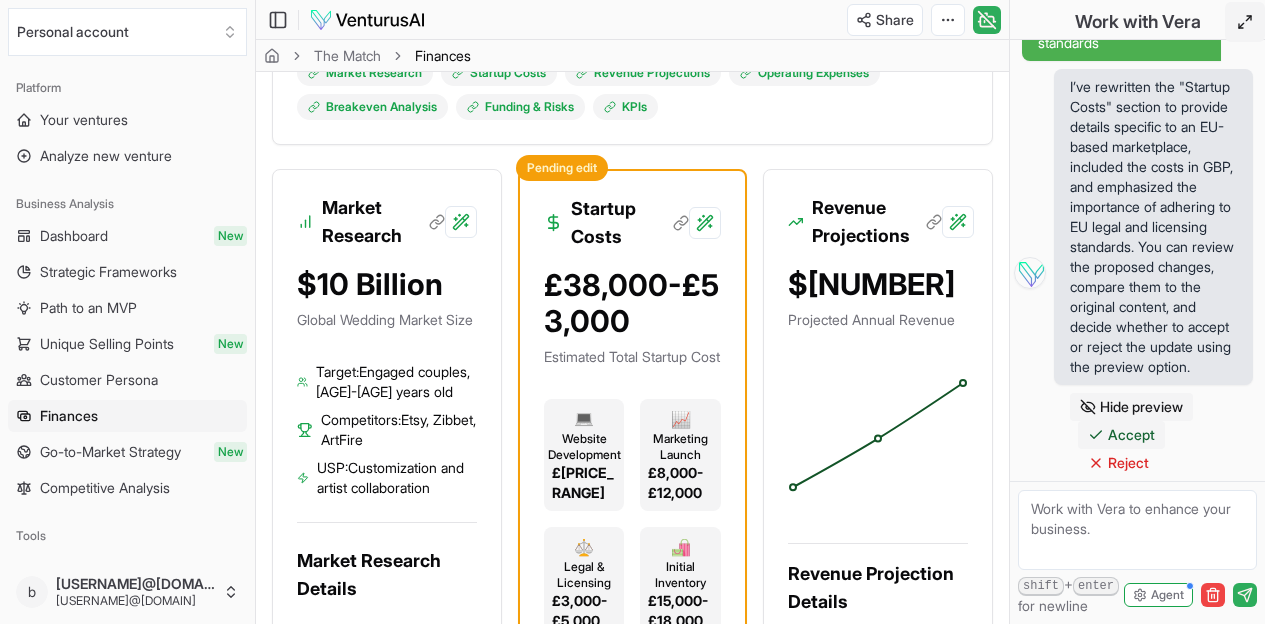 click on "Accept" at bounding box center [1131, 435] 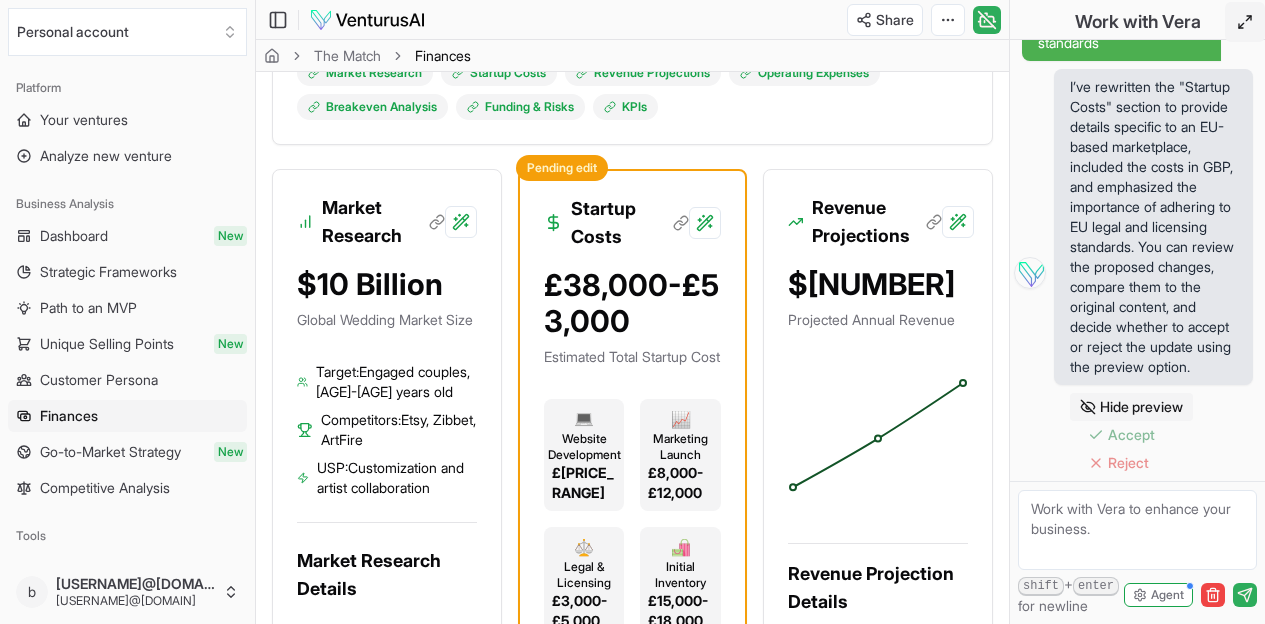scroll, scrollTop: 4222, scrollLeft: 0, axis: vertical 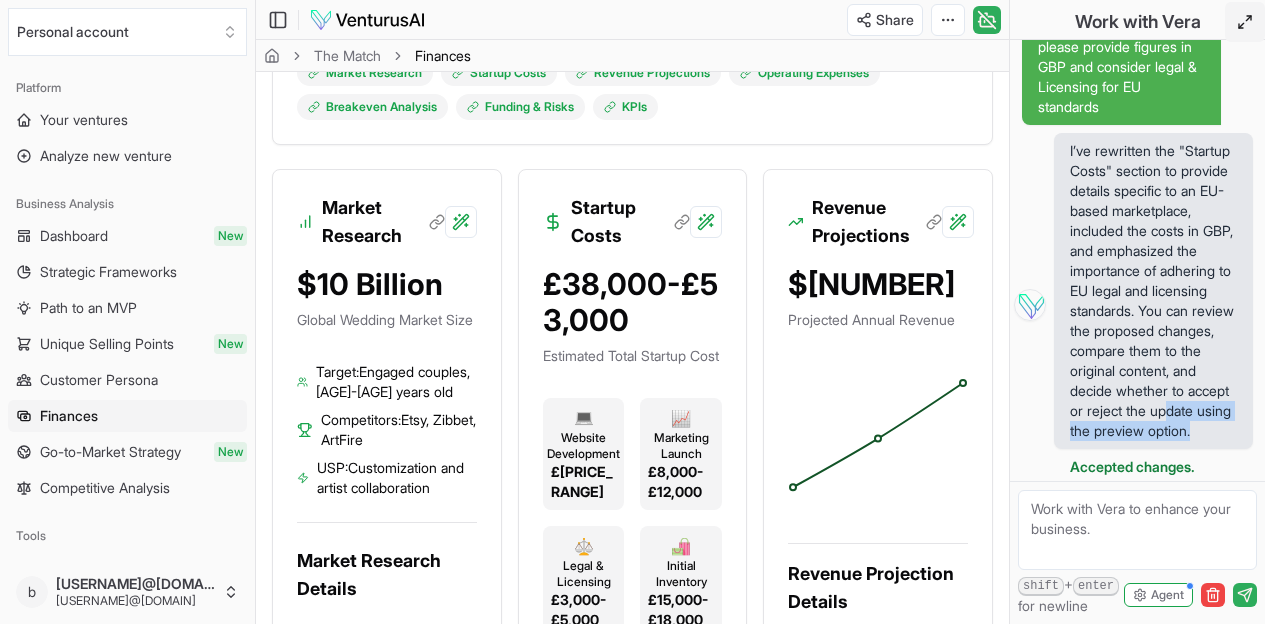 drag, startPoint x: 1203, startPoint y: 428, endPoint x: 1152, endPoint y: 408, distance: 54.781384 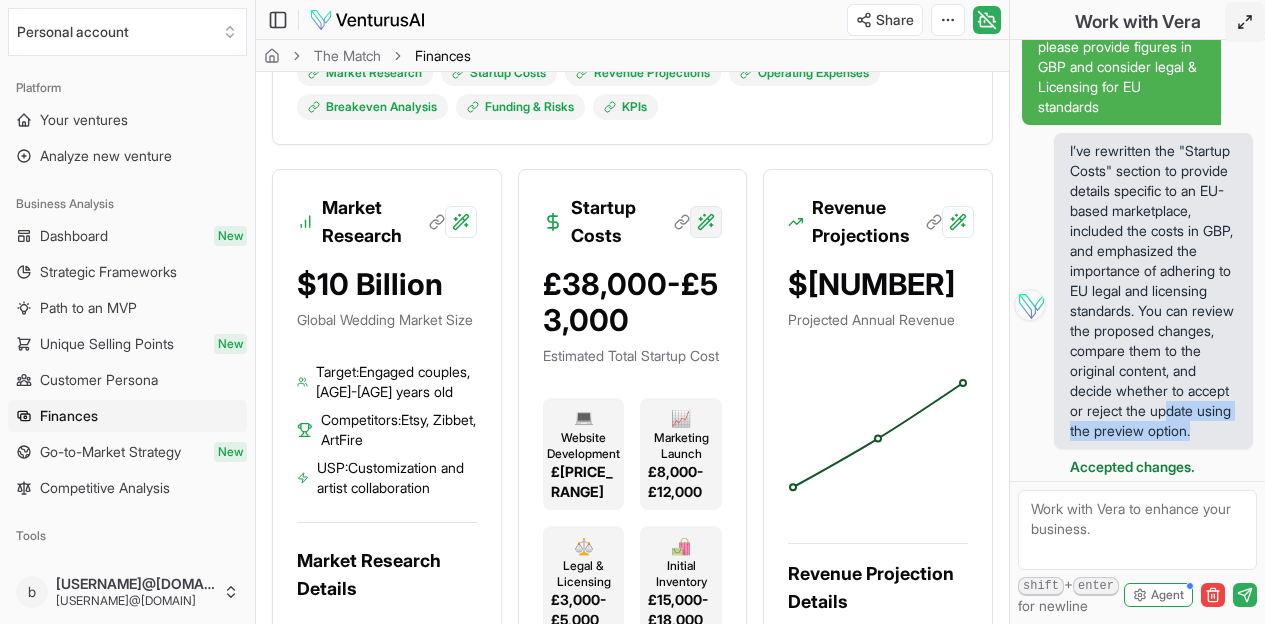 click on "We value your privacy We use cookies to enhance your browsing experience, serve personalized ads or content, and analyze our traffic. By clicking "Accept All", you consent to our use of cookies. Customize    Accept All Customize Consent Preferences   We use cookies to help you navigate efficiently and perform certain functions. You will find detailed information about all cookies under each consent category below. The cookies that are categorized as "Necessary" are stored on your browser as they are essential for enabling the basic functionalities of the site. ...  Show more Necessary Always Active Necessary cookies are required to enable the basic features of this site, such as providing secure log-in or adjusting your consent preferences. These cookies do not store any personally identifiable data. Cookie cookieyes-consent Duration 1 year Description Cookie __cf_bm Duration 1 hour Description This cookie, set by Cloudflare, is used to support Cloudflare Bot Management.  Cookie _cfuvid Duration session lidc" at bounding box center (632, -212) 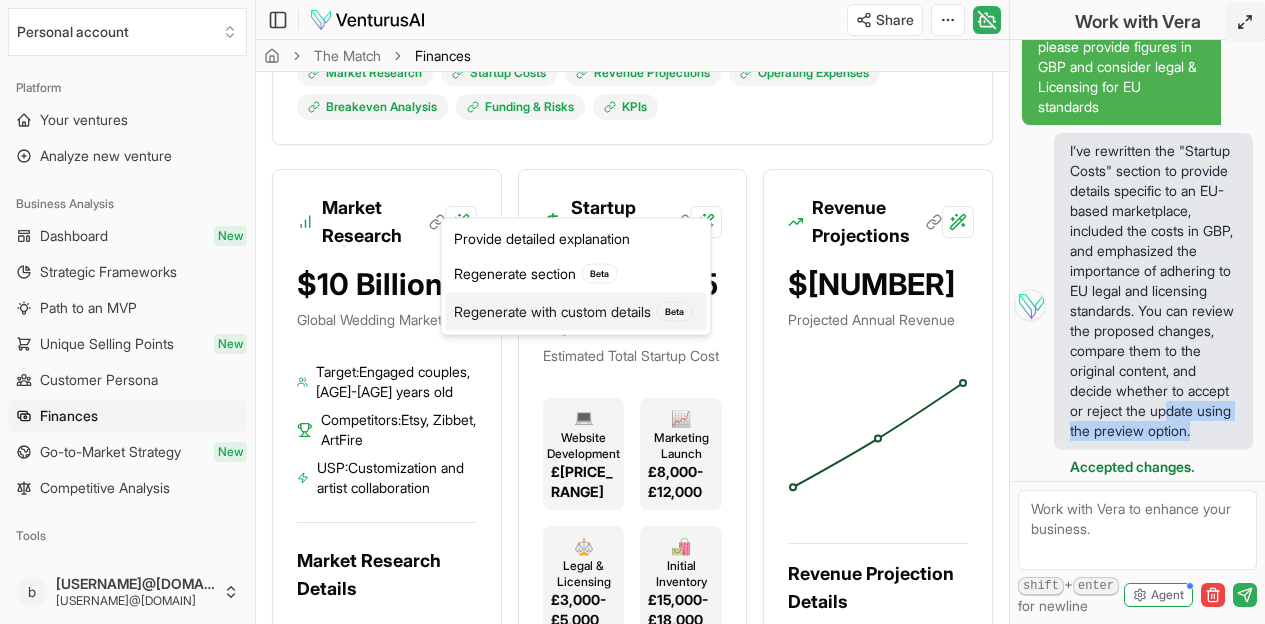 click on "Regenerate with custom details   Beta" at bounding box center (576, 312) 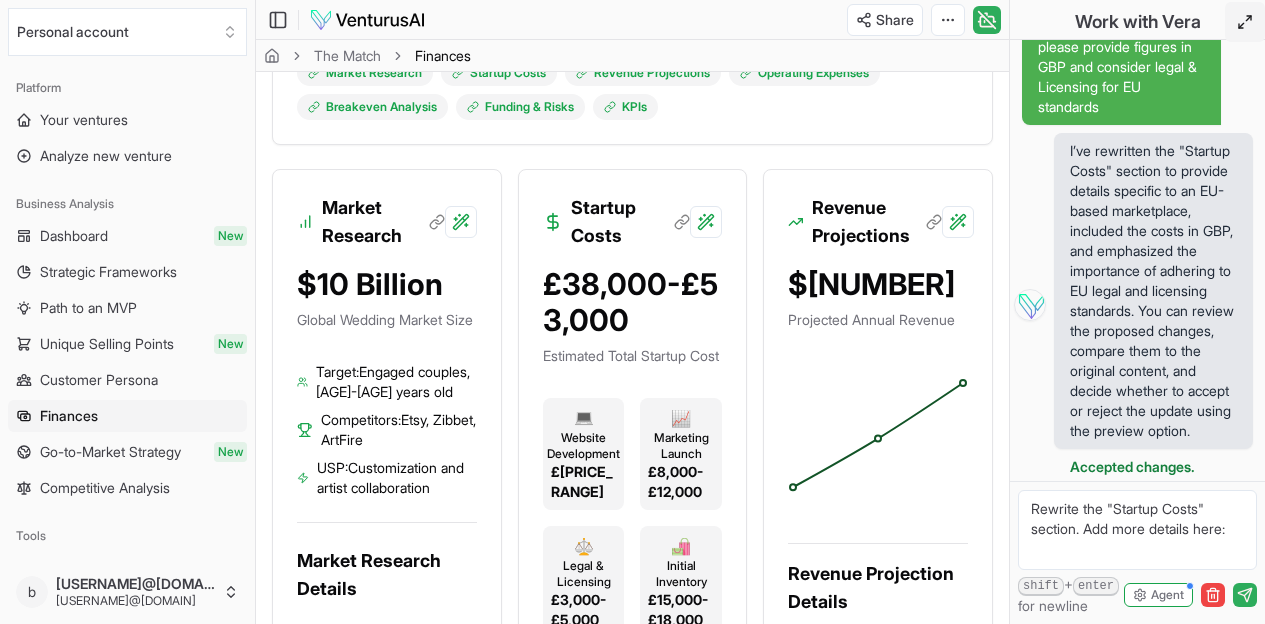 click on "Rewrite the "Startup Costs" section. Add more details here:" at bounding box center (1137, 530) 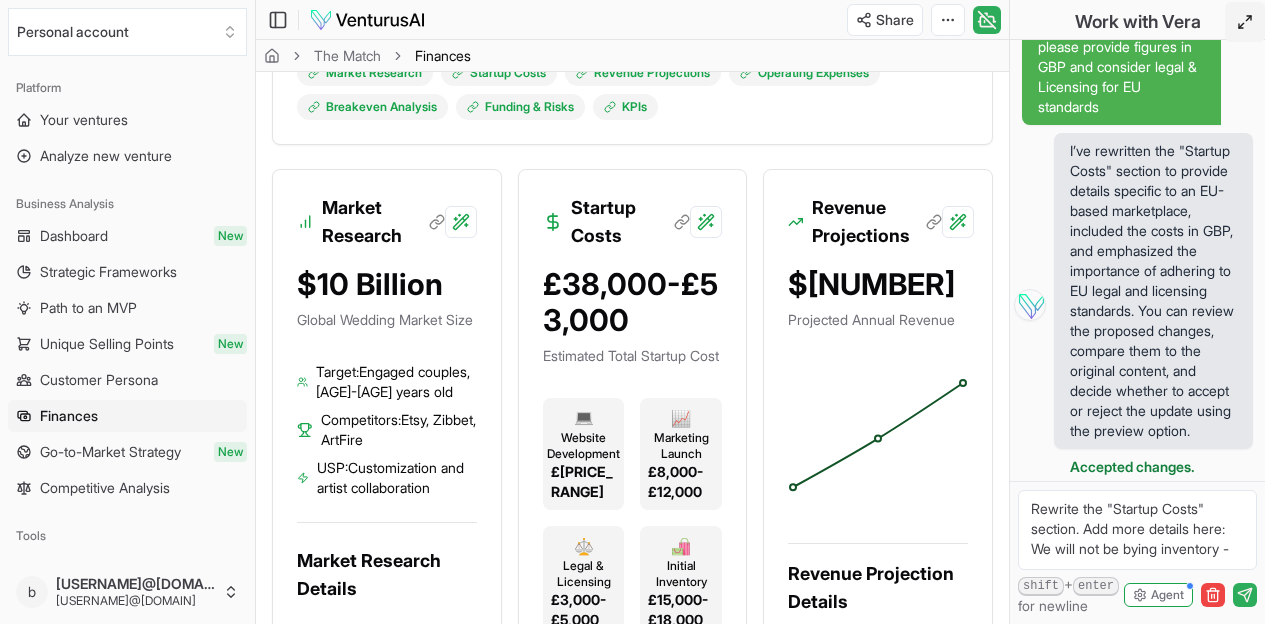 click on "Rewrite the "Startup Costs" section. Add more details here: We will not be bying inventory -" at bounding box center [1137, 530] 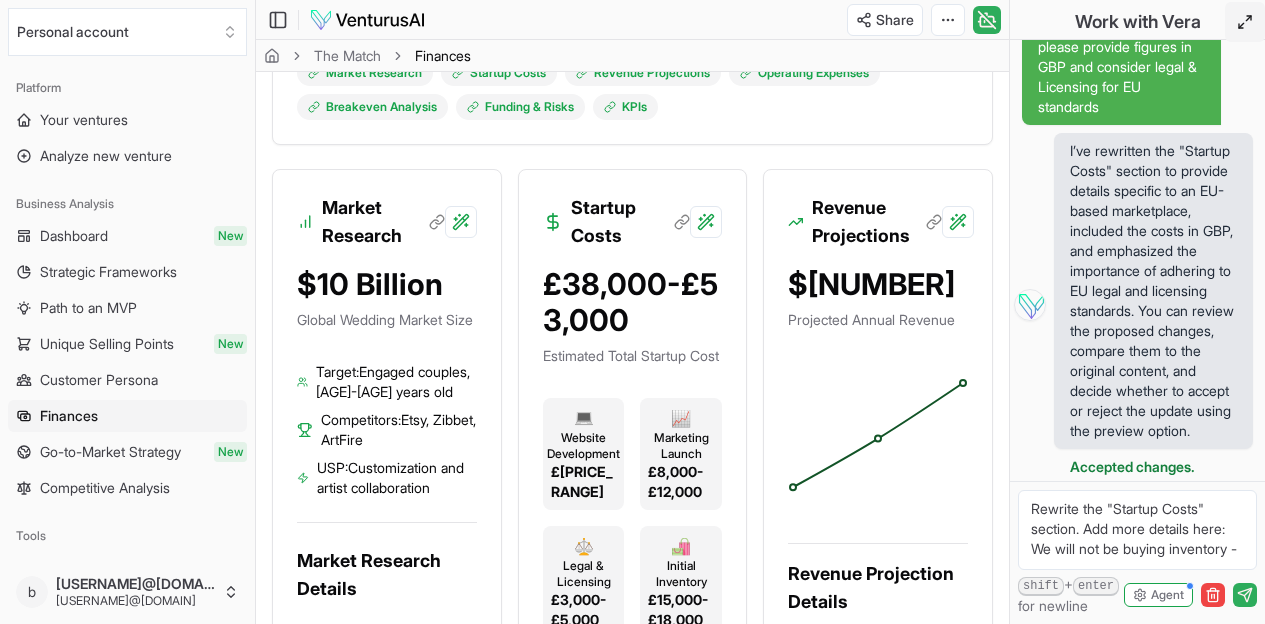 click on "Rewrite the "Startup Costs" section. Add more details here: We will not be buying inventory -" at bounding box center (1137, 530) 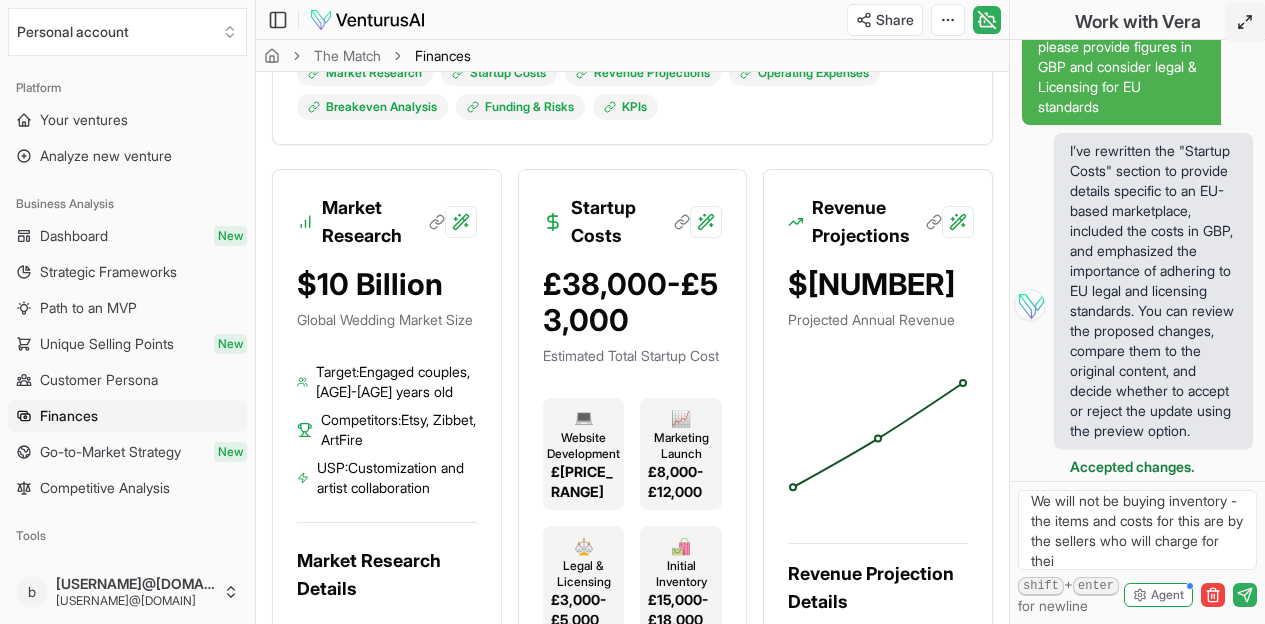 scroll, scrollTop: 68, scrollLeft: 0, axis: vertical 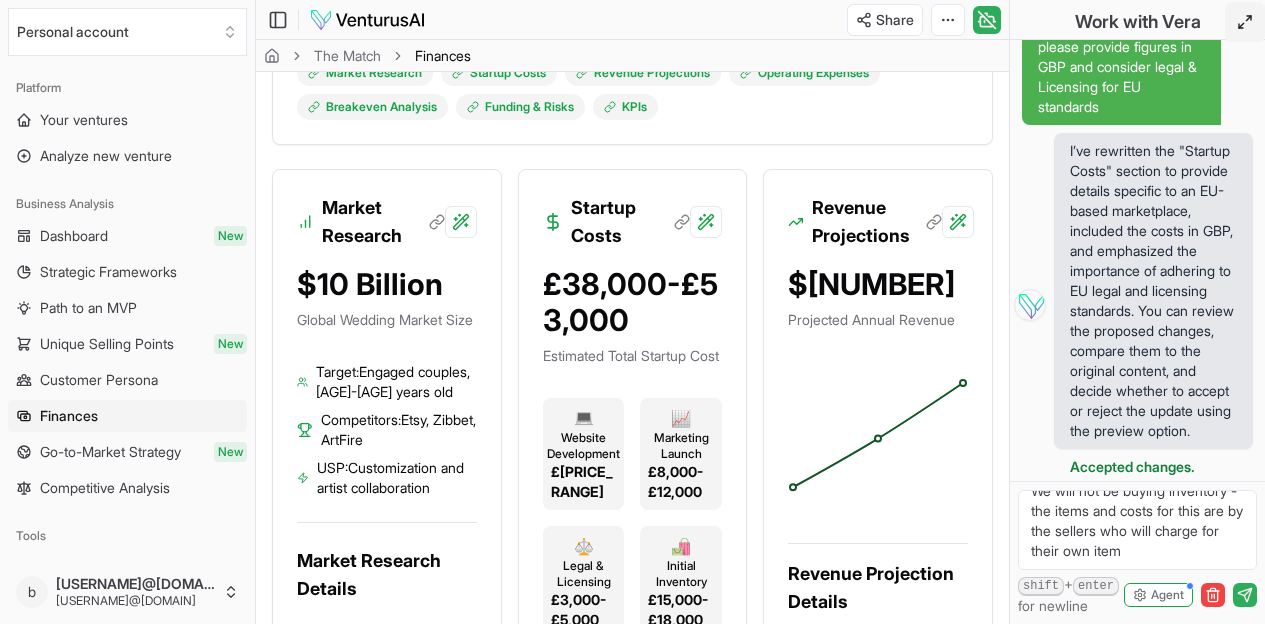 type on "Rewrite the "Startup Costs" section. Add more details here: We will not be buying inventory - the items and costs for this are by the sellers who will charge for their own items" 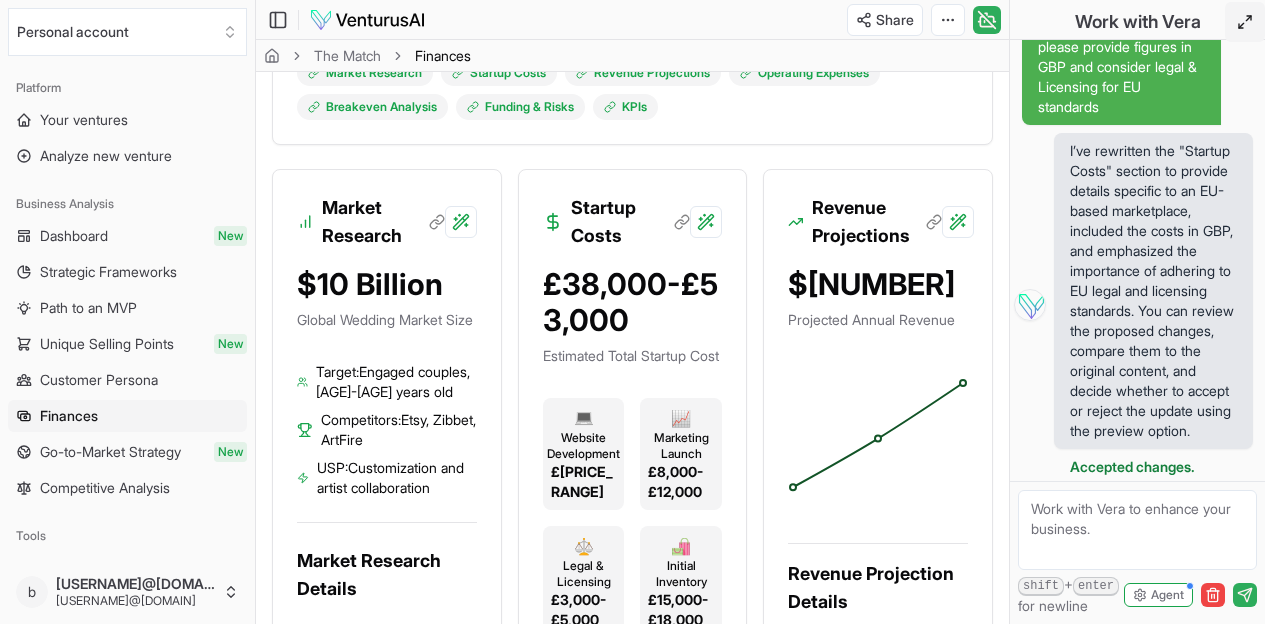 scroll, scrollTop: 0, scrollLeft: 0, axis: both 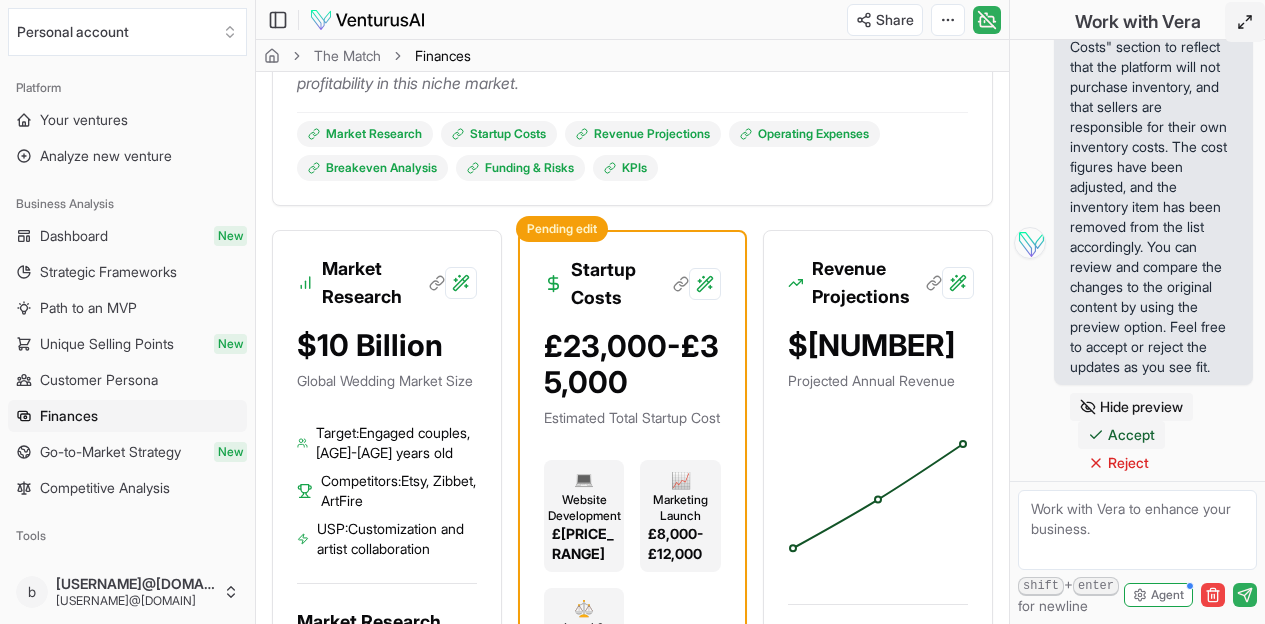 type 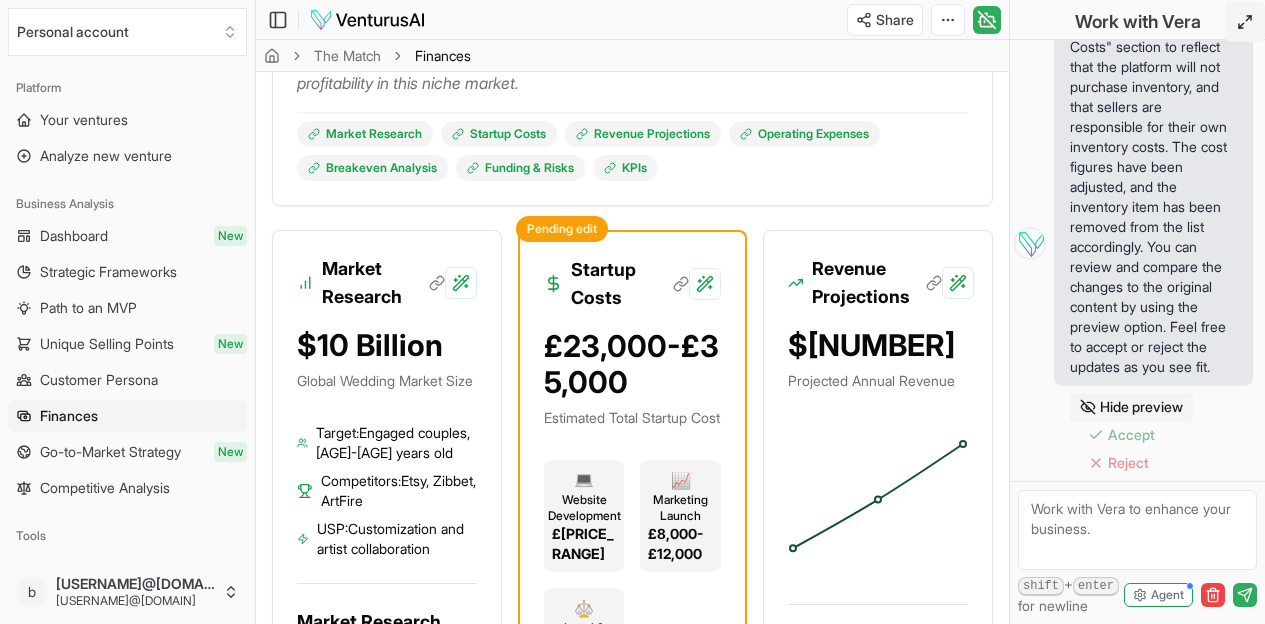 scroll, scrollTop: 4878, scrollLeft: 0, axis: vertical 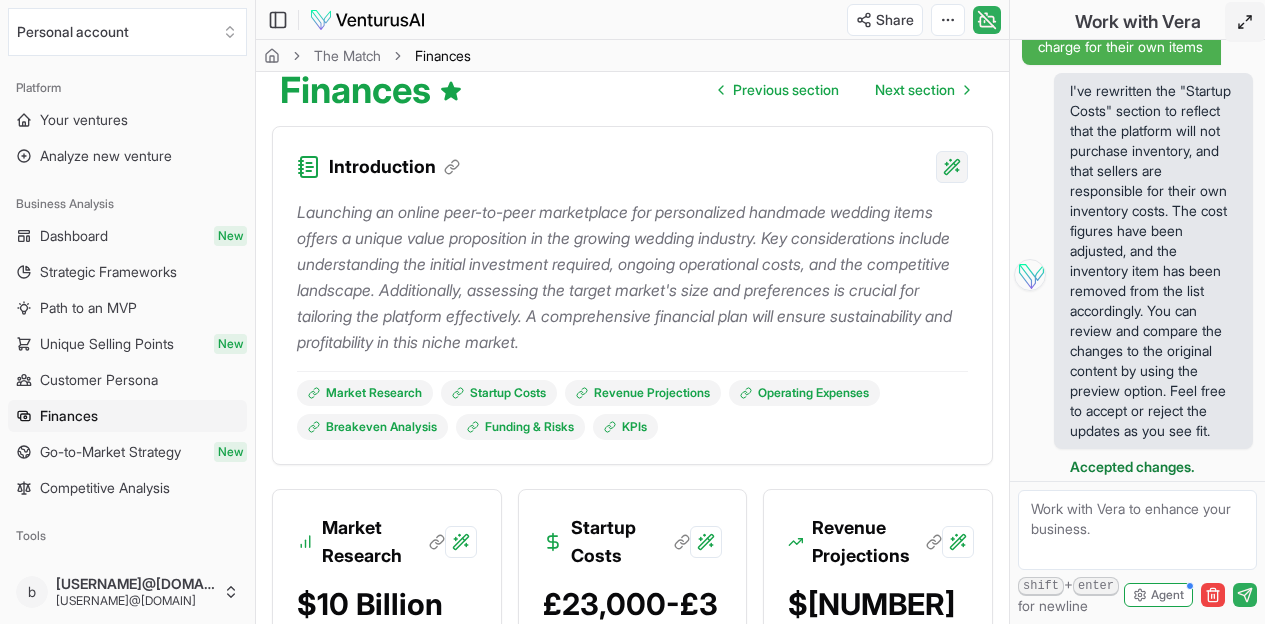 click on "We value your privacy We use cookies to enhance your browsing experience, serve personalized ads or content, and analyze our traffic. By clicking "Accept All", you consent to our use of cookies. Customize    Accept All Customize Consent Preferences   We use cookies to help you navigate efficiently and perform certain functions. You will find detailed information about all cookies under each consent category below. The cookies that are categorized as "Necessary" are stored on your browser as they are essential for enabling the basic functionalities of the site. ...  Show more Necessary Always Active Necessary cookies are required to enable the basic features of this site, such as providing secure log-in or adjusting your consent preferences. These cookies do not store any personally identifiable data. Cookie cookieyes-consent Duration 1 year Description Cookie __cf_bm Duration 1 hour Description This cookie, set by Cloudflare, is used to support Cloudflare Bot Management.  Cookie _cfuvid Duration session lidc" at bounding box center (632, 108) 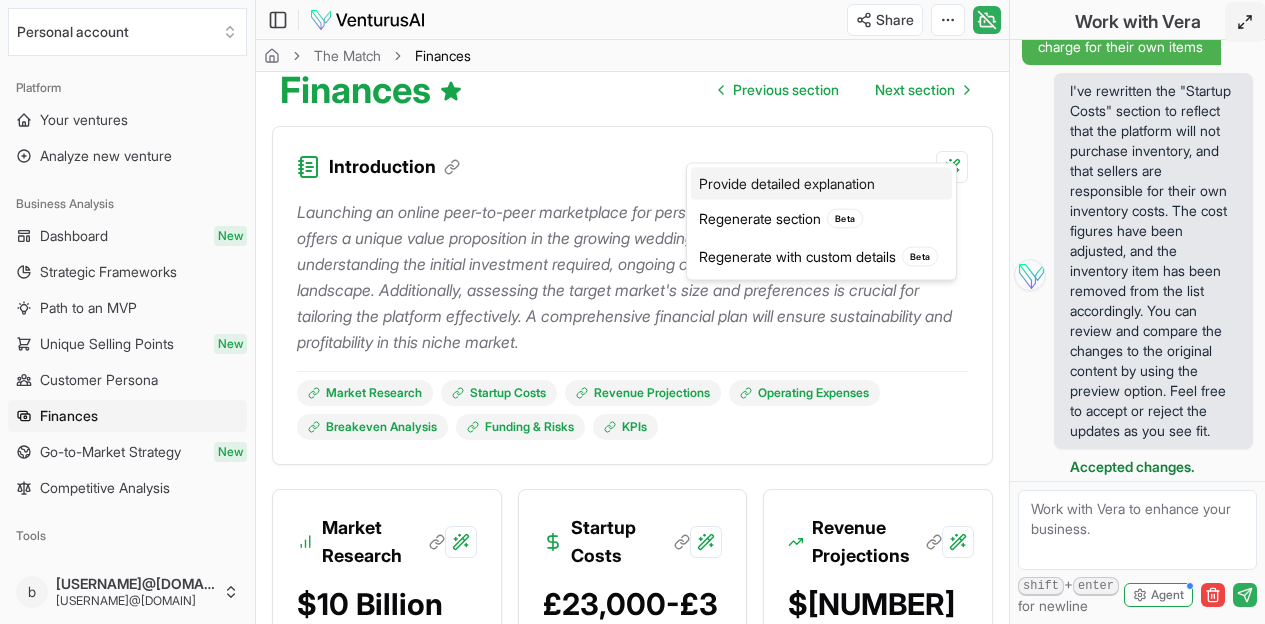 click on "Provide detailed explanation" at bounding box center (821, 184) 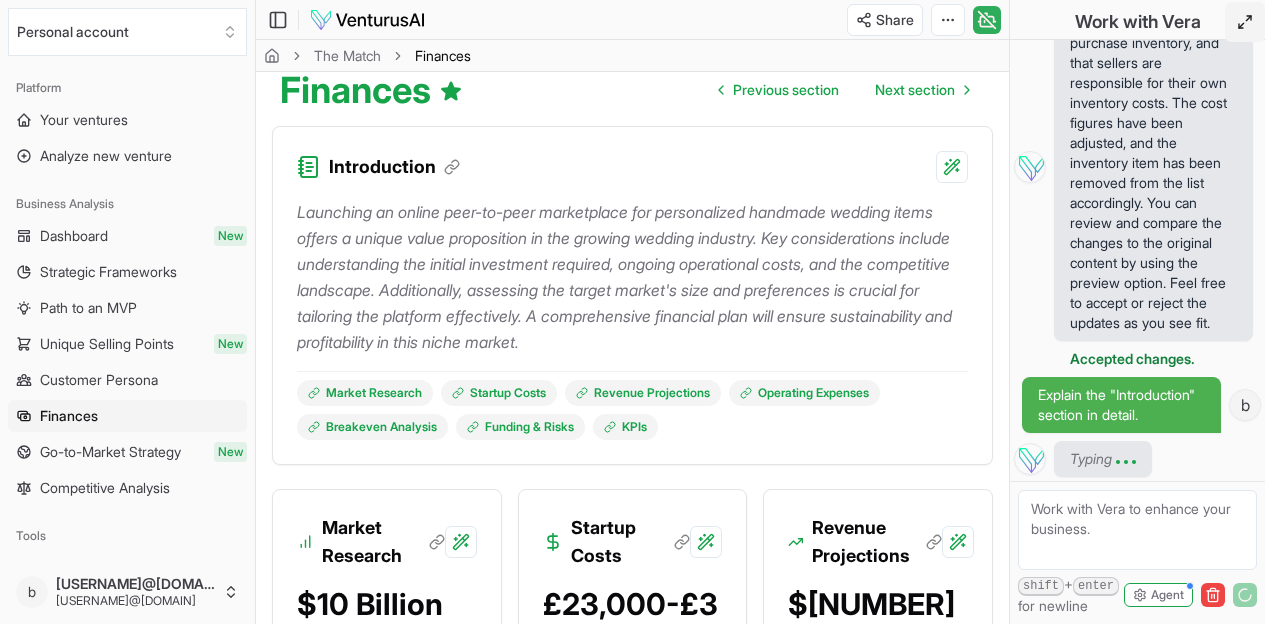 scroll, scrollTop: 5006, scrollLeft: 0, axis: vertical 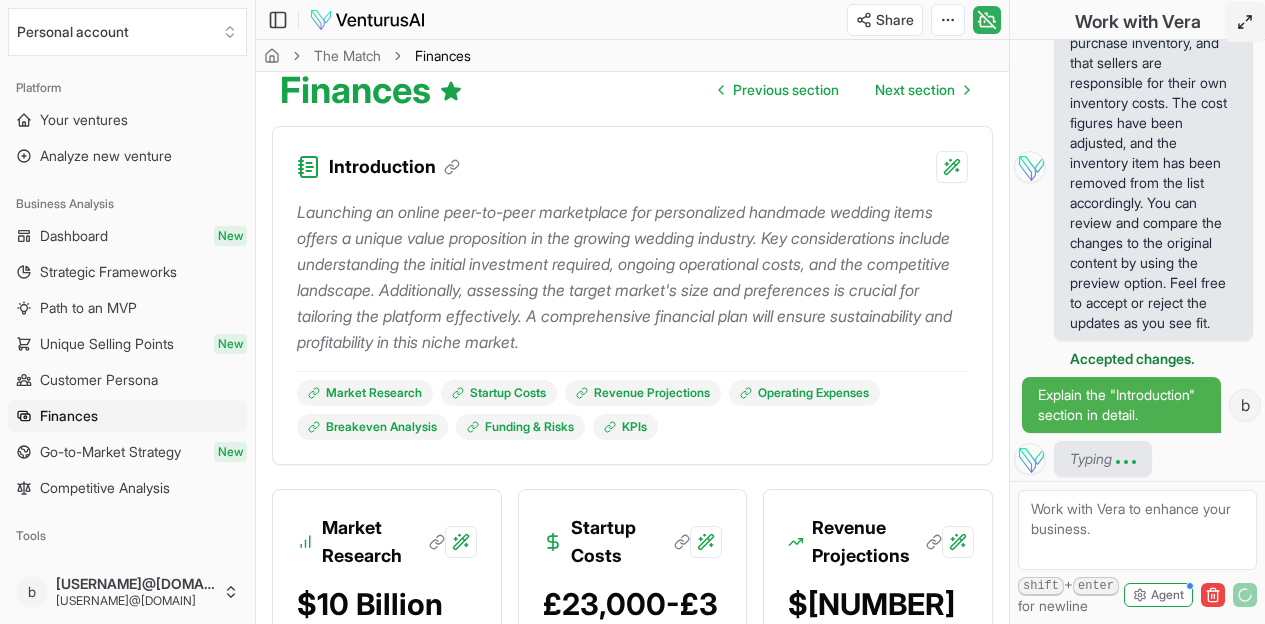 click at bounding box center [1137, 530] 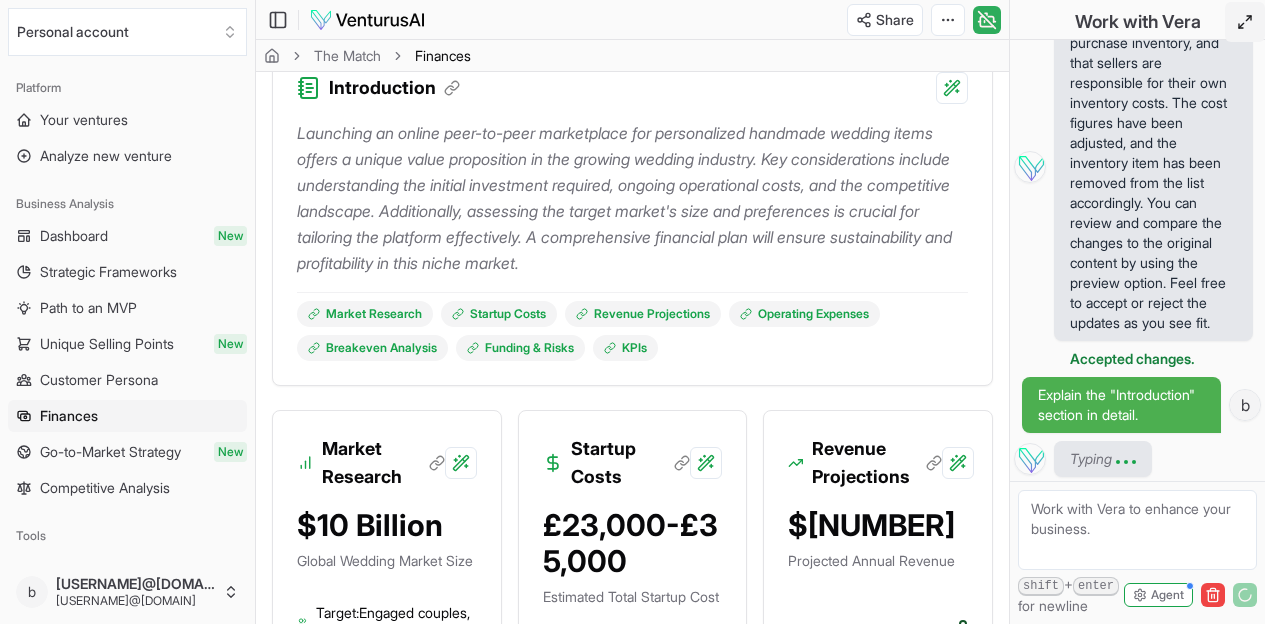scroll, scrollTop: 240, scrollLeft: 0, axis: vertical 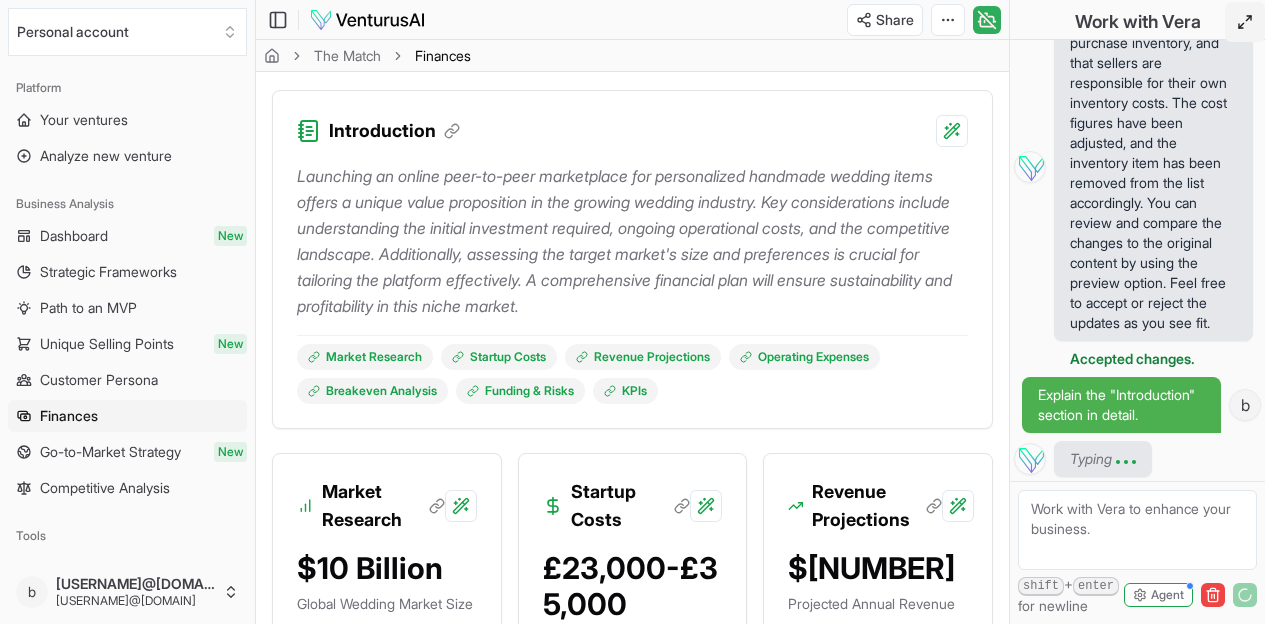 click 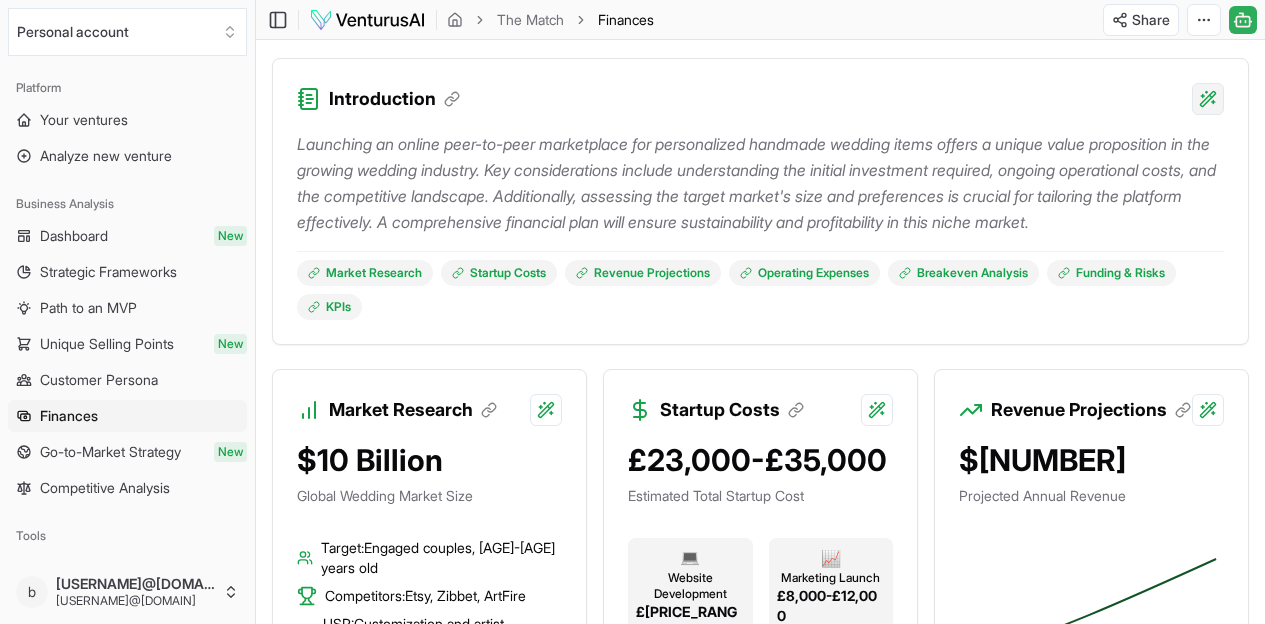 click on "We value your privacy We use cookies to enhance your browsing experience, serve personalized ads or content, and analyze our traffic. By clicking "Accept All", you consent to our use of cookies. Customize    Accept All Customize Consent Preferences   We use cookies to help you navigate efficiently and perform certain functions. You will find detailed information about all cookies under each consent category below. The cookies that are categorized as "Necessary" are stored on your browser as they are essential for enabling the basic functionalities of the site. ...  Show more Necessary Always Active Necessary cookies are required to enable the basic features of this site, such as providing secure log-in or adjusting your consent preferences. These cookies do not store any personally identifiable data. Cookie cookieyes-consent Duration 1 year Description Cookie __cf_bm Duration 1 hour Description This cookie, set by Cloudflare, is used to support Cloudflare Bot Management.  Cookie _cfuvid Duration session lidc" at bounding box center [632, 72] 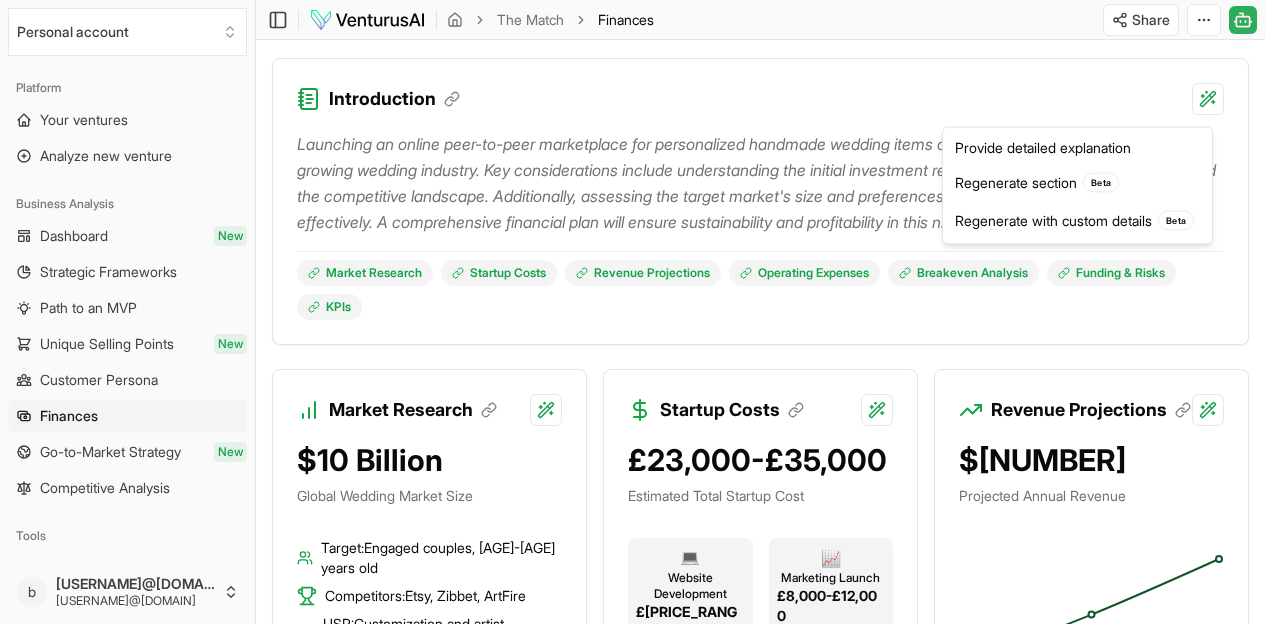 click on "We value your privacy We use cookies to enhance your browsing experience, serve personalized ads or content, and analyze our traffic. By clicking "Accept All", you consent to our use of cookies. Customize    Accept All Customize Consent Preferences   We use cookies to help you navigate efficiently and perform certain functions. You will find detailed information about all cookies under each consent category below. The cookies that are categorized as "Necessary" are stored on your browser as they are essential for enabling the basic functionalities of the site. ...  Show more Necessary Always Active Necessary cookies are required to enable the basic features of this site, such as providing secure log-in or adjusting your consent preferences. These cookies do not store any personally identifiable data. Cookie cookieyes-consent Duration 1 year Description Cookie __cf_bm Duration 1 hour Description This cookie, set by Cloudflare, is used to support Cloudflare Bot Management.  Cookie _cfuvid Duration session lidc" at bounding box center [632, 72] 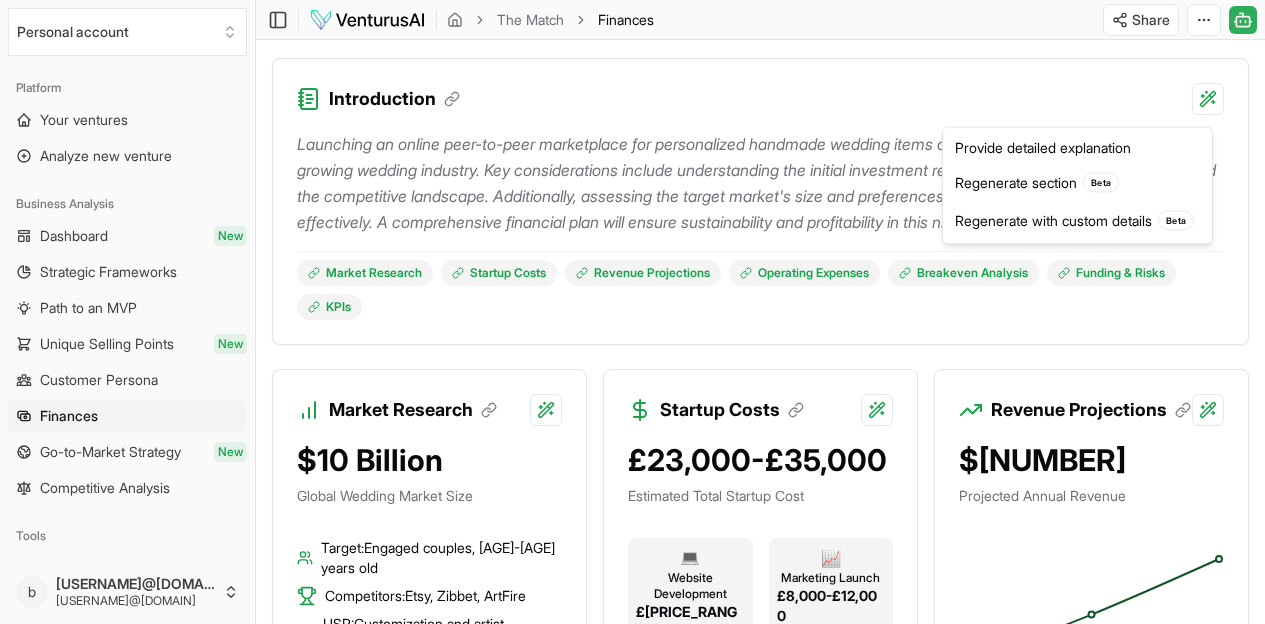 scroll, scrollTop: 7662, scrollLeft: 0, axis: vertical 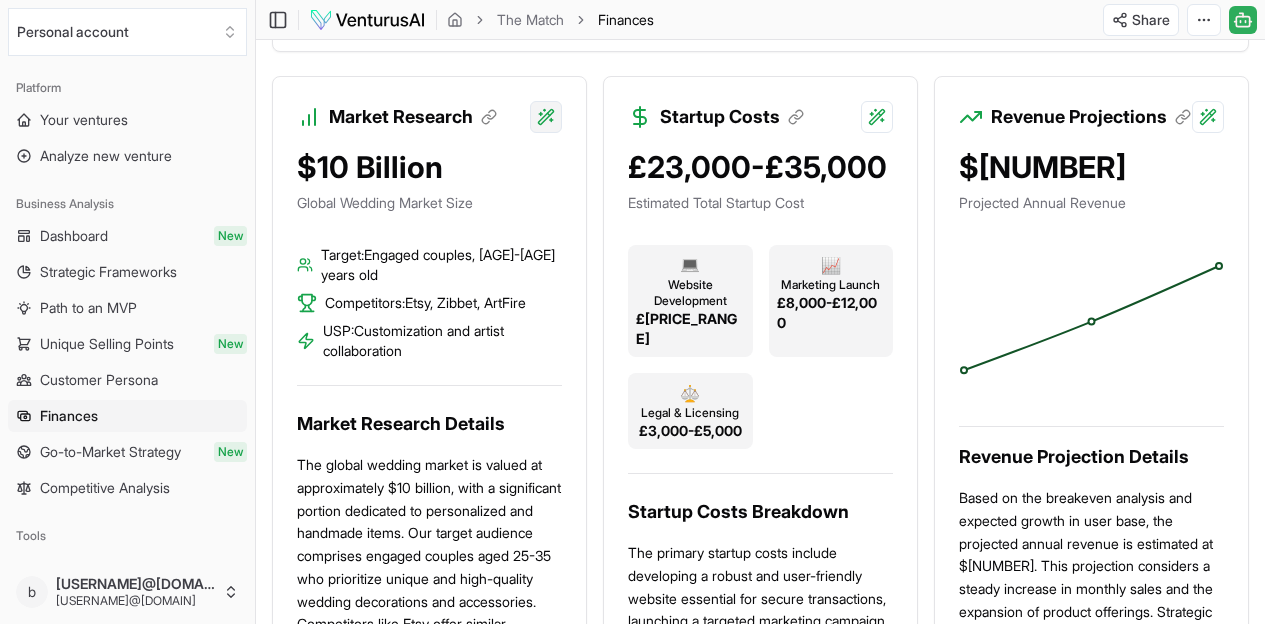 click on "We value your privacy We use cookies to enhance your browsing experience, serve personalized ads or content, and analyze our traffic. By clicking "Accept All", you consent to our use of cookies. Customize    Accept All Customize Consent Preferences   We use cookies to help you navigate efficiently and perform certain functions. You will find detailed information about all cookies under each consent category below. The cookies that are categorized as "Necessary" are stored on your browser as they are essential for enabling the basic functionalities of the site. ...  Show more Necessary Always Active Necessary cookies are required to enable the basic features of this site, such as providing secure log-in or adjusting your consent preferences. These cookies do not store any personally identifiable data. Cookie cookieyes-consent Duration 1 year Description Cookie __cf_bm Duration 1 hour Description This cookie, set by Cloudflare, is used to support Cloudflare Bot Management.  Cookie _cfuvid Duration session lidc" at bounding box center (632, -221) 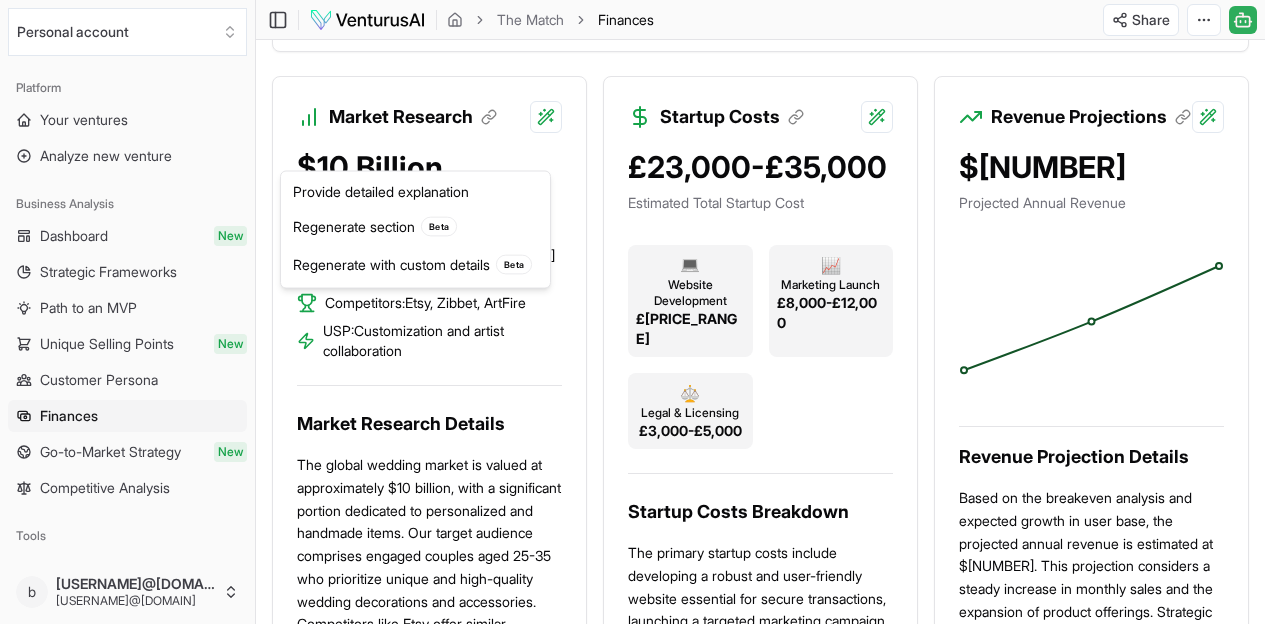 click on "We value your privacy We use cookies to enhance your browsing experience, serve personalized ads or content, and analyze our traffic. By clicking "Accept All", you consent to our use of cookies. Customize    Accept All Customize Consent Preferences   We use cookies to help you navigate efficiently and perform certain functions. You will find detailed information about all cookies under each consent category below. The cookies that are categorized as "Necessary" are stored on your browser as they are essential for enabling the basic functionalities of the site. ...  Show more Necessary Always Active Necessary cookies are required to enable the basic features of this site, such as providing secure log-in or adjusting your consent preferences. These cookies do not store any personally identifiable data. Cookie cookieyes-consent Duration 1 year Description Cookie __cf_bm Duration 1 hour Description This cookie, set by Cloudflare, is used to support Cloudflare Bot Management.  Cookie _cfuvid Duration session lidc" at bounding box center (632, -221) 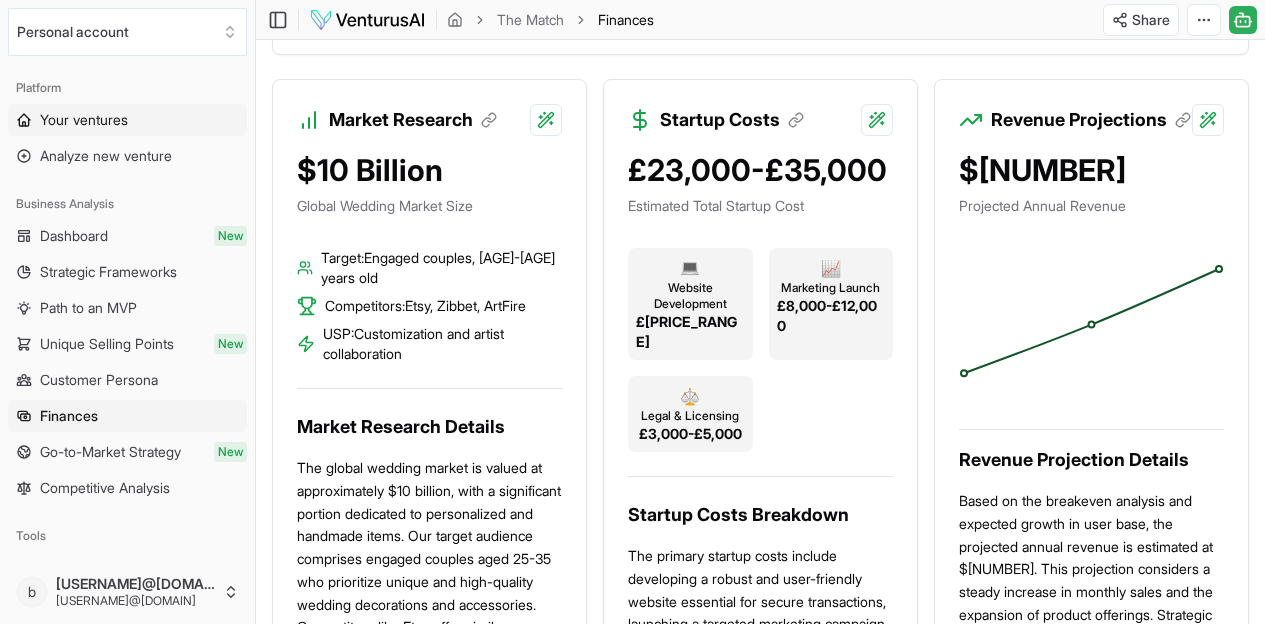 scroll, scrollTop: 529, scrollLeft: 0, axis: vertical 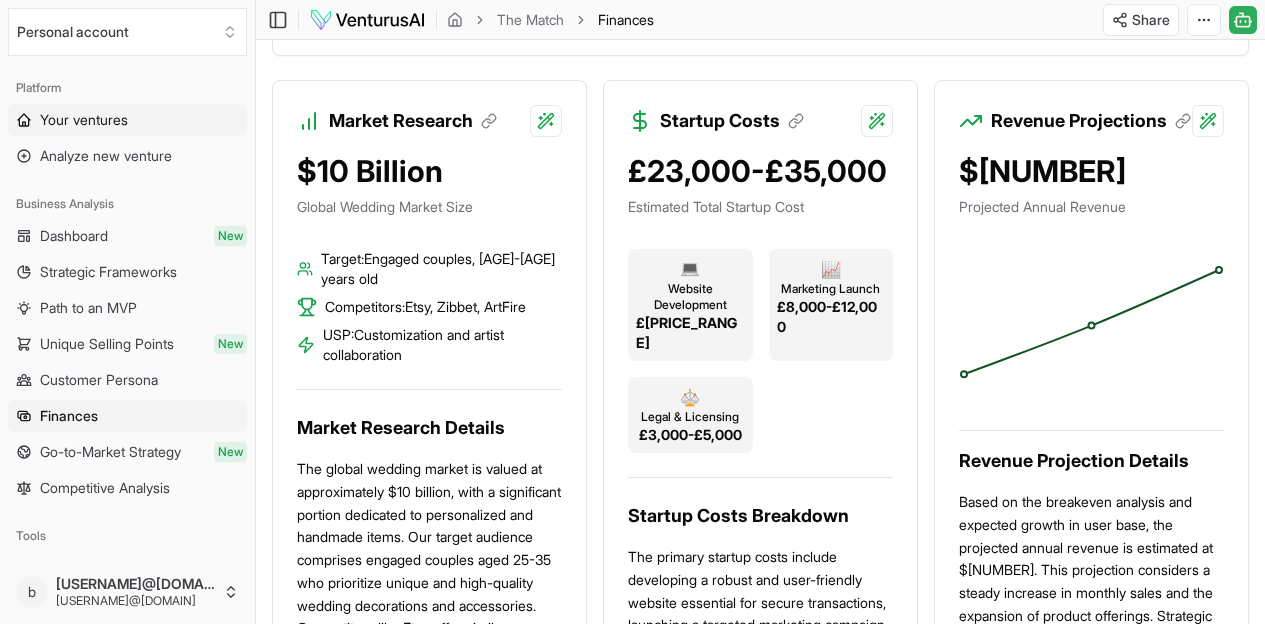 click on "Your ventures" at bounding box center (84, 120) 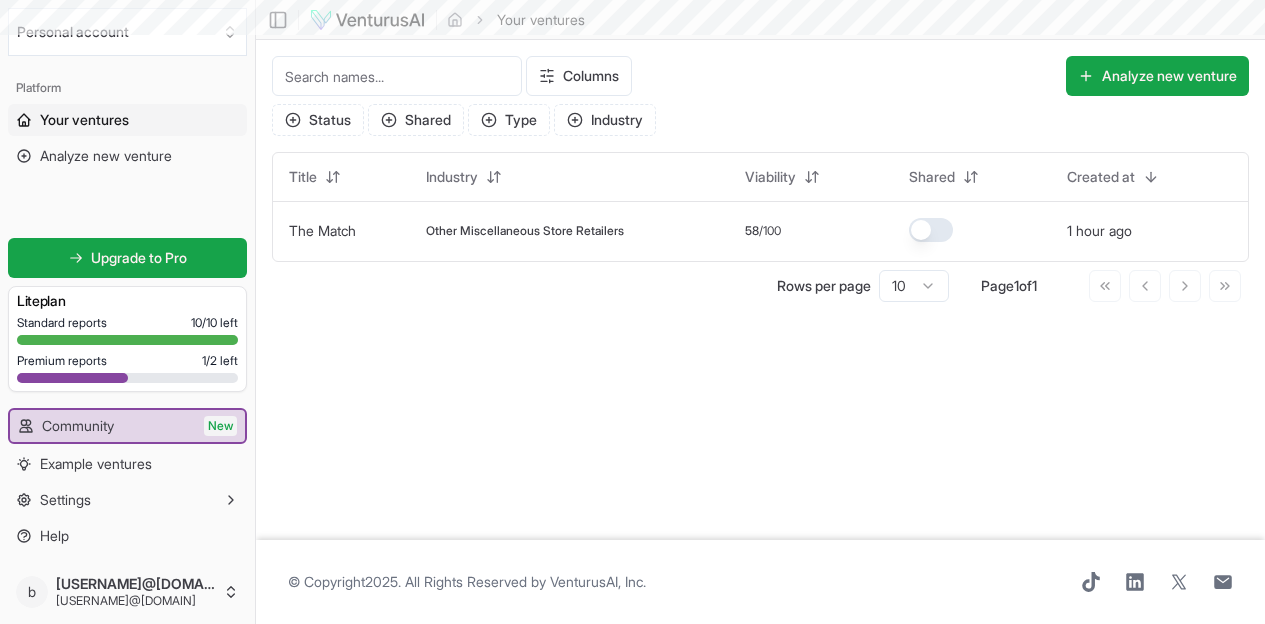 scroll, scrollTop: 0, scrollLeft: 0, axis: both 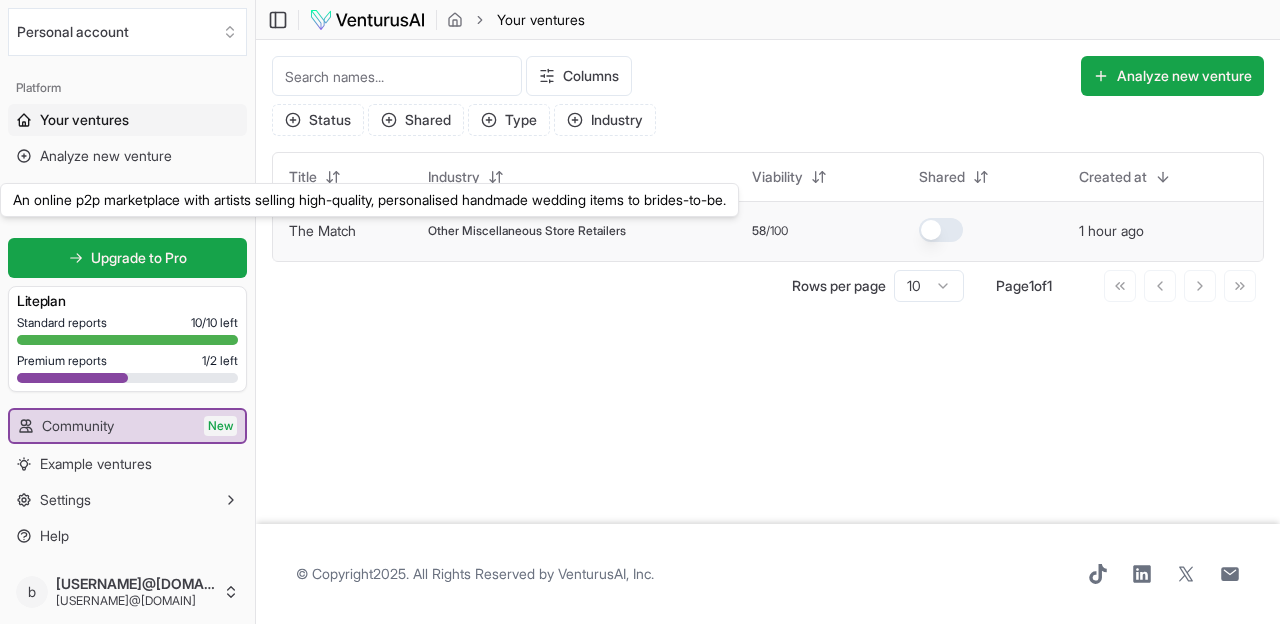 click on "The Match" at bounding box center (322, 230) 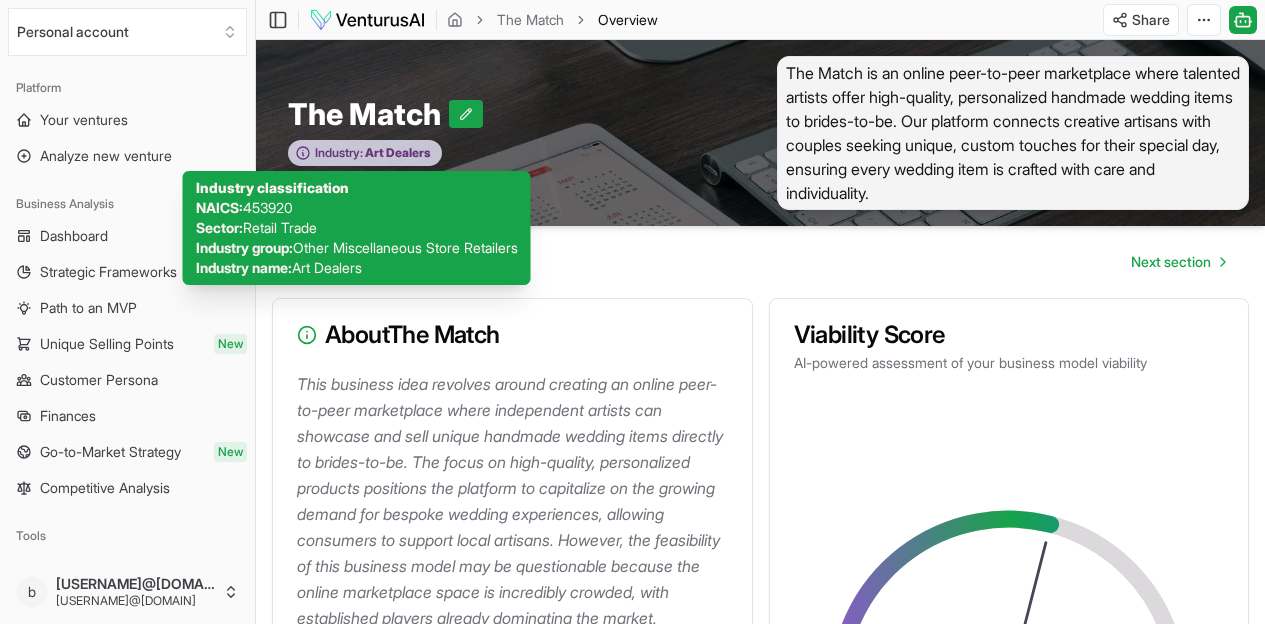 scroll, scrollTop: 7662, scrollLeft: 0, axis: vertical 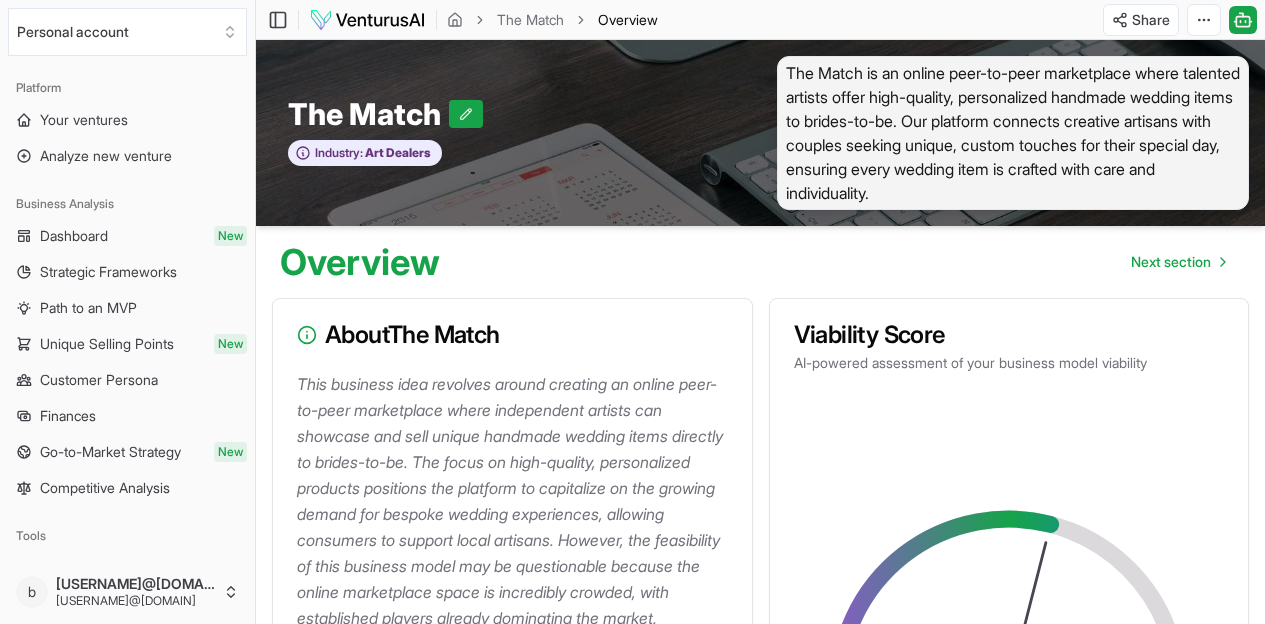 click on "The Match is an online peer-to-peer marketplace where talented artists offer high-quality, personalized handmade wedding items to brides-to-be. Our platform connects creative artisans with couples seeking unique, custom touches for their special day, ensuring every wedding item is crafted with care and individuality." at bounding box center (1013, 133) 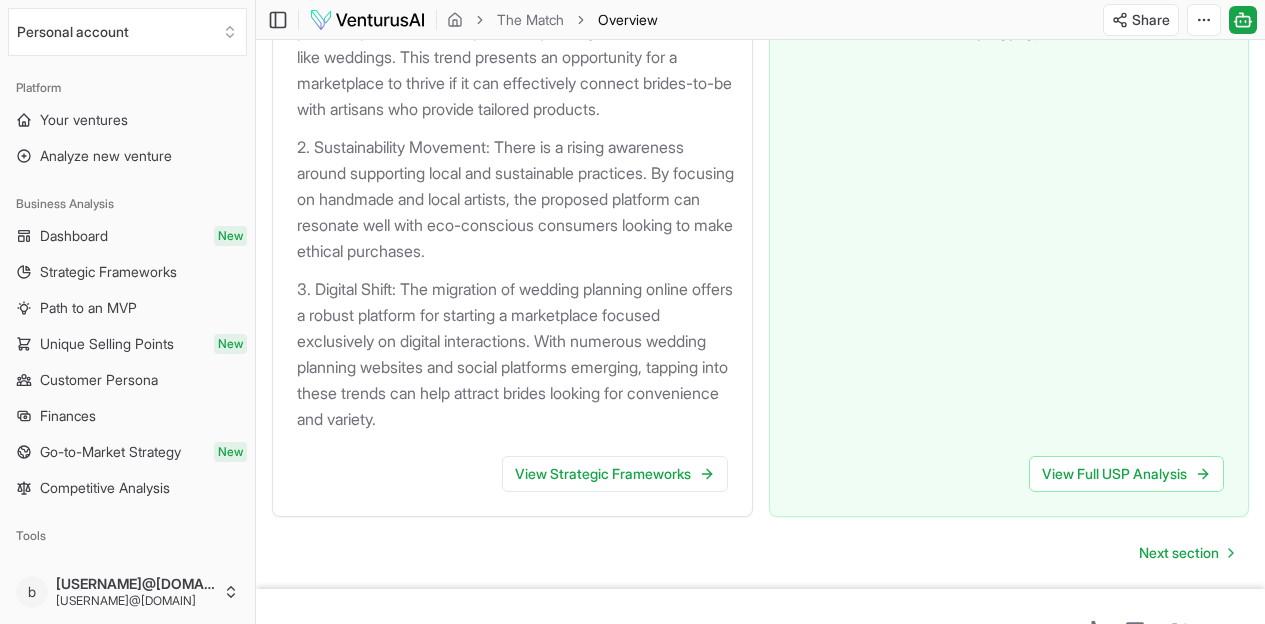 scroll, scrollTop: 2731, scrollLeft: 0, axis: vertical 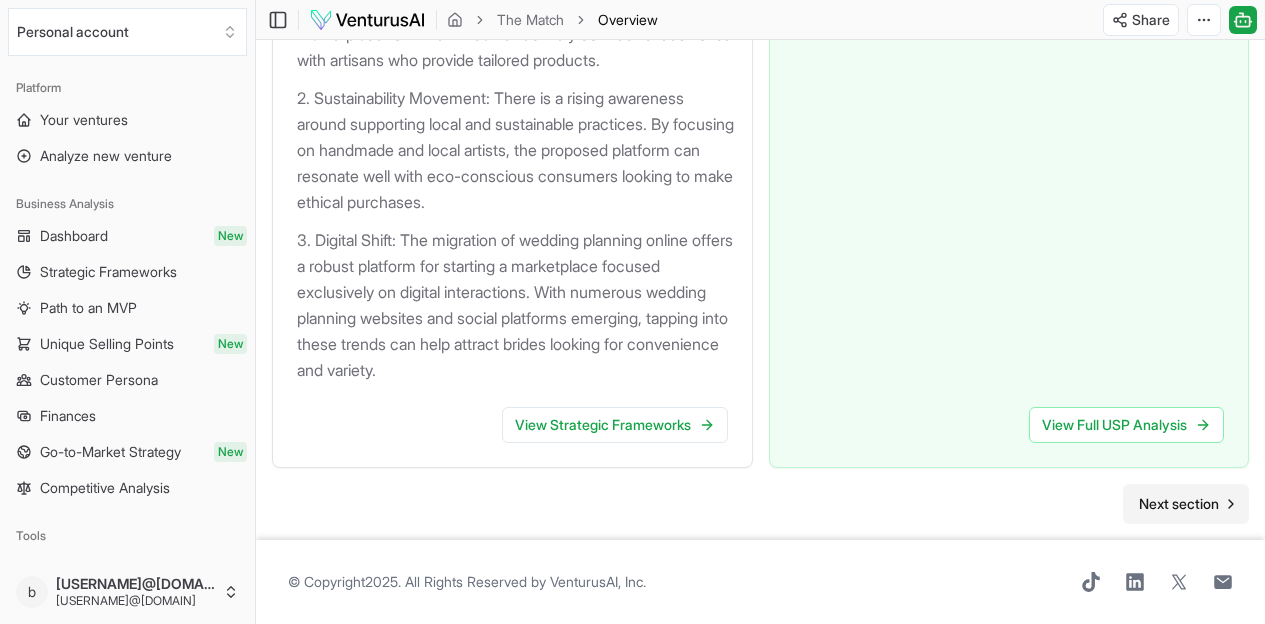 click on "Next section" at bounding box center (1179, 504) 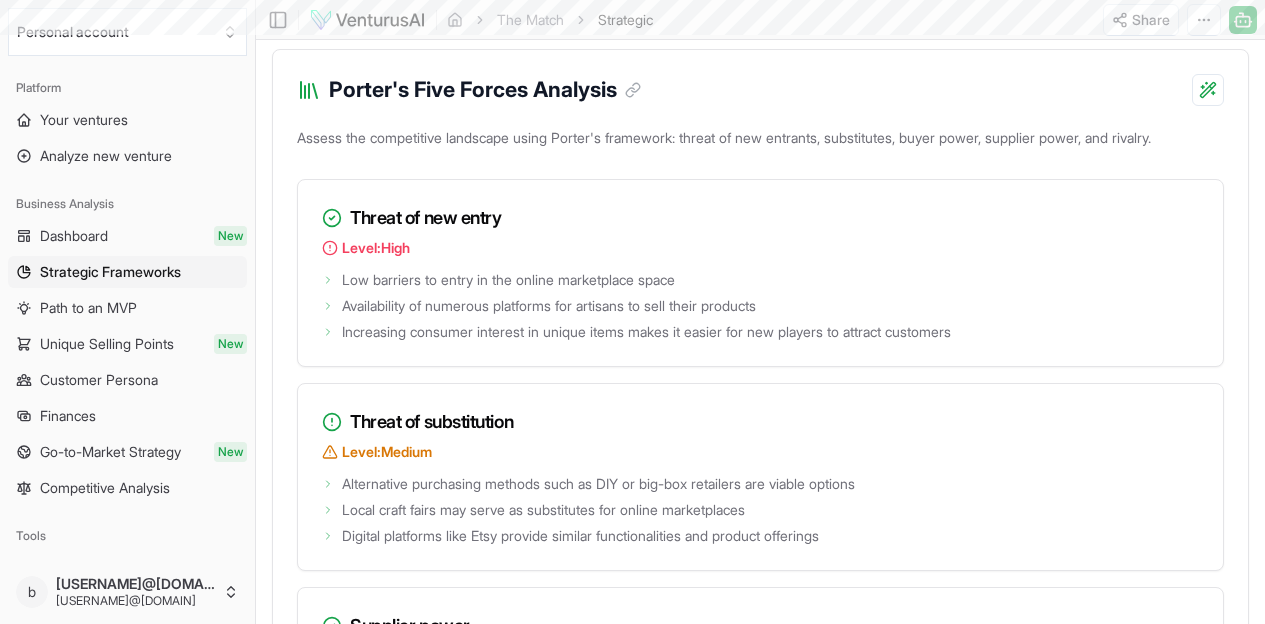 scroll, scrollTop: 0, scrollLeft: 0, axis: both 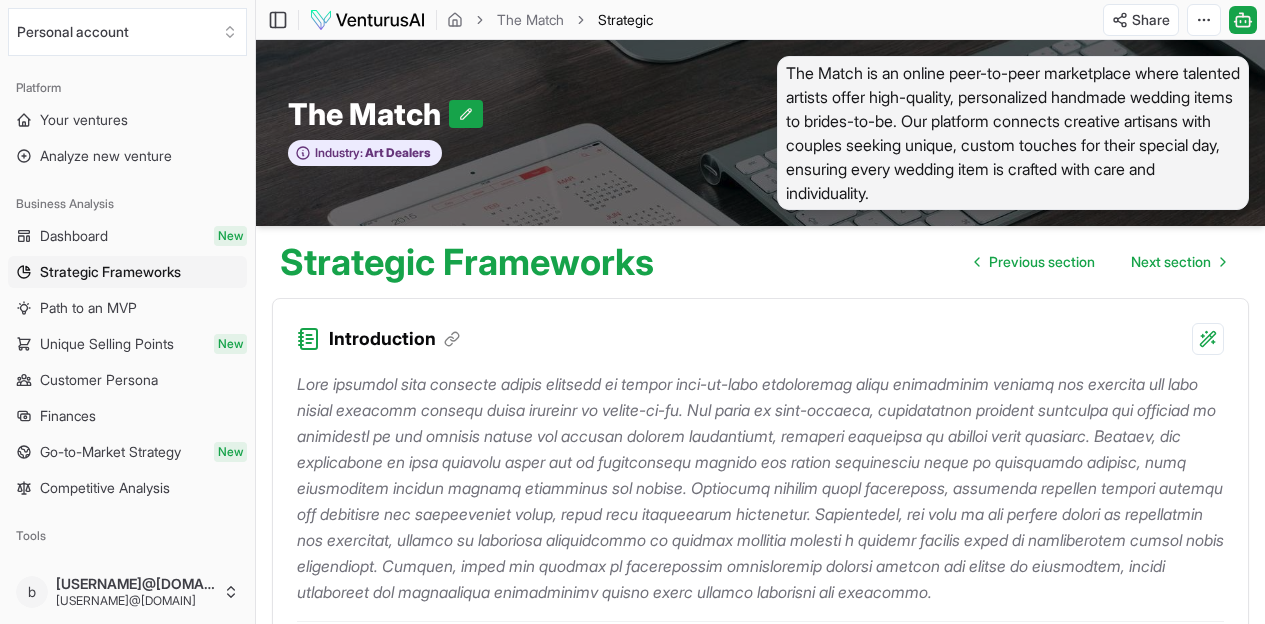 click on "The Match is an online peer-to-peer marketplace where talented artists offer high-quality, personalized handmade wedding items to brides-to-be. Our platform connects creative artisans with couples seeking unique, custom touches for their special day, ensuring every wedding item is crafted with care and individuality." at bounding box center [1013, 133] 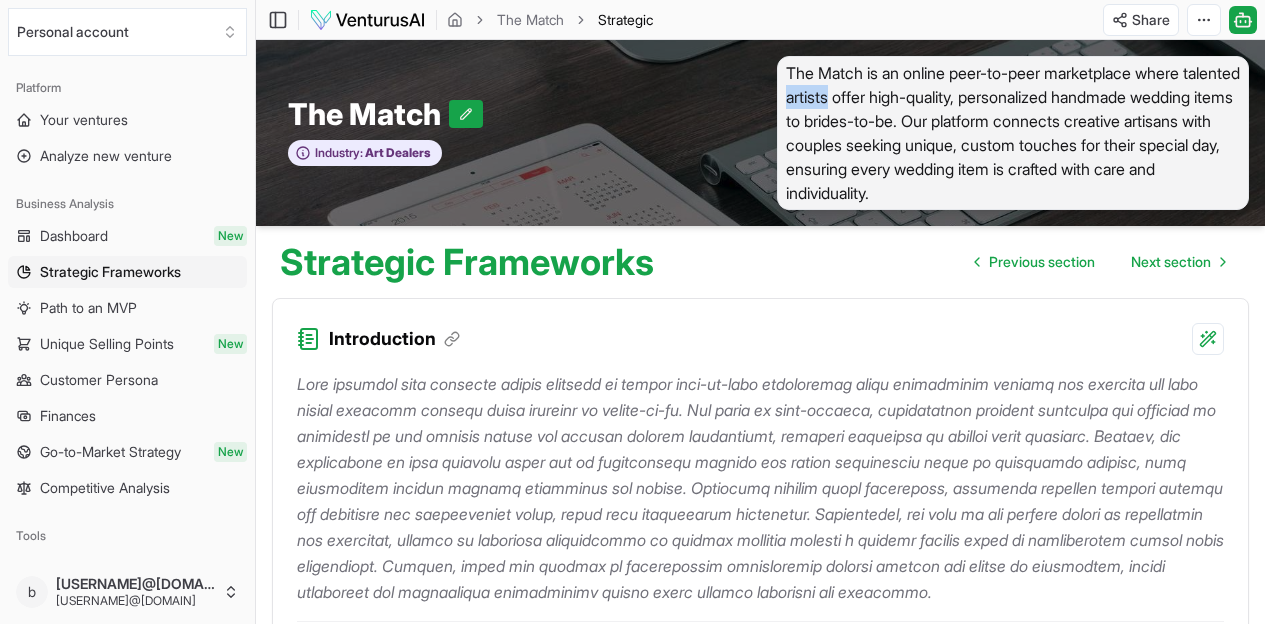 click on "The Match is an online peer-to-peer marketplace where talented artists offer high-quality, personalized handmade wedding items to brides-to-be. Our platform connects creative artisans with couples seeking unique, custom touches for their special day, ensuring every wedding item is crafted with care and individuality." at bounding box center (1013, 133) 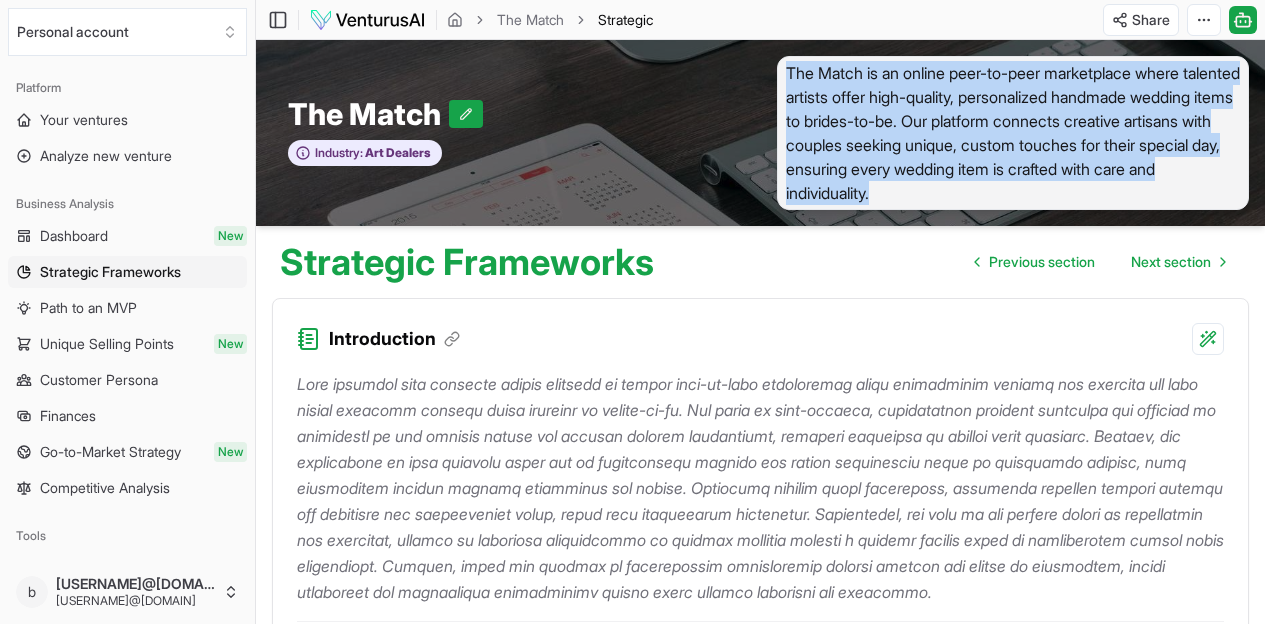 click on "The Match is an online peer-to-peer marketplace where talented artists offer high-quality, personalized handmade wedding items to brides-to-be. Our platform connects creative artisans with couples seeking unique, custom touches for their special day, ensuring every wedding item is crafted with care and individuality." at bounding box center [1013, 133] 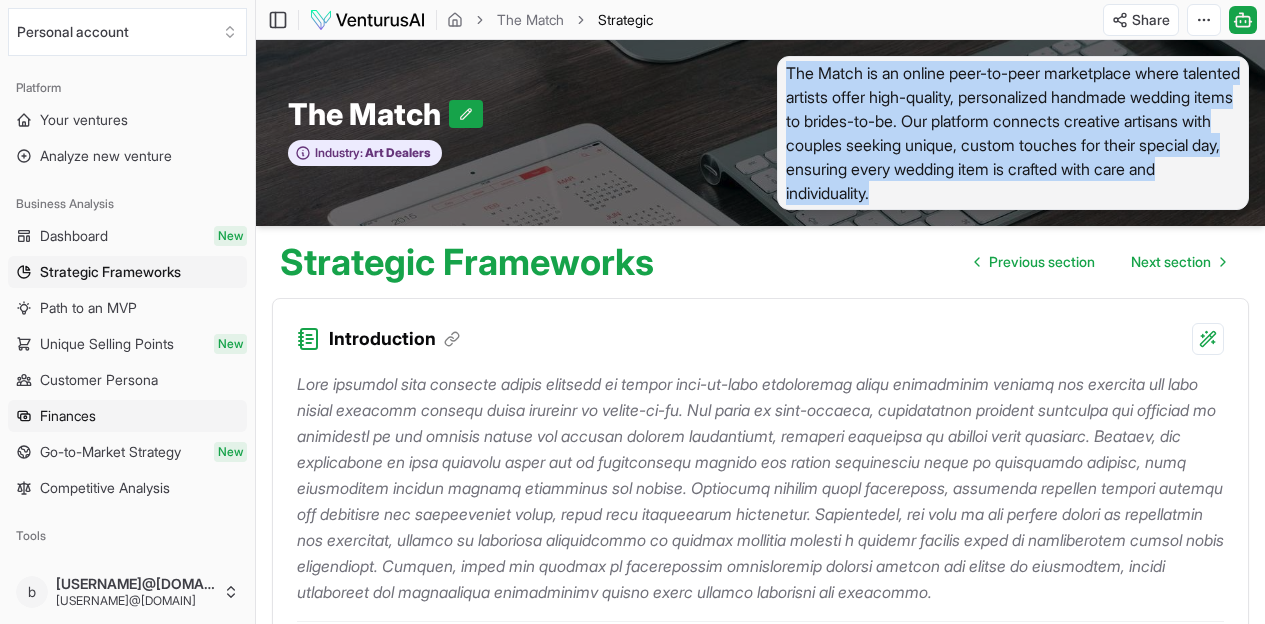 click on "Finances" at bounding box center (127, 416) 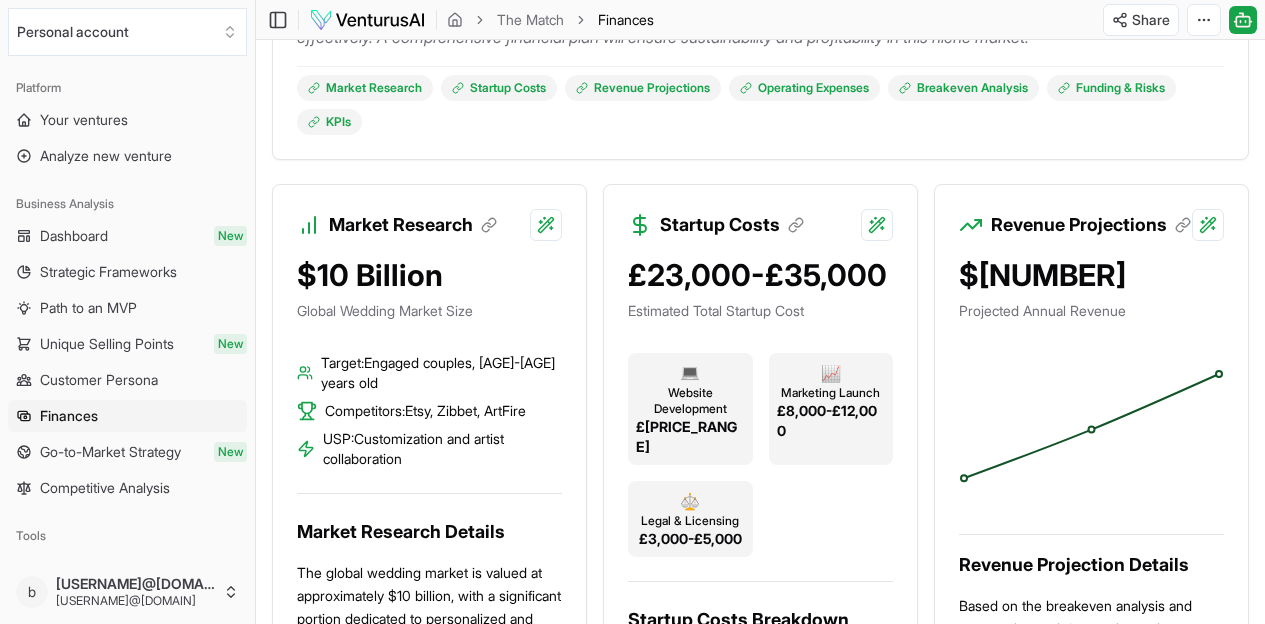 scroll, scrollTop: 373, scrollLeft: 0, axis: vertical 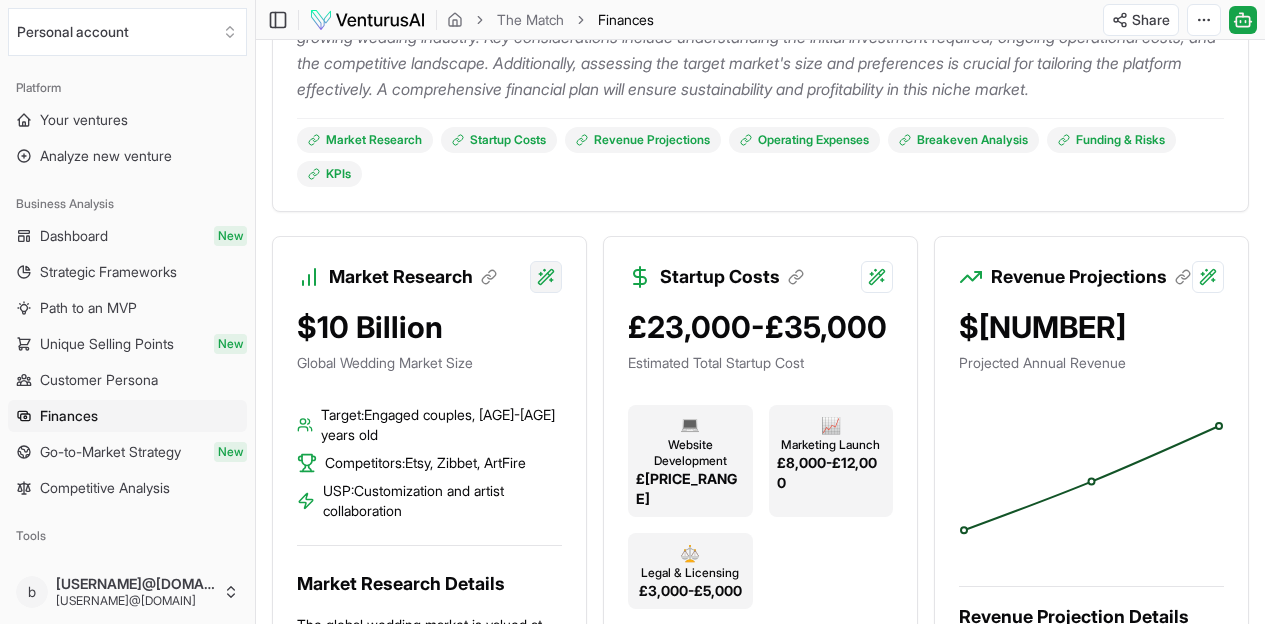 click on "We value your privacy We use cookies to enhance your browsing experience, serve personalized ads or content, and analyze our traffic. By clicking "Accept All", you consent to our use of cookies. Customize    Accept All Customize Consent Preferences   We use cookies to help you navigate efficiently and perform certain functions. You will find detailed information about all cookies under each consent category below. The cookies that are categorized as "Necessary" are stored on your browser as they are essential for enabling the basic functionalities of the site. ...  Show more Necessary Always Active Necessary cookies are required to enable the basic features of this site, such as providing secure log-in or adjusting your consent preferences. These cookies do not store any personally identifiable data. Cookie cookieyes-consent Duration 1 year Description Cookie __cf_bm Duration 1 hour Description This cookie, set by Cloudflare, is used to support Cloudflare Bot Management.  Cookie _cfuvid Duration session lidc" at bounding box center (632, -61) 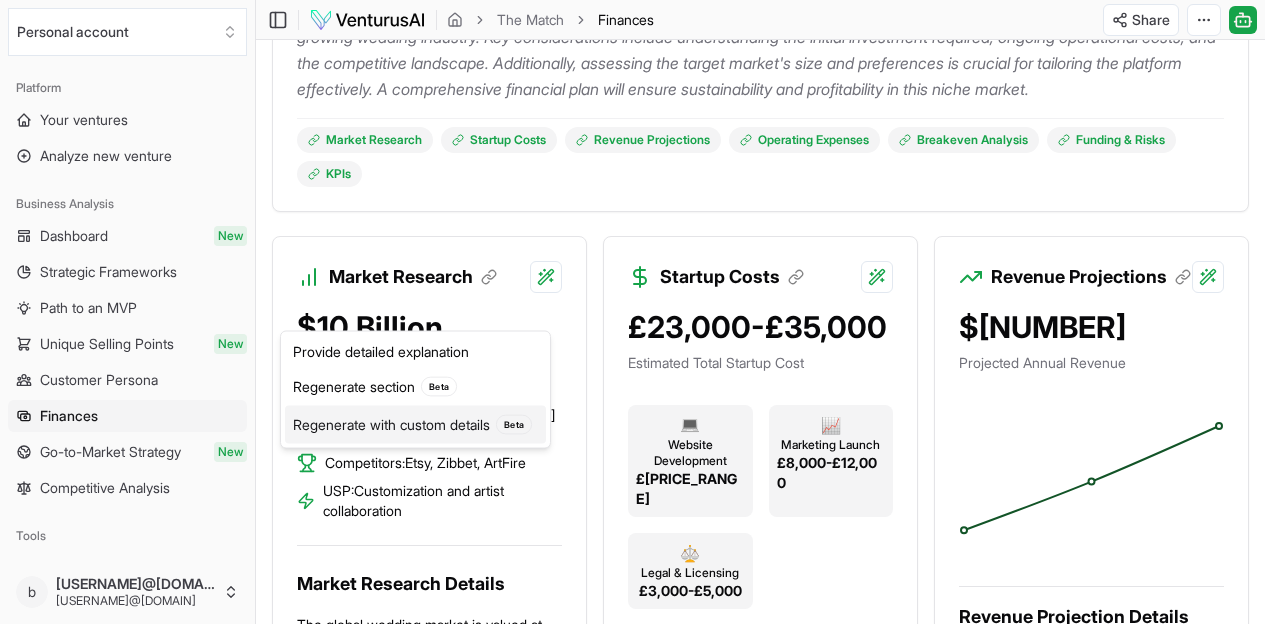click on "Regenerate with custom details   Beta" at bounding box center [415, 425] 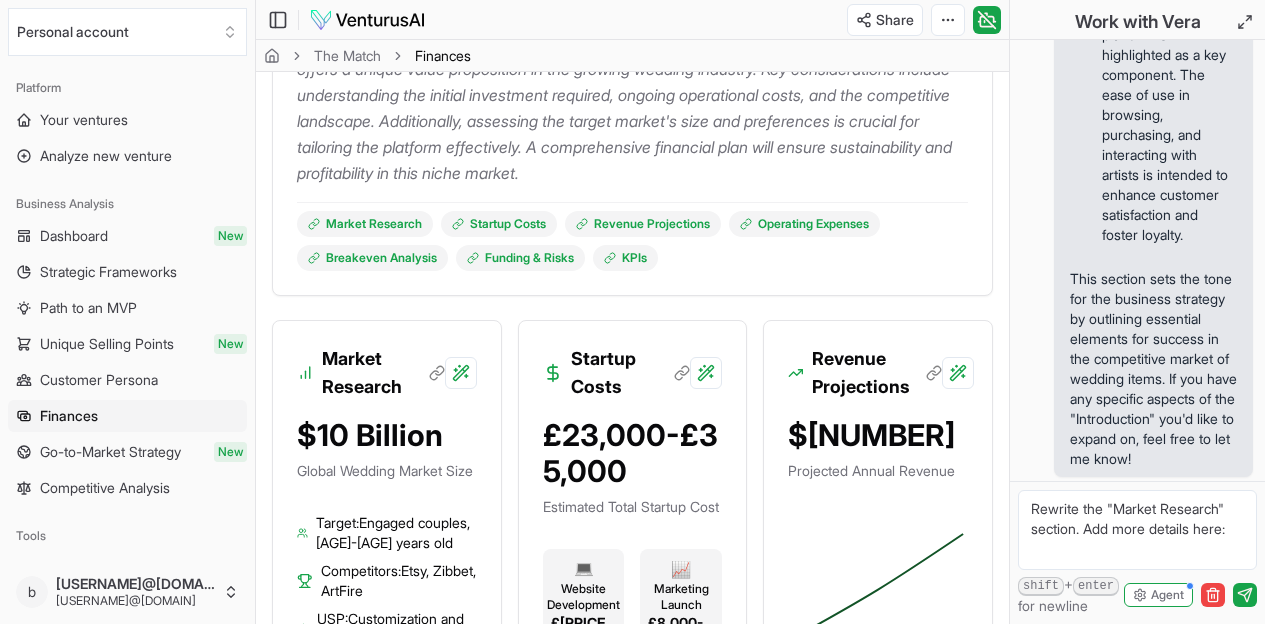 click on "Rewrite the "Market Research" section. Add more details here:" at bounding box center (1137, 530) 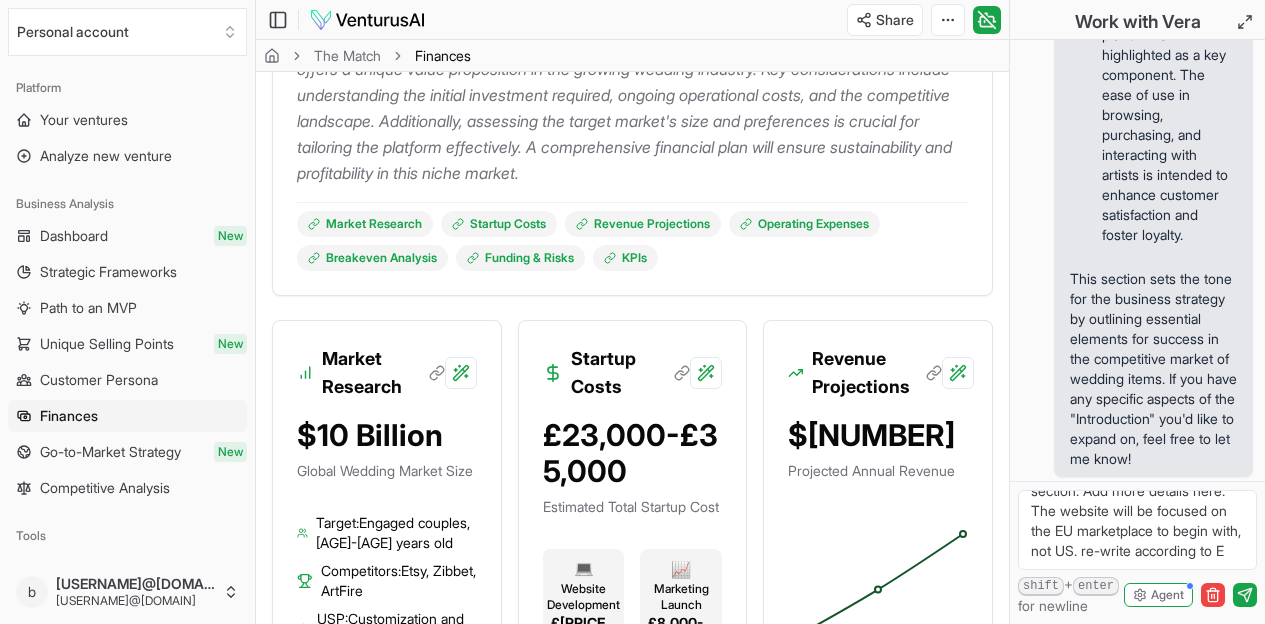 scroll, scrollTop: 68, scrollLeft: 0, axis: vertical 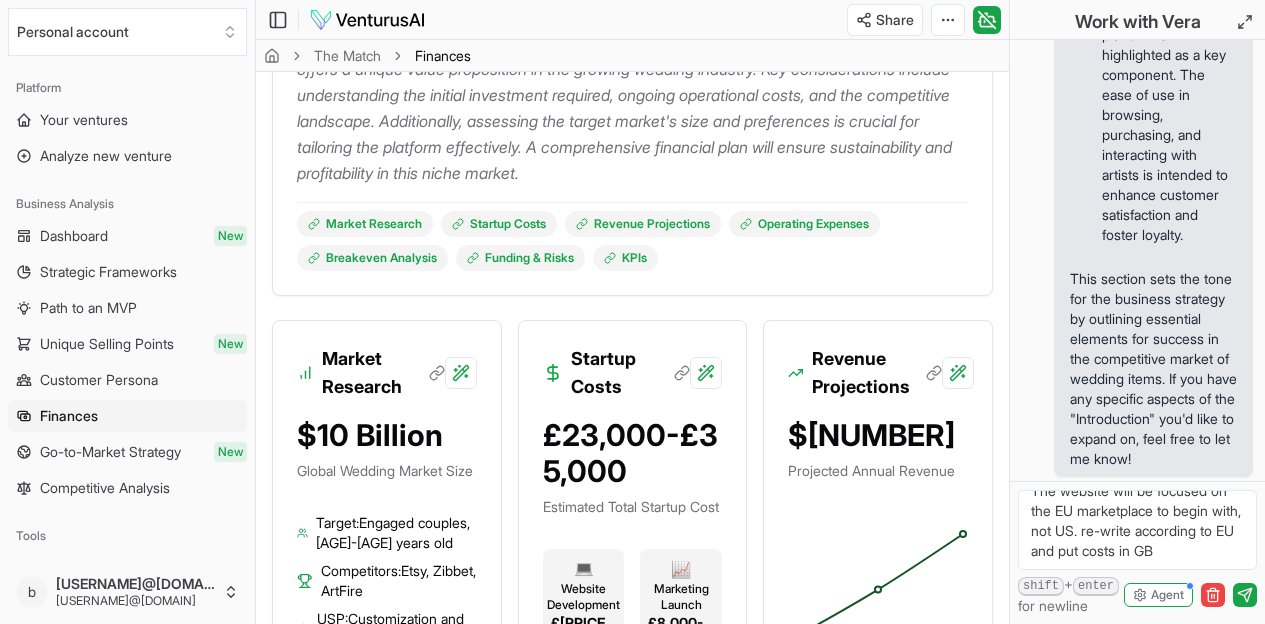 type on "Rewrite the "Market Research" section. Add more details here: The website will be focused on the EU marketplace to begin with, not US. re-write according to EU and put costs in GBP" 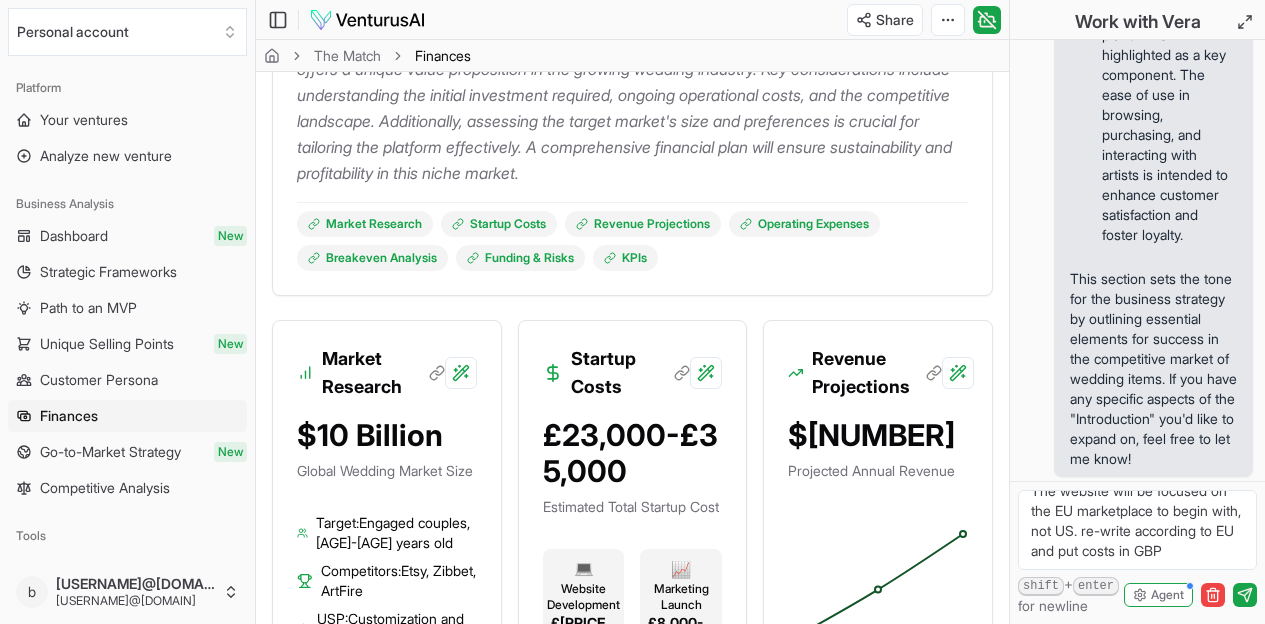 scroll, scrollTop: 0, scrollLeft: 0, axis: both 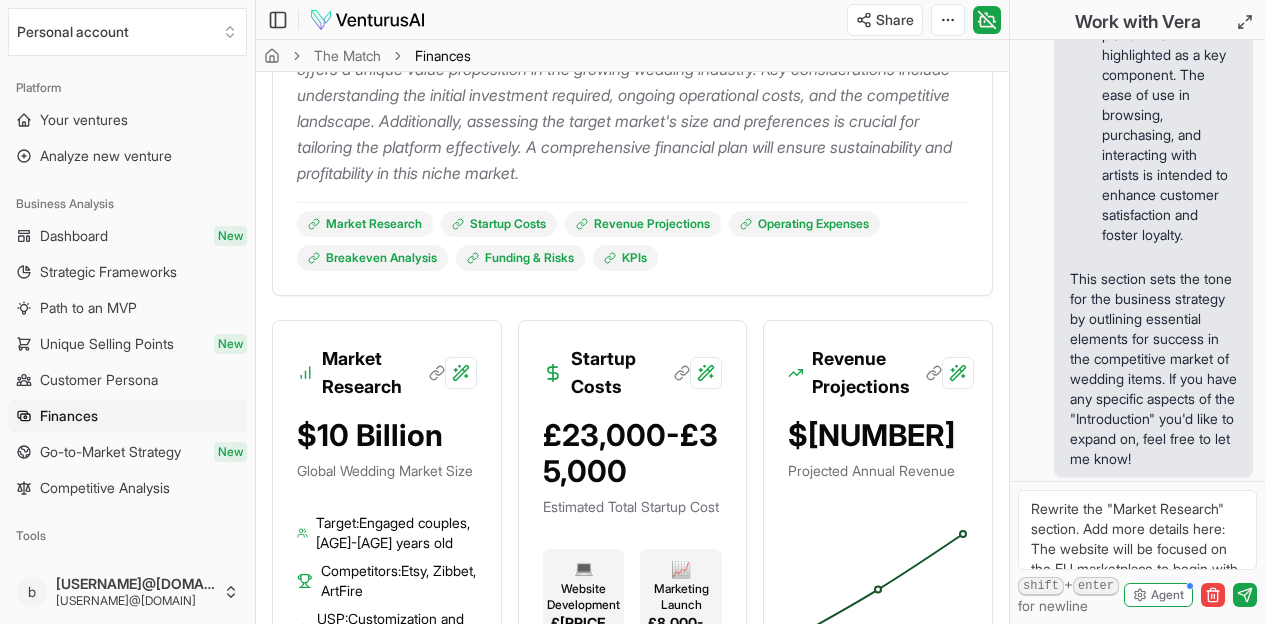 drag, startPoint x: 1201, startPoint y: 557, endPoint x: 996, endPoint y: 455, distance: 228.9738 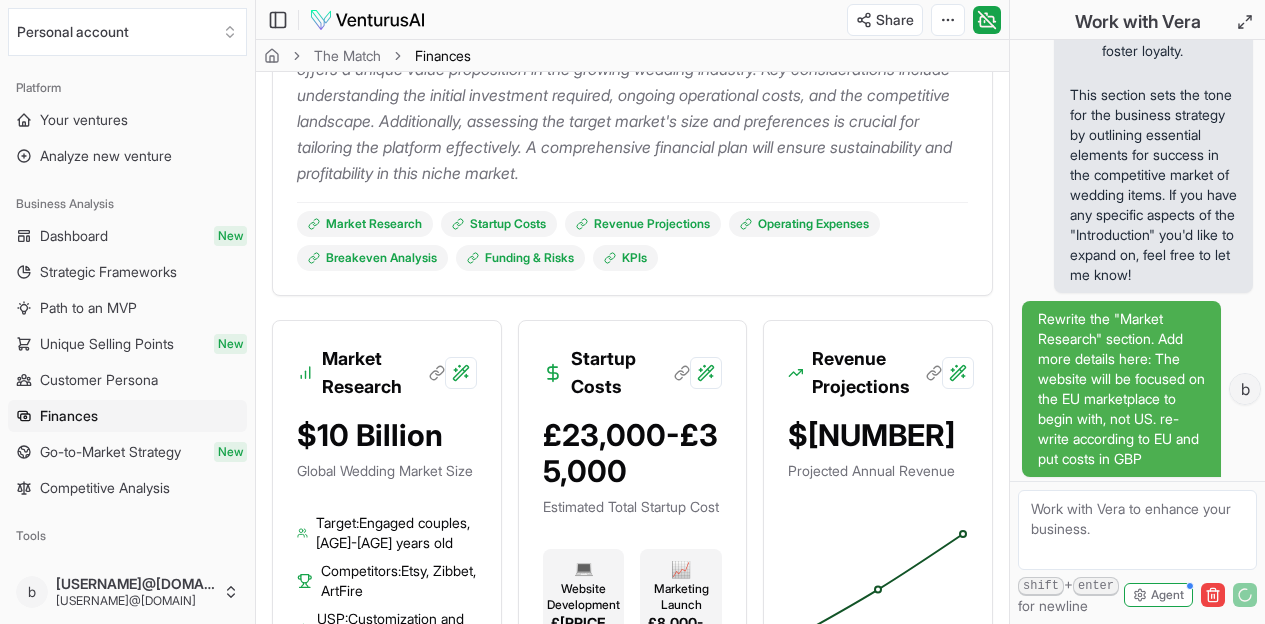 scroll, scrollTop: 7910, scrollLeft: 0, axis: vertical 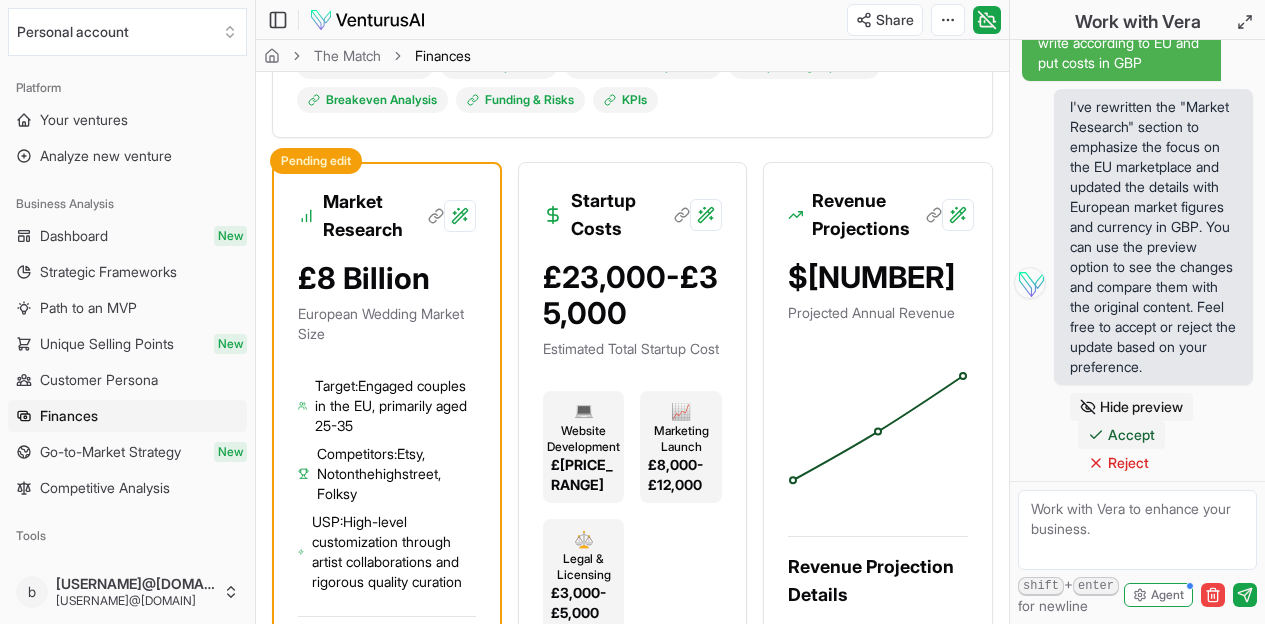 click on "Accept" at bounding box center (1131, 435) 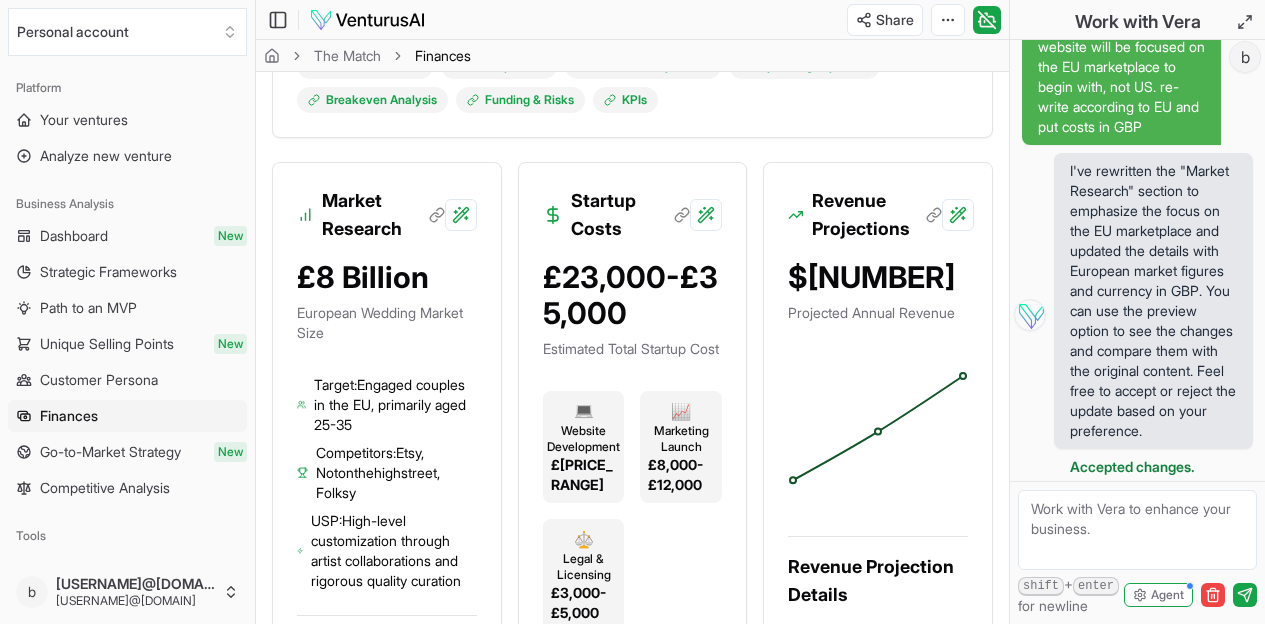 scroll, scrollTop: 8258, scrollLeft: 0, axis: vertical 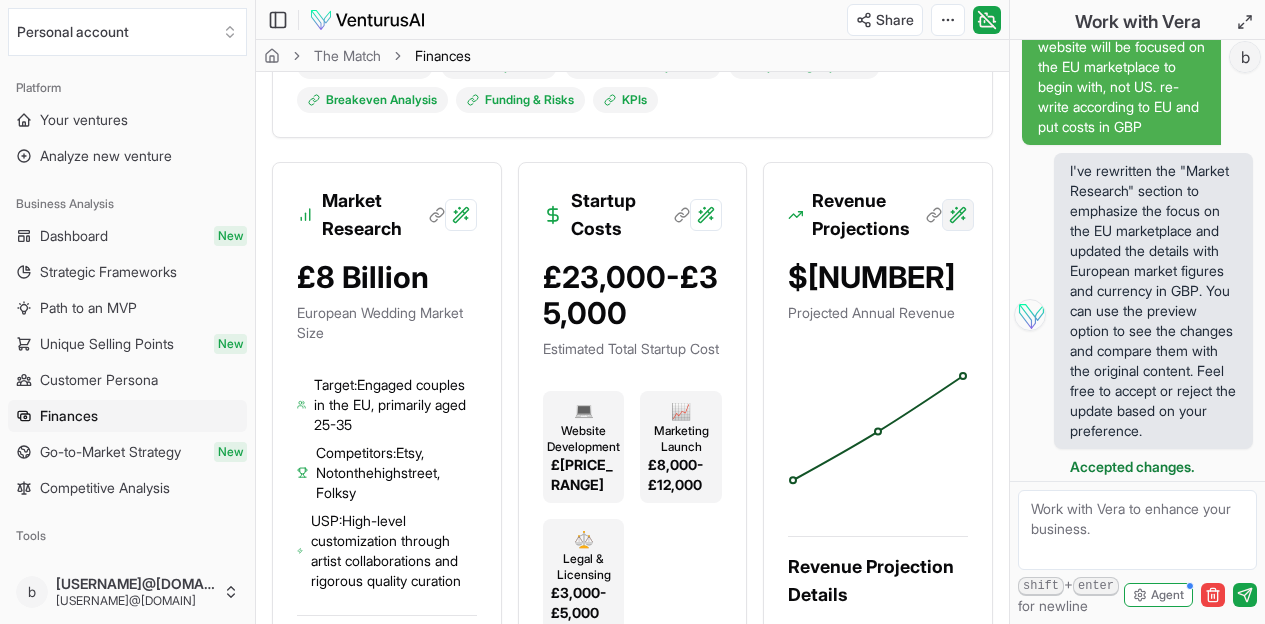 click on "We value your privacy We use cookies to enhance your browsing experience, serve personalized ads or content, and analyze our traffic. By clicking "Accept All", you consent to our use of cookies. Customize    Accept All Customize Consent Preferences   We use cookies to help you navigate efficiently and perform certain functions. You will find detailed information about all cookies under each consent category below. The cookies that are categorized as "Necessary" are stored on your browser as they are essential for enabling the basic functionalities of the site. ...  Show more Necessary Always Active Necessary cookies are required to enable the basic features of this site, such as providing secure log-in or adjusting your consent preferences. These cookies do not store any personally identifiable data. Cookie cookieyes-consent Duration 1 year Description Cookie __cf_bm Duration 1 hour Description This cookie, set by Cloudflare, is used to support Cloudflare Bot Management.  Cookie _cfuvid Duration session lidc" at bounding box center [632, -219] 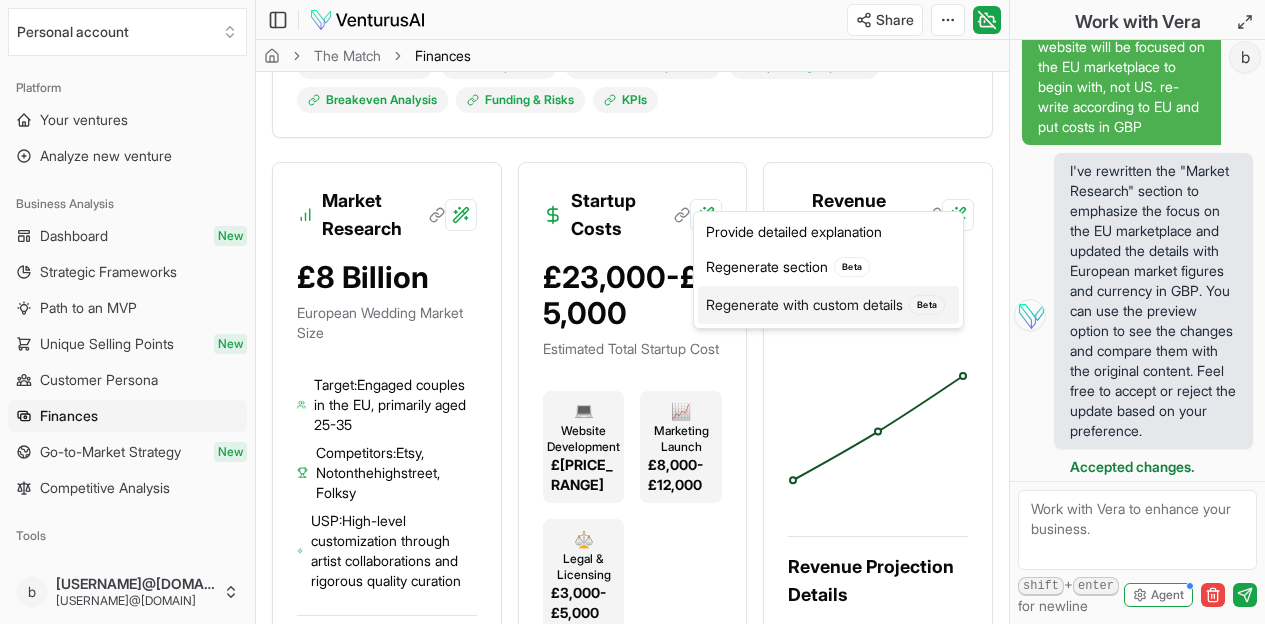 click on "Regenerate with custom details   Beta" at bounding box center [828, 305] 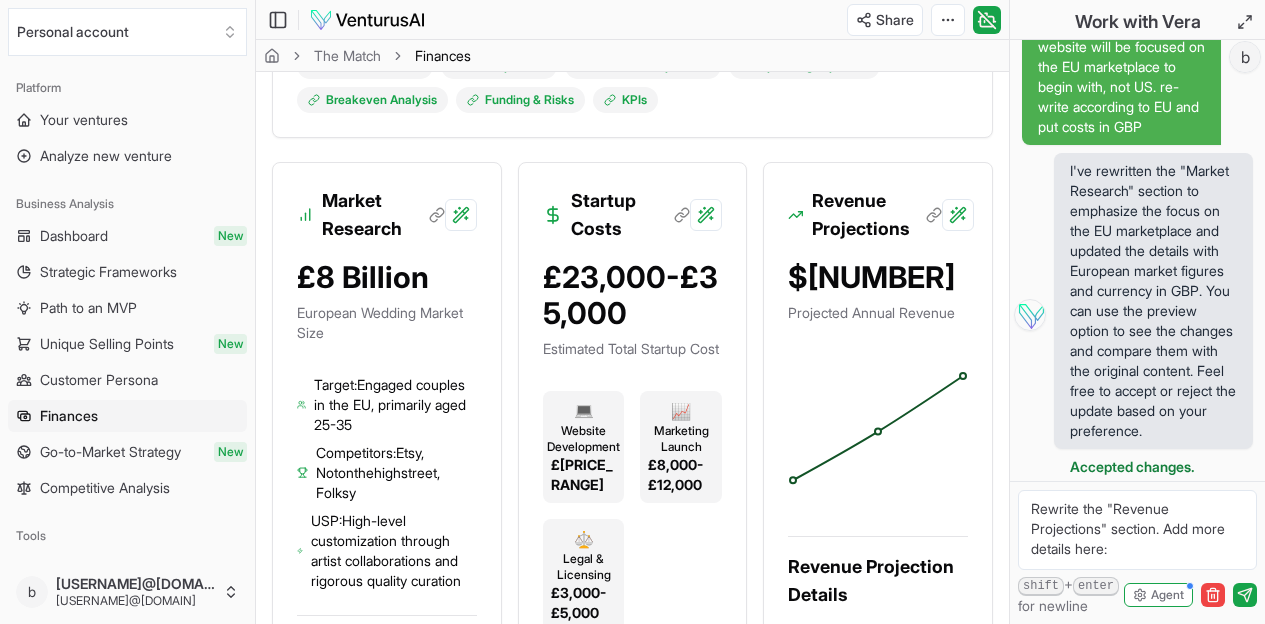 click on "Rewrite the "Revenue Projections" section. Add more details here:" at bounding box center (1137, 530) 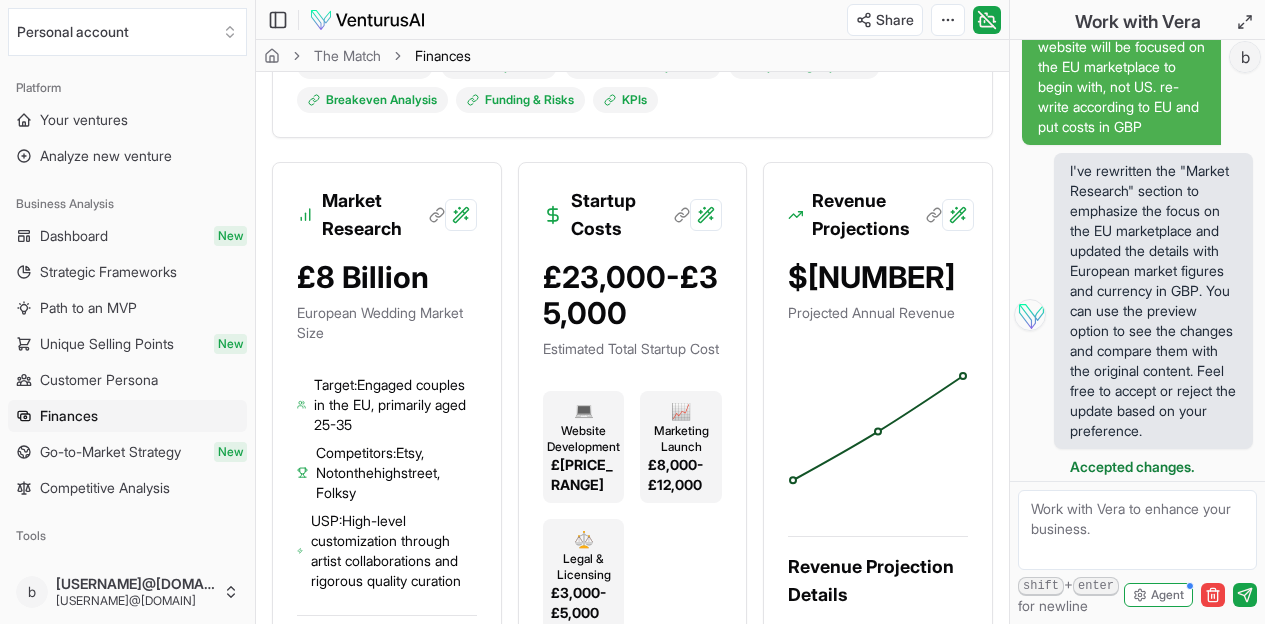 scroll, scrollTop: 0, scrollLeft: 0, axis: both 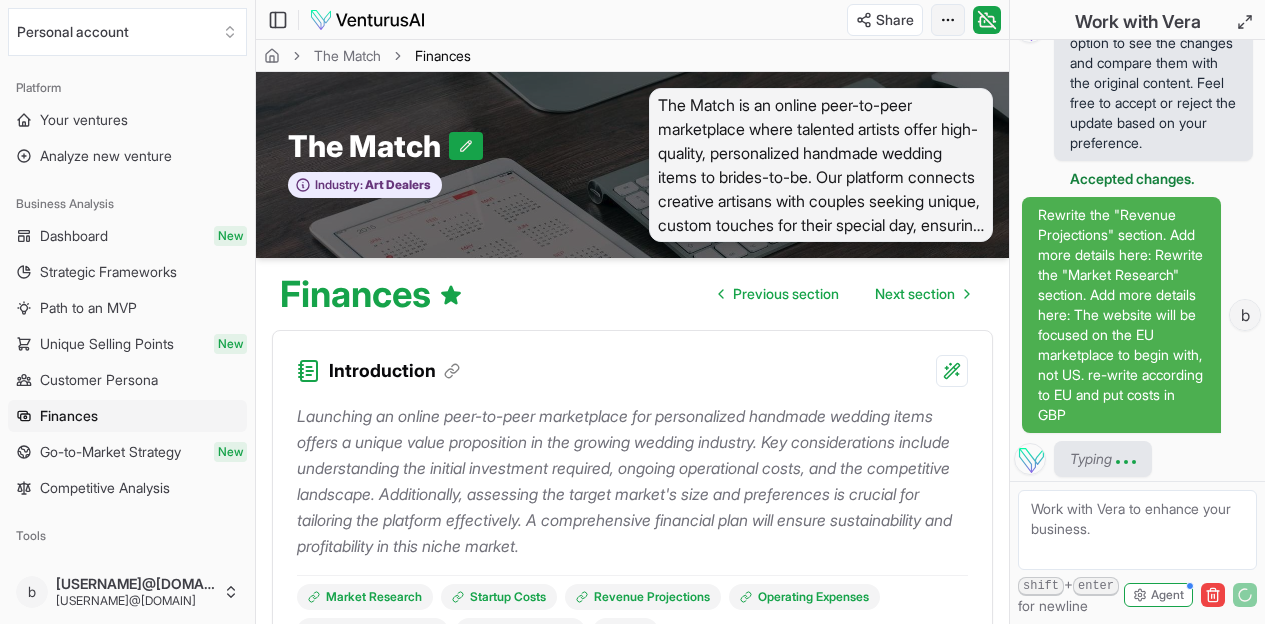 click on "We value your privacy We use cookies to enhance your browsing experience, serve personalized ads or content, and analyze our traffic. By clicking "Accept All", you consent to our use of cookies. Customize    Accept All Customize Consent Preferences   We use cookies to help you navigate efficiently and perform certain functions. You will find detailed information about all cookies under each consent category below. The cookies that are categorized as "Necessary" are stored on your browser as they are essential for enabling the basic functionalities of the site. ...  Show more Necessary Always Active Necessary cookies are required to enable the basic features of this site, such as providing secure log-in or adjusting your consent preferences. These cookies do not store any personally identifiable data. Cookie cookieyes-consent Duration 1 year Description Cookie __cf_bm Duration 1 hour Description This cookie, set by Cloudflare, is used to support Cloudflare Bot Management.  Cookie _cfuvid Duration session lidc" at bounding box center (632, 312) 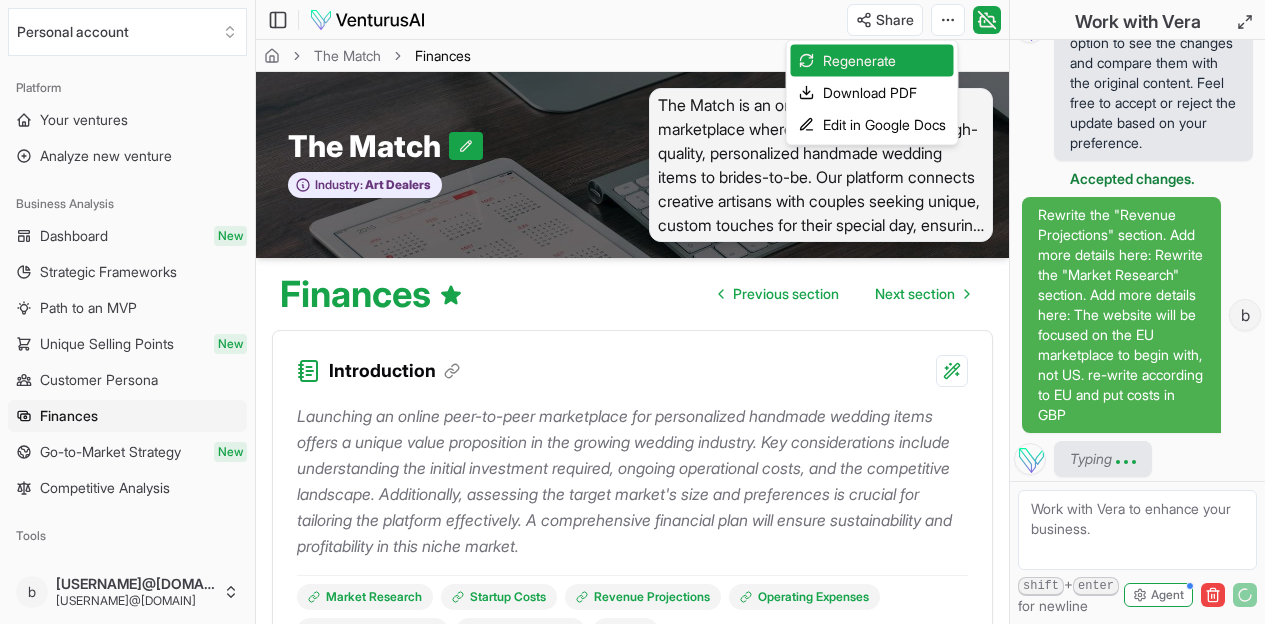 click on "We value your privacy We use cookies to enhance your browsing experience, serve personalized ads or content, and analyze our traffic. By clicking "Accept All", you consent to our use of cookies. Customize    Accept All Customize Consent Preferences   We use cookies to help you navigate efficiently and perform certain functions. You will find detailed information about all cookies under each consent category below. The cookies that are categorized as "Necessary" are stored on your browser as they are essential for enabling the basic functionalities of the site. ...  Show more Necessary Always Active Necessary cookies are required to enable the basic features of this site, such as providing secure log-in or adjusting your consent preferences. These cookies do not store any personally identifiable data. Cookie cookieyes-consent Duration 1 year Description Cookie __cf_bm Duration 1 hour Description This cookie, set by Cloudflare, is used to support Cloudflare Bot Management.  Cookie _cfuvid Duration session lidc" at bounding box center (632, 312) 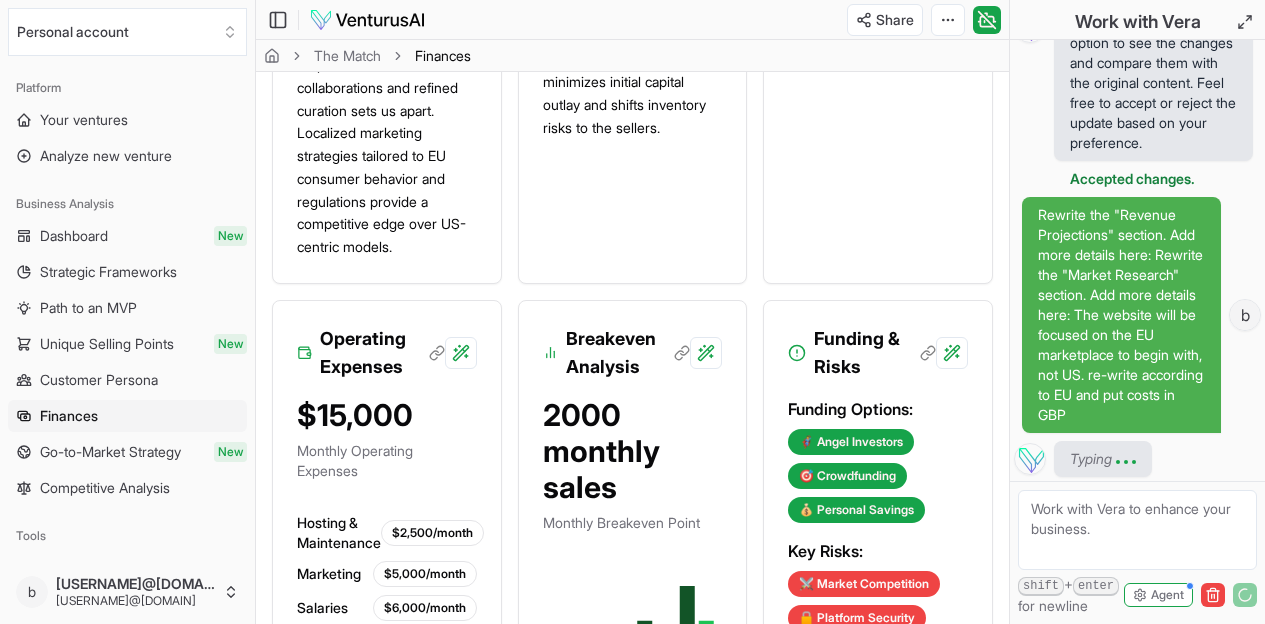 scroll, scrollTop: 1853, scrollLeft: 0, axis: vertical 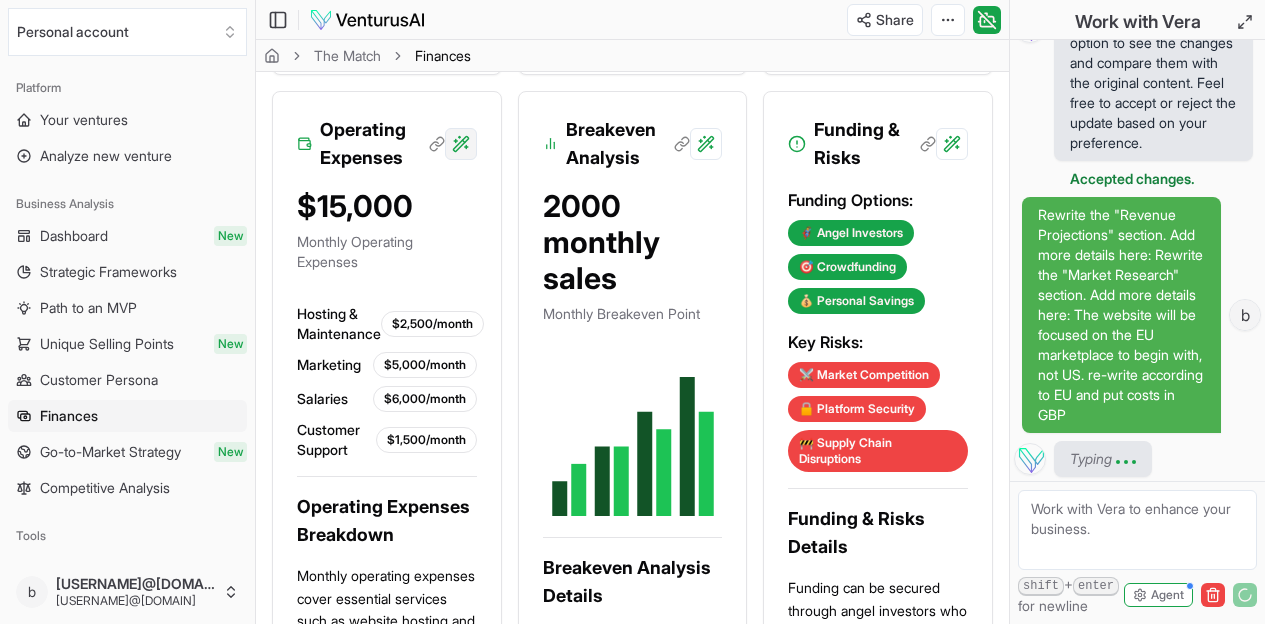 click on "We value your privacy We use cookies to enhance your browsing experience, serve personalized ads or content, and analyze our traffic. By clicking "Accept All", you consent to our use of cookies. Customize    Accept All Customize Consent Preferences   We use cookies to help you navigate efficiently and perform certain functions. You will find detailed information about all cookies under each consent category below. The cookies that are categorized as "Necessary" are stored on your browser as they are essential for enabling the basic functionalities of the site. ...  Show more Necessary Always Active Necessary cookies are required to enable the basic features of this site, such as providing secure log-in or adjusting your consent preferences. These cookies do not store any personally identifiable data. Cookie cookieyes-consent Duration 1 year Description Cookie __cf_bm Duration 1 hour Description This cookie, set by Cloudflare, is used to support Cloudflare Bot Management.  Cookie _cfuvid Duration session lidc" at bounding box center (632, -1541) 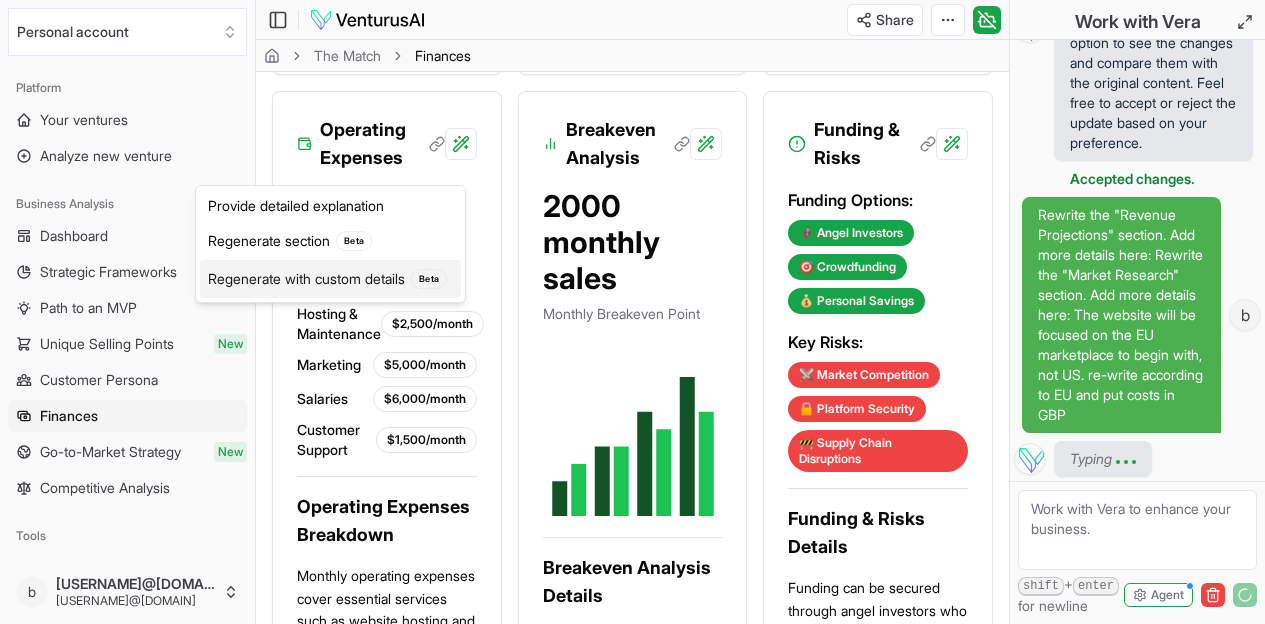 click on "Regenerate with custom details   Beta" at bounding box center (330, 279) 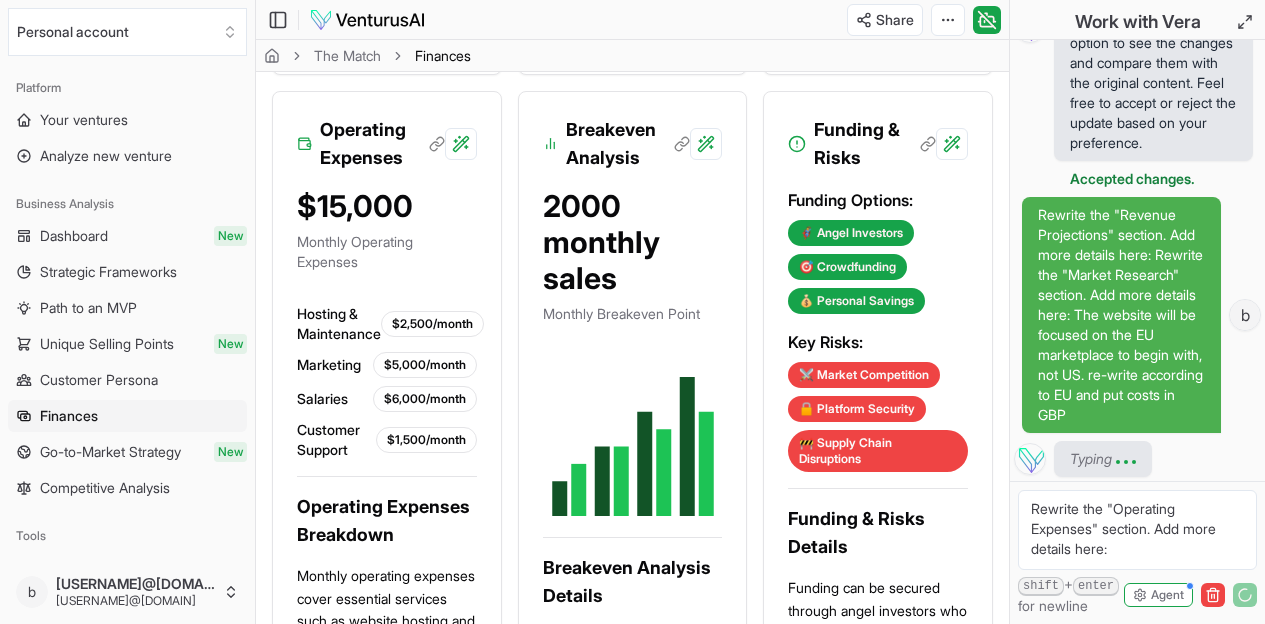 click on "Rewrite the "Operating Expenses" section. Add more details here:" at bounding box center [1137, 530] 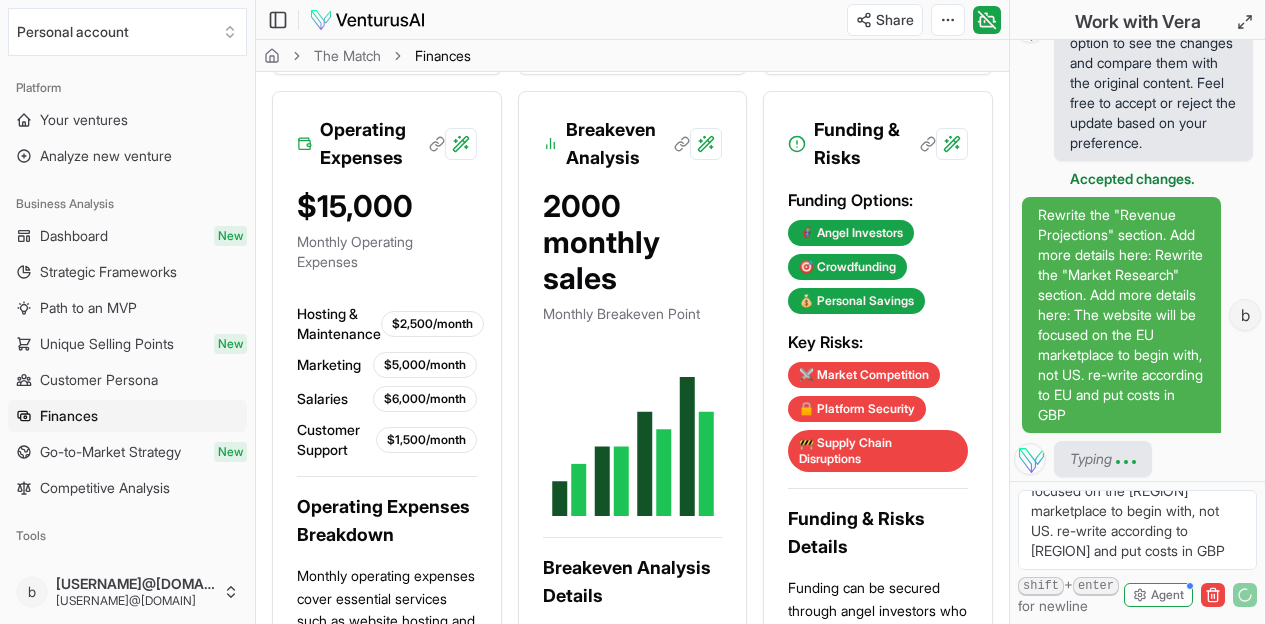 scroll, scrollTop: 0, scrollLeft: 0, axis: both 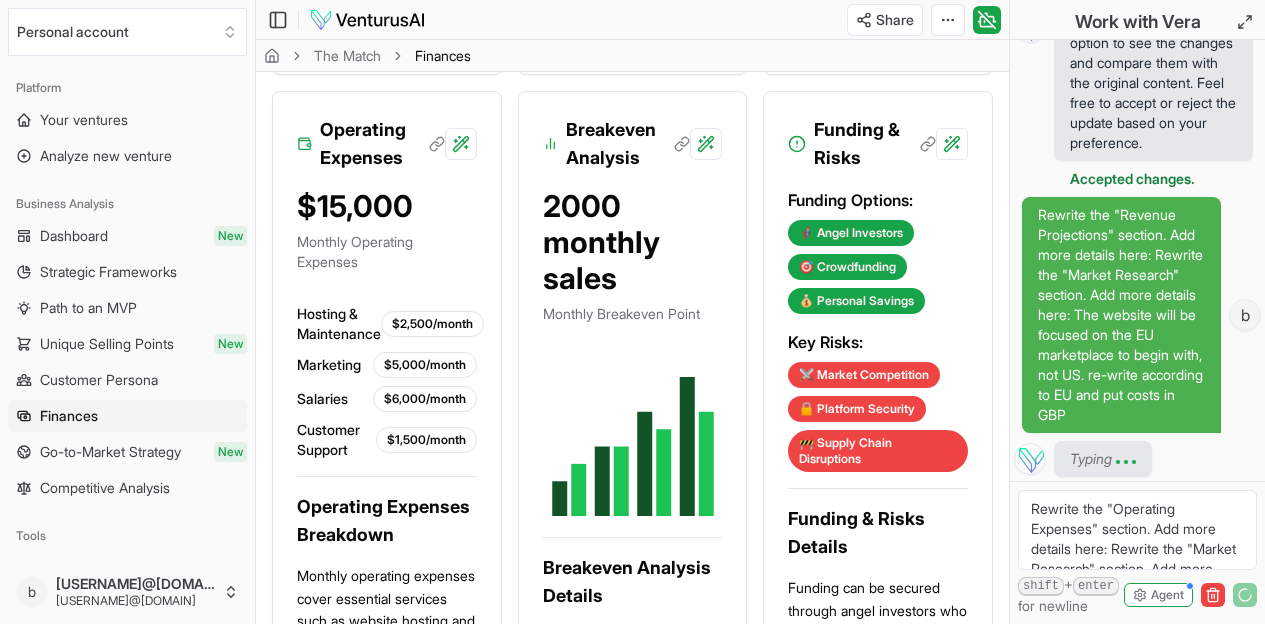 click on "Rewrite the "Operating Expenses" section. Add more details here: Rewrite the "Market Research" section. Add more details here: The website will be focused on the [REGION] marketplace to begin with, not US. re-write according to [REGION] and put costs in GBP" at bounding box center [1137, 530] 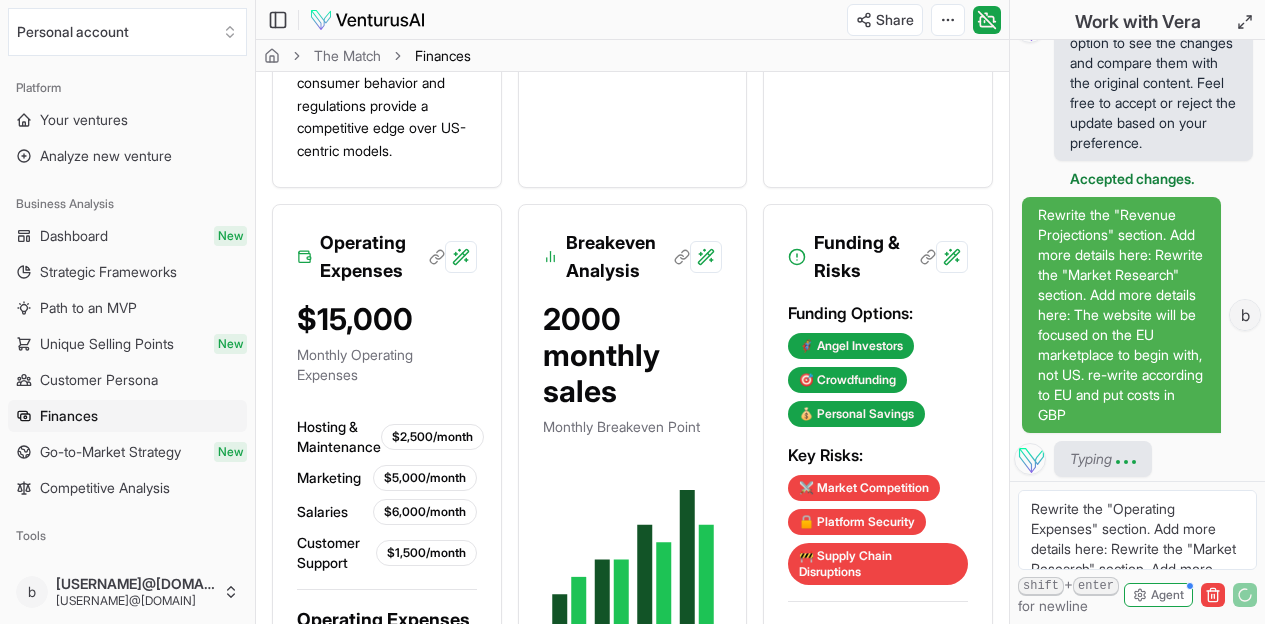 scroll, scrollTop: 1940, scrollLeft: 0, axis: vertical 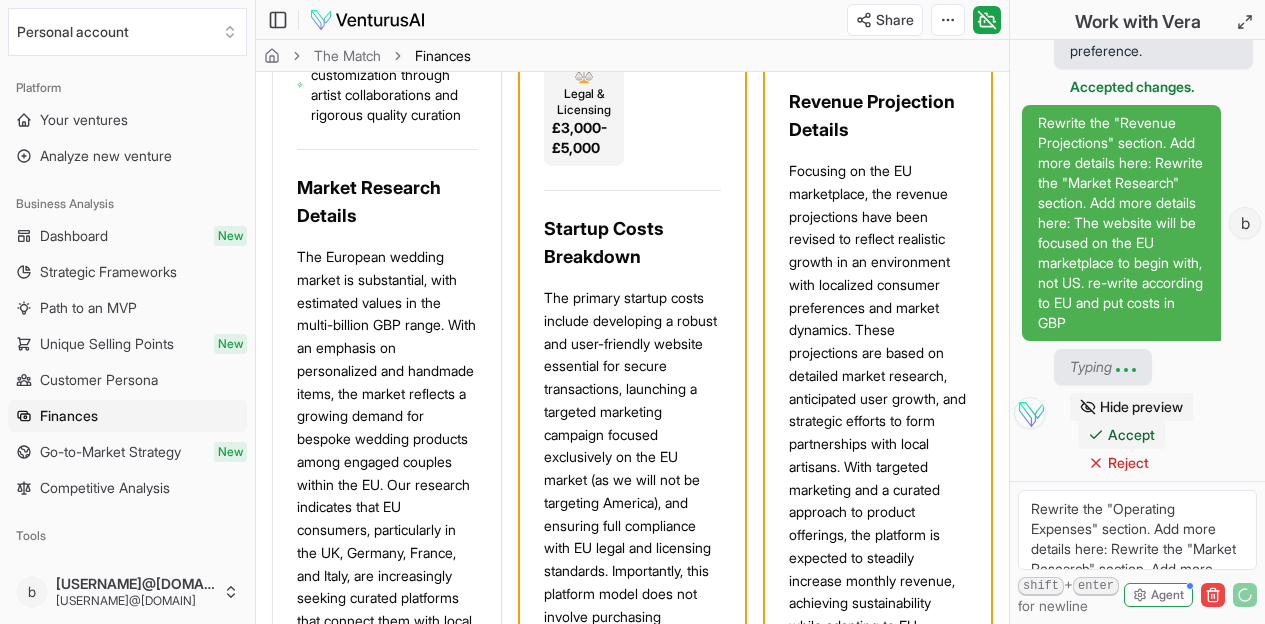 click on "Accept" at bounding box center [1131, 435] 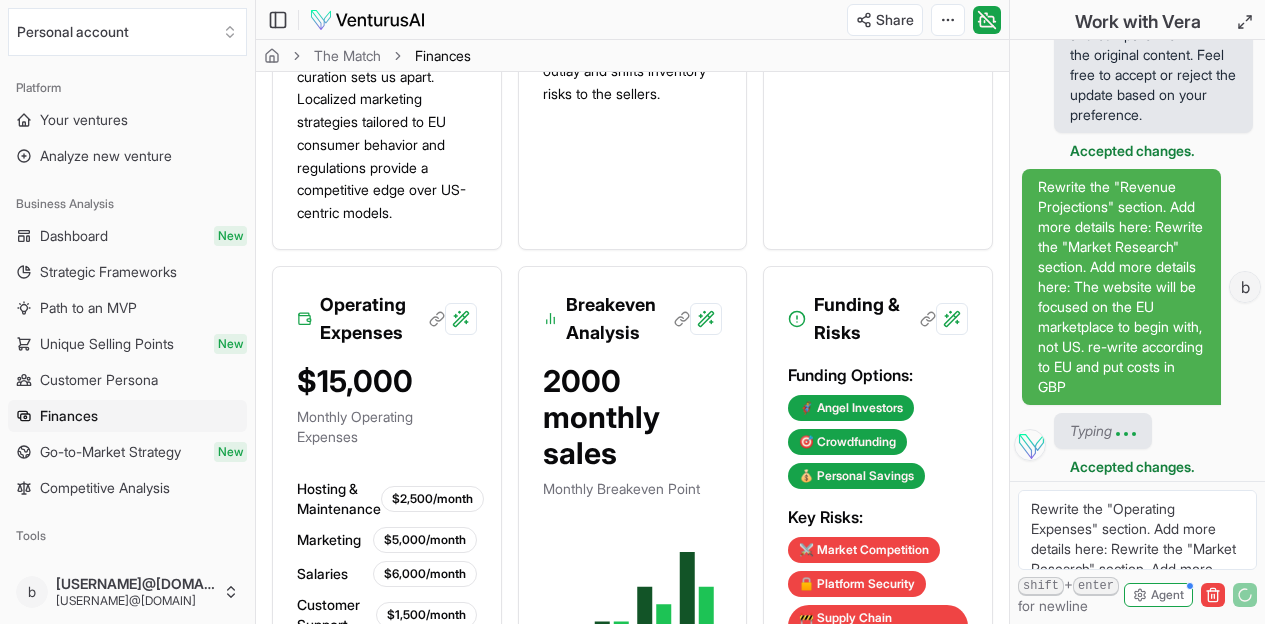 scroll, scrollTop: 1871, scrollLeft: 0, axis: vertical 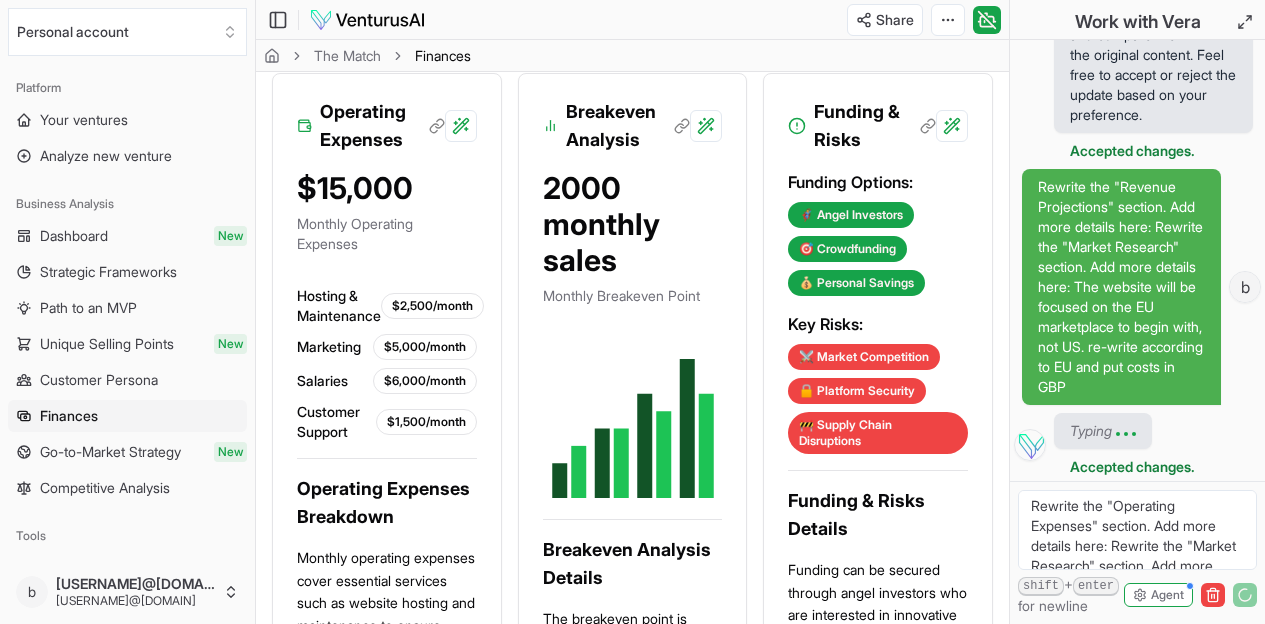 click on "Rewrite the "Operating Expenses" section. Add more details here: Rewrite the "Market Research" section. Add more details here: The website will be focused on the [REGION] marketplace to begin with, not US. re-write according to [REGION] and put costs in GBP" at bounding box center [1137, 530] 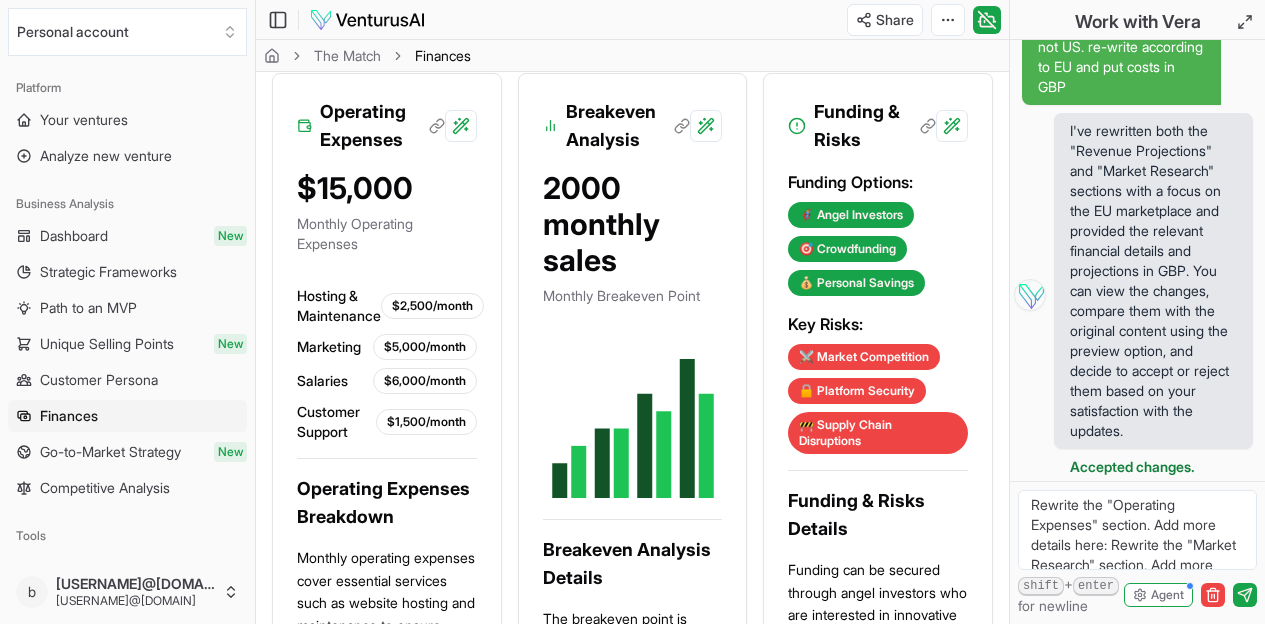 scroll, scrollTop: 8934, scrollLeft: 0, axis: vertical 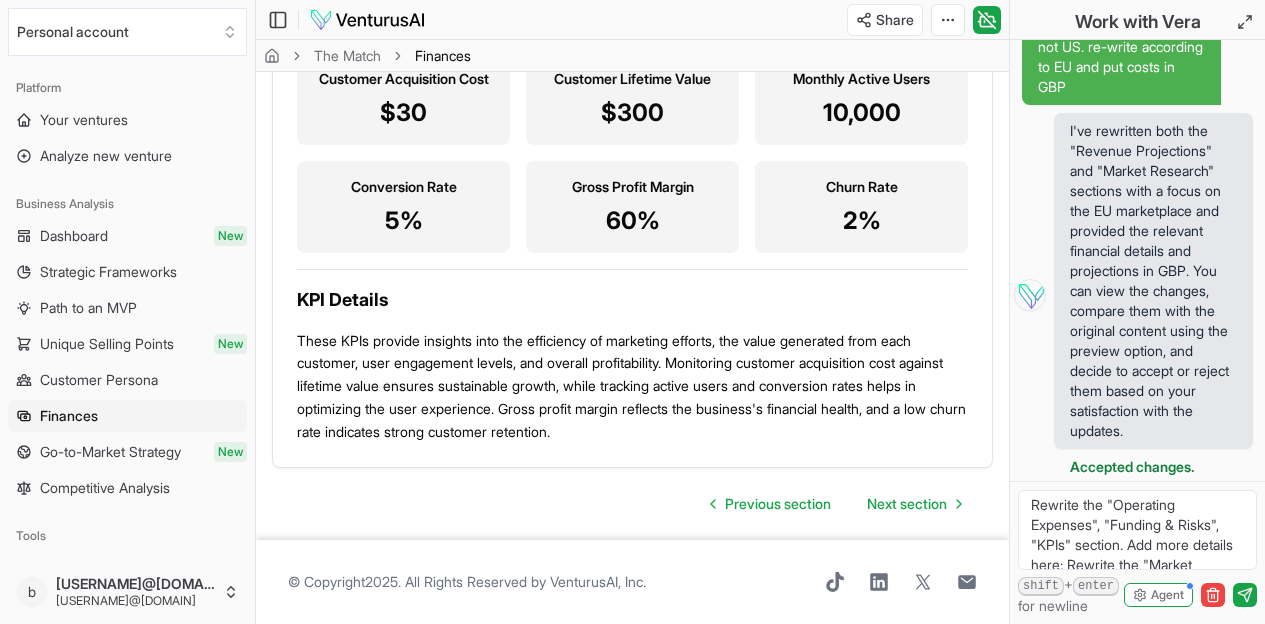 type on "Rewrite the "Operating Expenses", "Funding & Risks", "KPIs" sections. Add more details here: Rewrite the "Market Research" section. Add more details here: The website will be focused on the EU marketplace to begin with, not US. re-write according to EU and put costs in GBP" 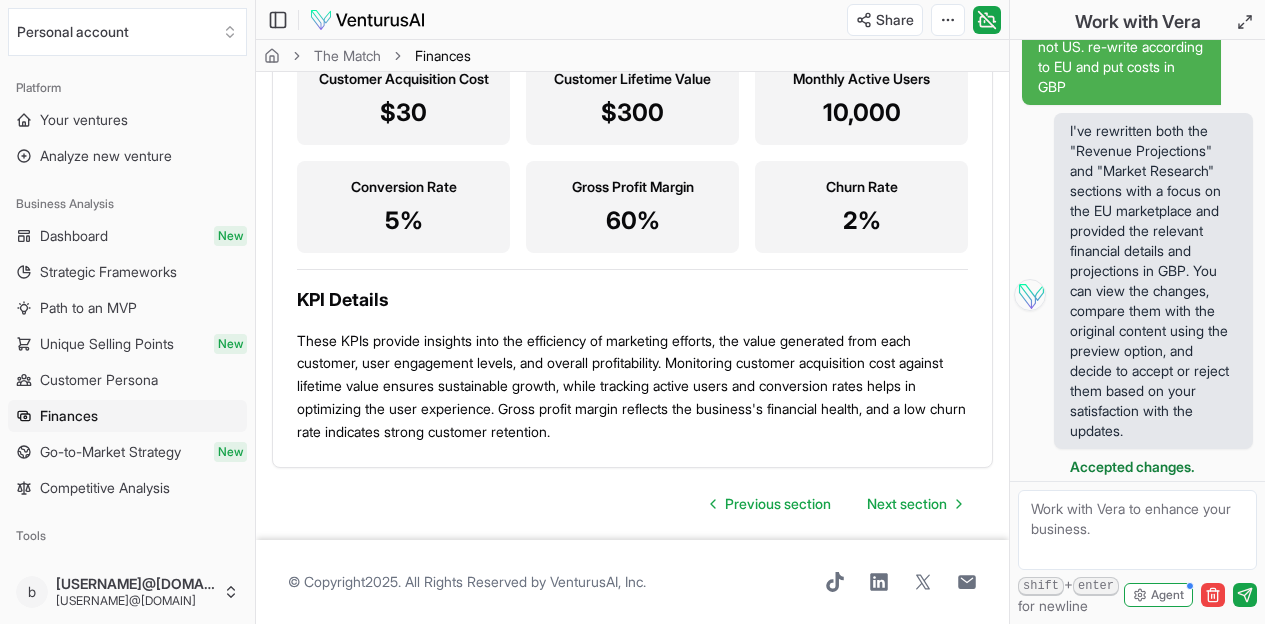 scroll, scrollTop: 0, scrollLeft: 0, axis: both 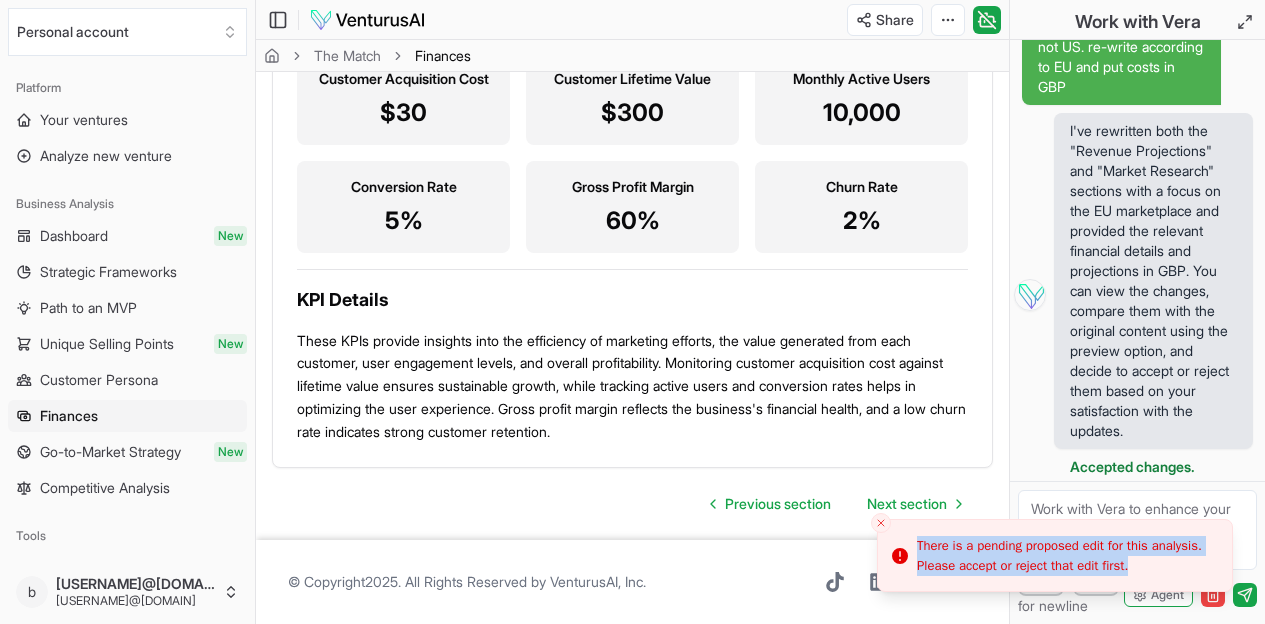 click on "There is a pending proposed edit for this analysis. Please accept or reject that edit first." at bounding box center [1055, 555] 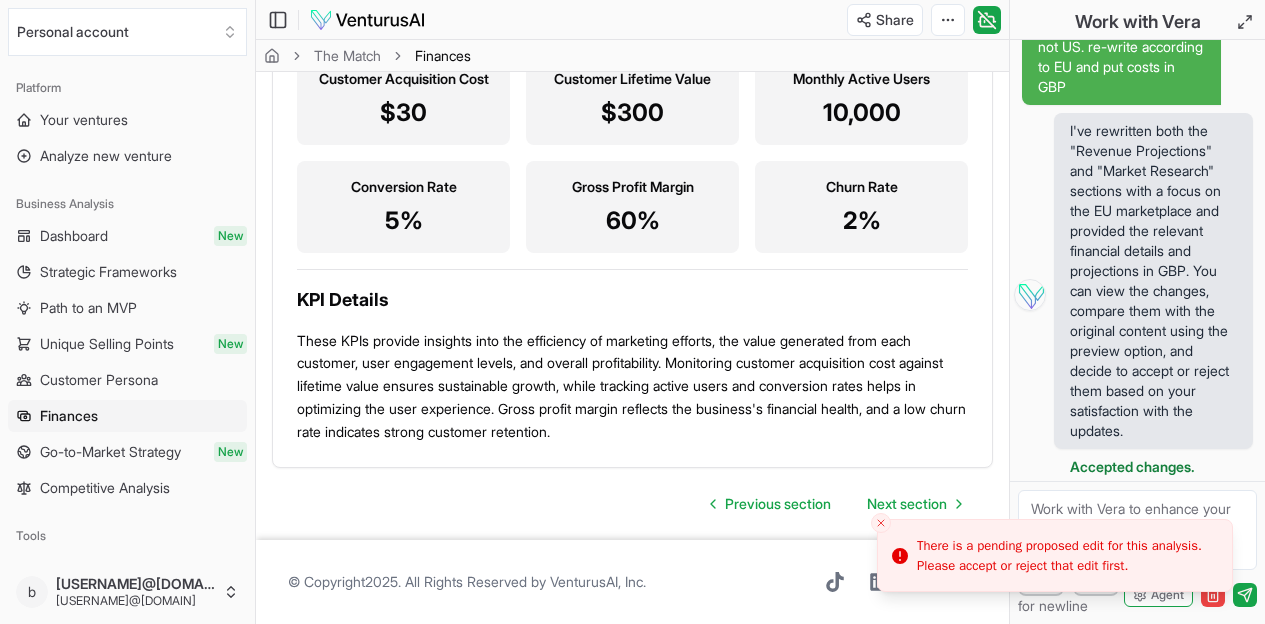 click on "Accepted changes." at bounding box center [1153, 467] 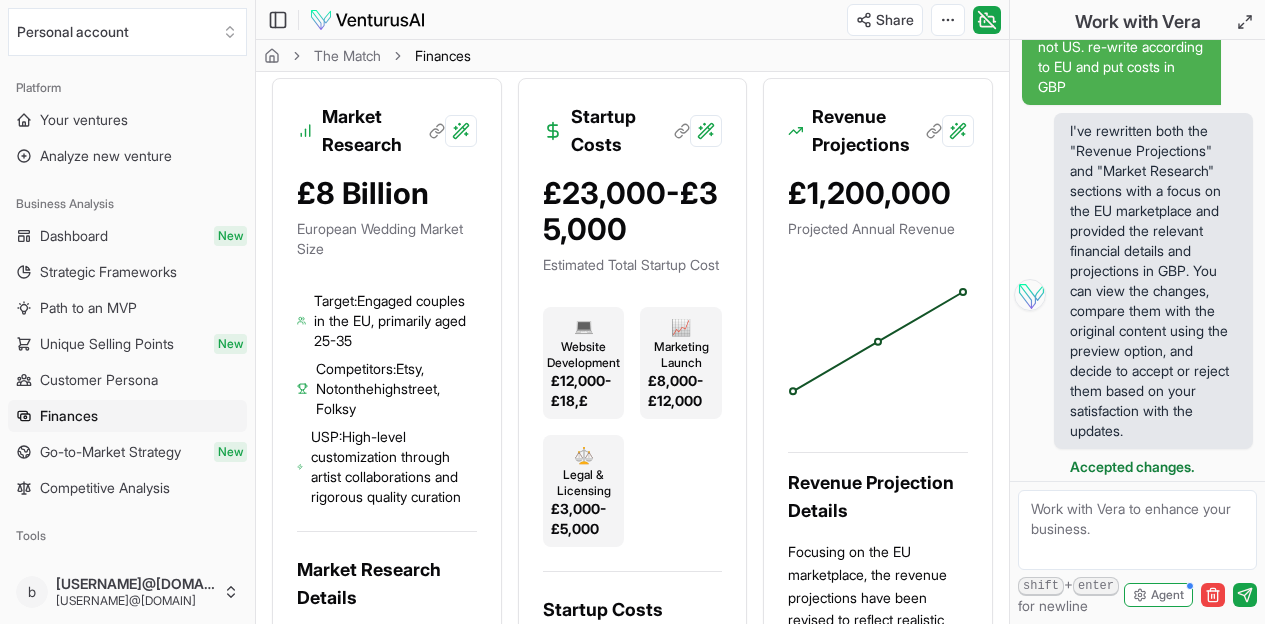 scroll, scrollTop: 163, scrollLeft: 0, axis: vertical 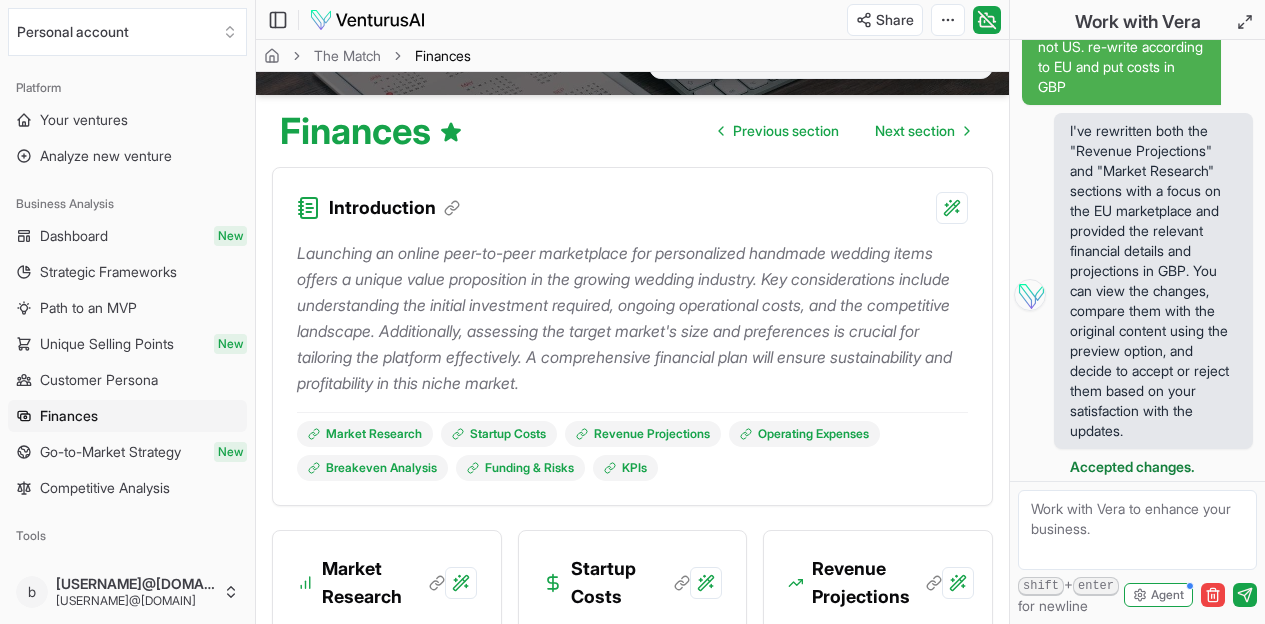 click at bounding box center [1137, 530] 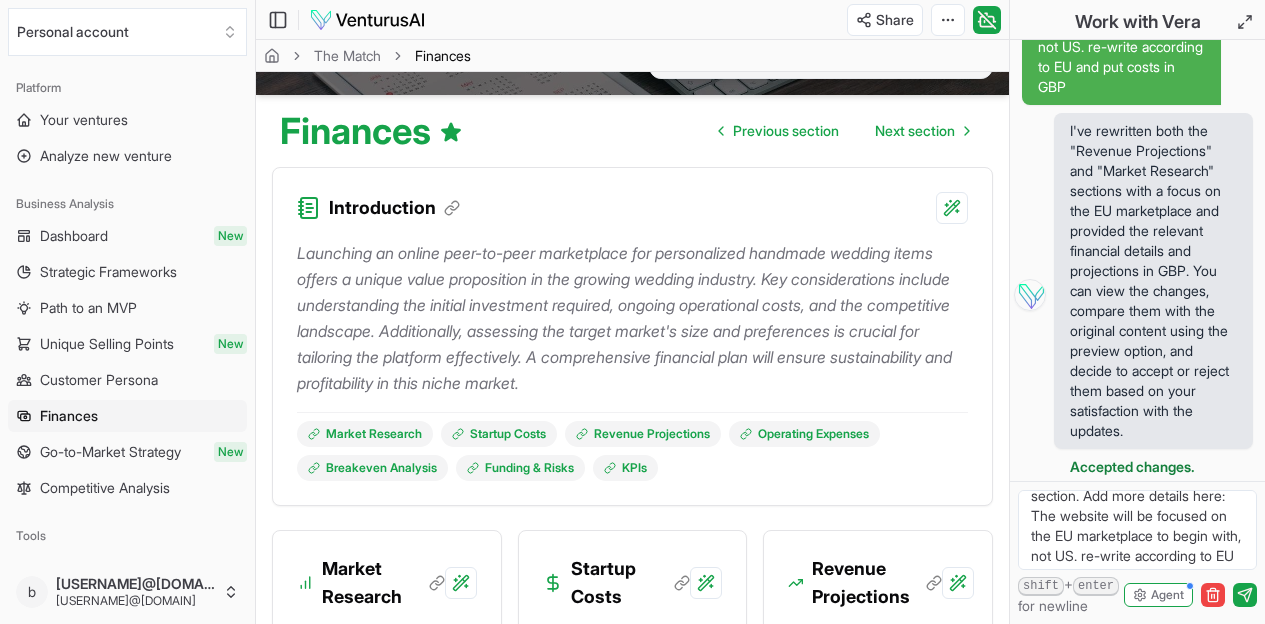 scroll, scrollTop: 0, scrollLeft: 0, axis: both 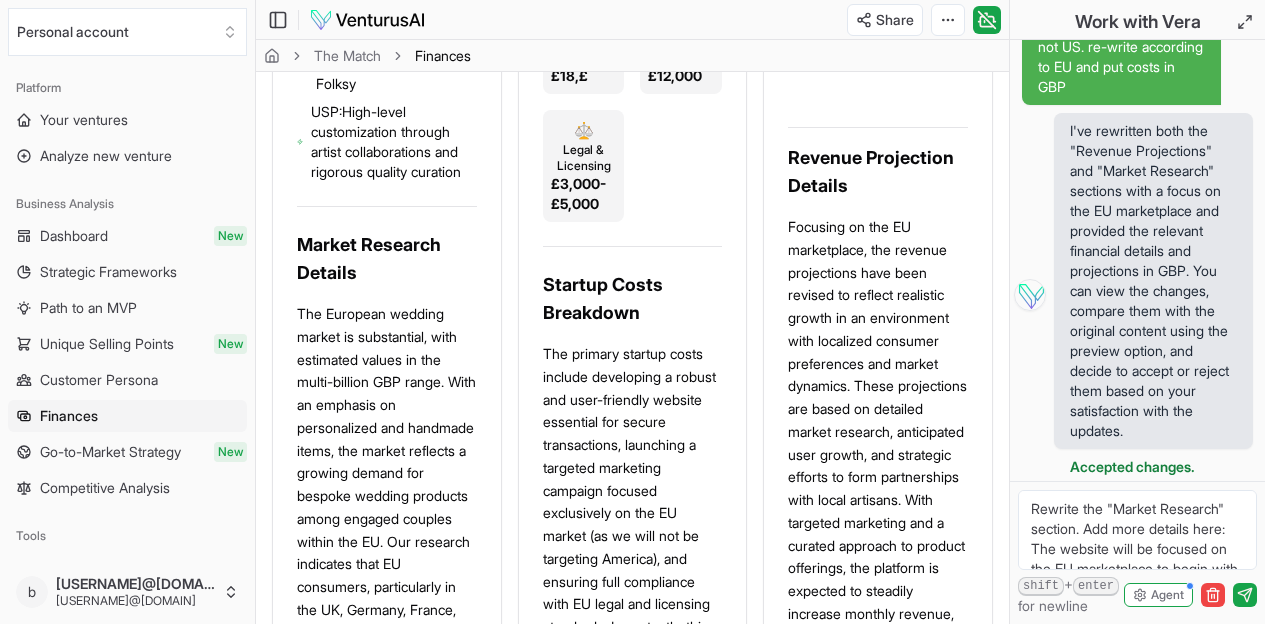 drag, startPoint x: 1184, startPoint y: 553, endPoint x: 1139, endPoint y: 487, distance: 79.881165 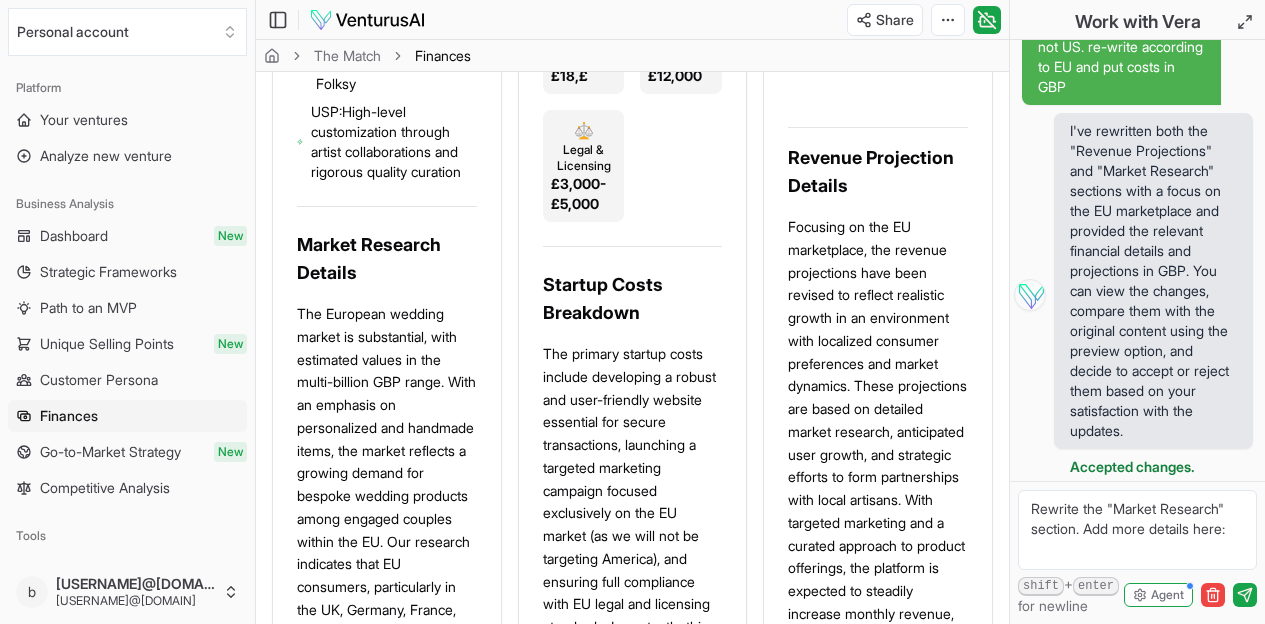drag, startPoint x: 1220, startPoint y: 553, endPoint x: 978, endPoint y: 496, distance: 248.62221 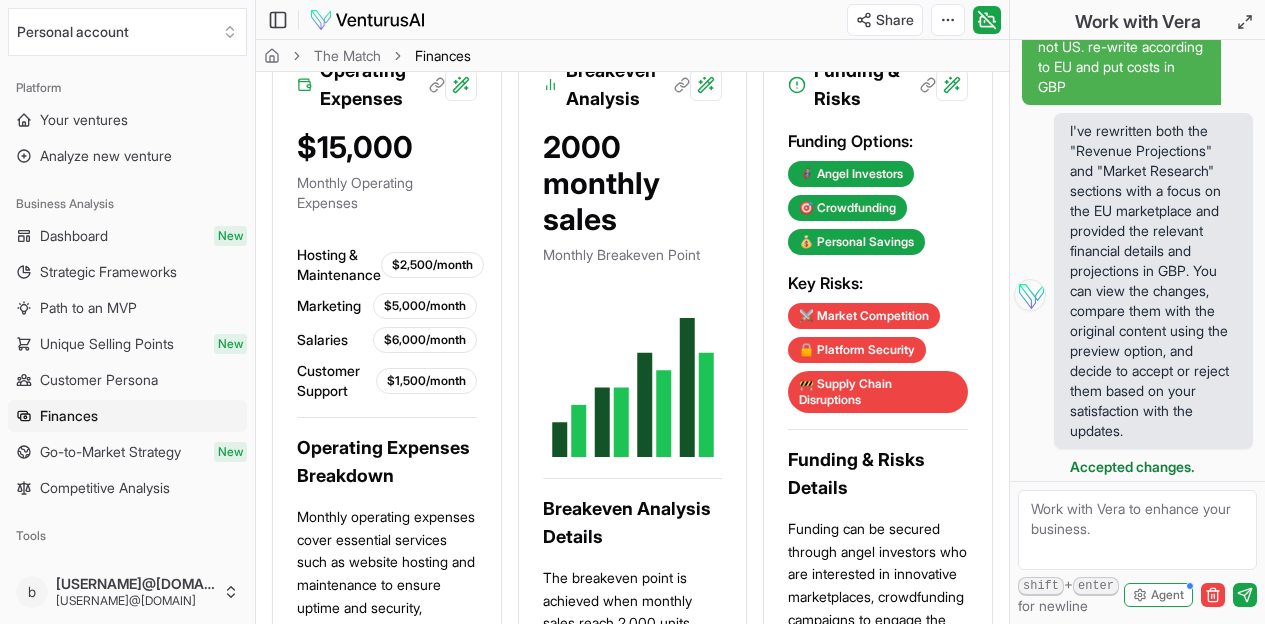 scroll, scrollTop: 1861, scrollLeft: 0, axis: vertical 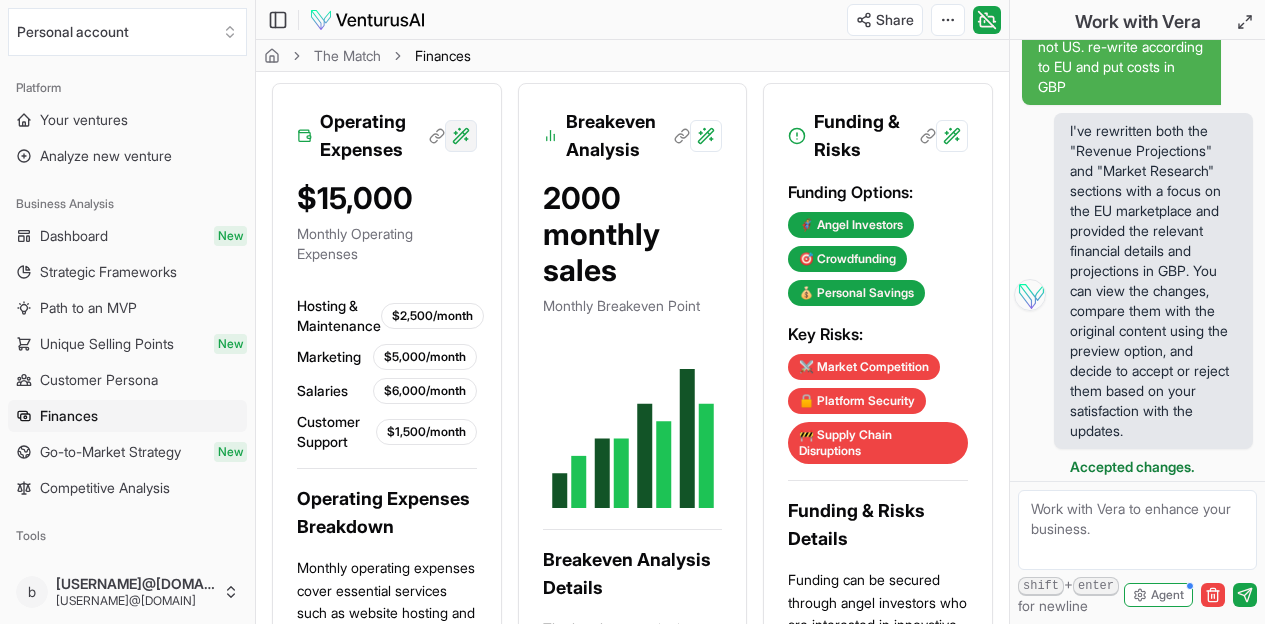 click on "We value your privacy We use cookies to enhance your browsing experience, serve personalized ads or content, and analyze our traffic. By clicking "Accept All", you consent to our use of cookies. Customize    Accept All Customize Consent Preferences   We use cookies to help you navigate efficiently and perform certain functions. You will find detailed information about all cookies under each consent category below. The cookies that are categorized as "Necessary" are stored on your browser as they are essential for enabling the basic functionalities of the site. ...  Show more Necessary Always Active Necessary cookies are required to enable the basic features of this site, such as providing secure log-in or adjusting your consent preferences. These cookies do not store any personally identifiable data. Cookie cookieyes-consent Duration 1 year Description Cookie __cf_bm Duration 1 hour Description This cookie, set by Cloudflare, is used to support Cloudflare Bot Management.  Cookie _cfuvid Duration session lidc" at bounding box center (632, -1549) 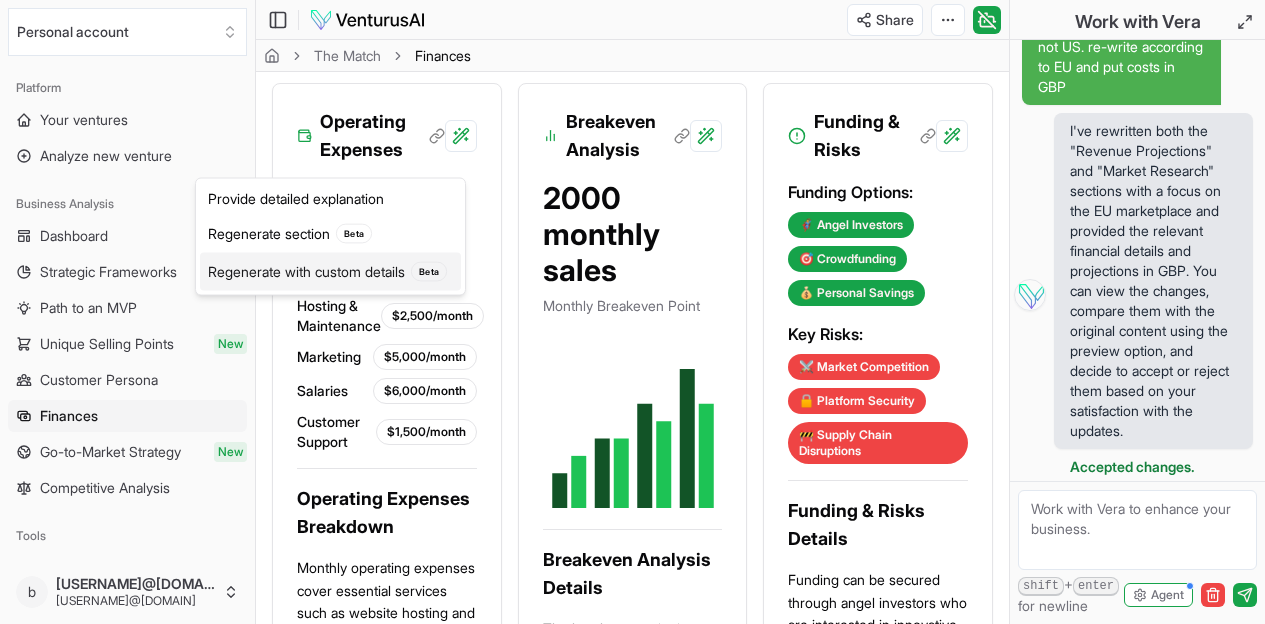 click on "Regenerate with custom details   Beta" at bounding box center (330, 272) 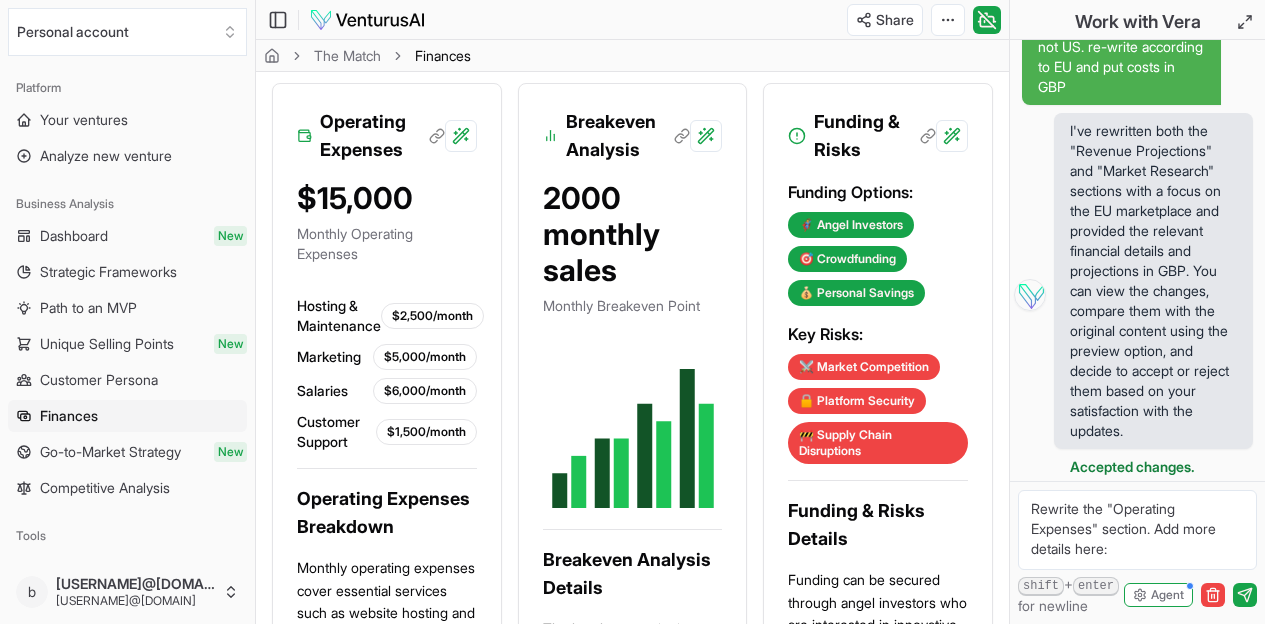 click on "Rewrite the "Operating Expenses" section. Add more details here:" at bounding box center (1137, 530) 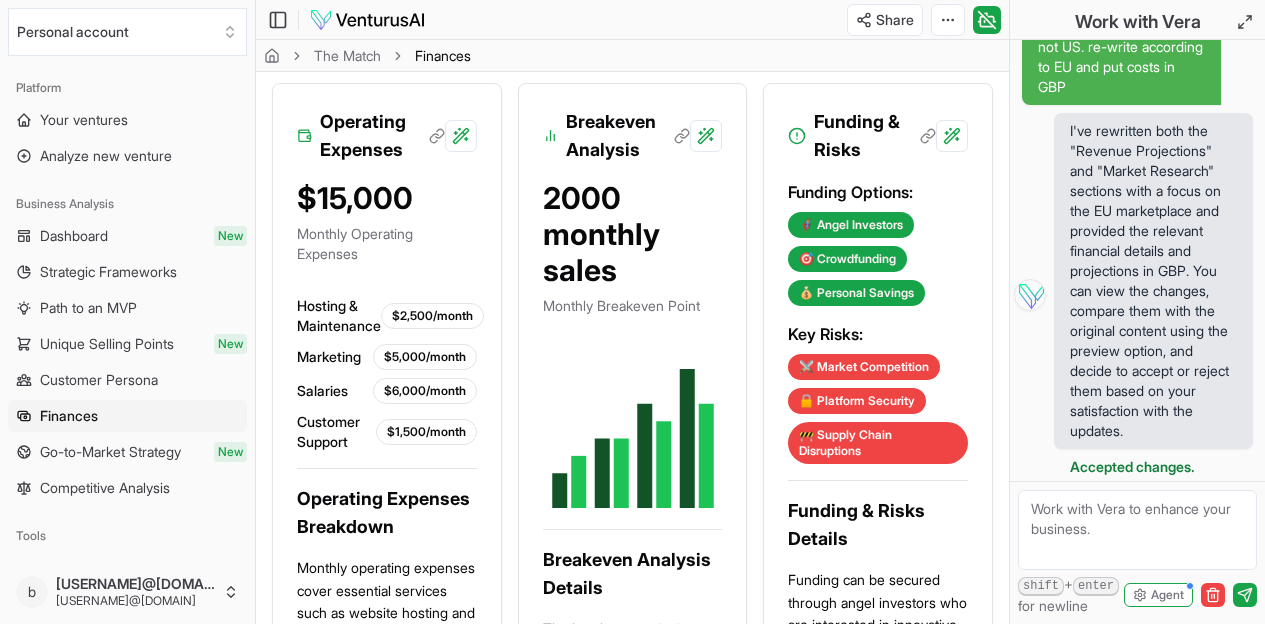 scroll, scrollTop: 0, scrollLeft: 0, axis: both 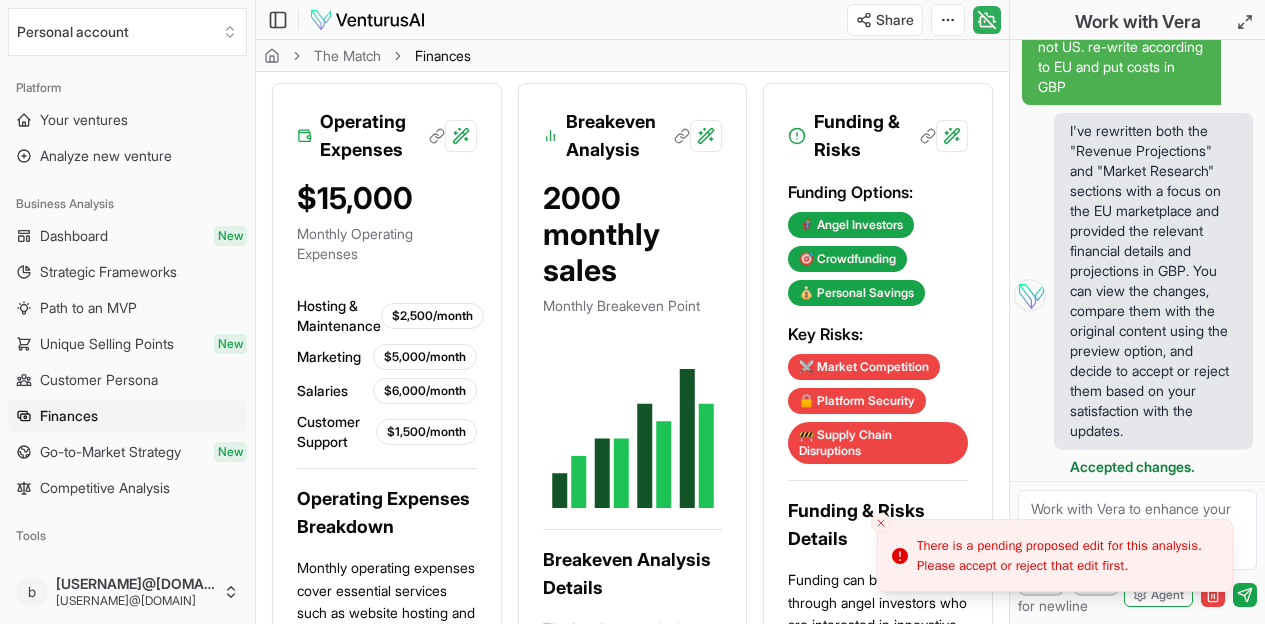 click 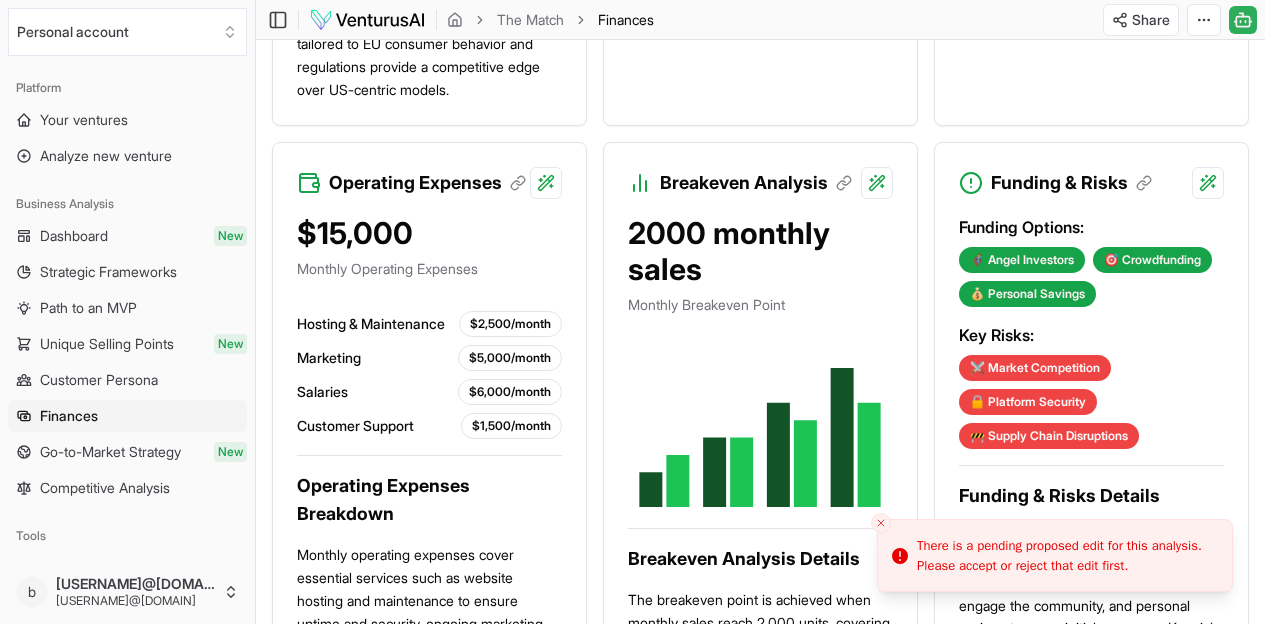 scroll, scrollTop: 1357, scrollLeft: 0, axis: vertical 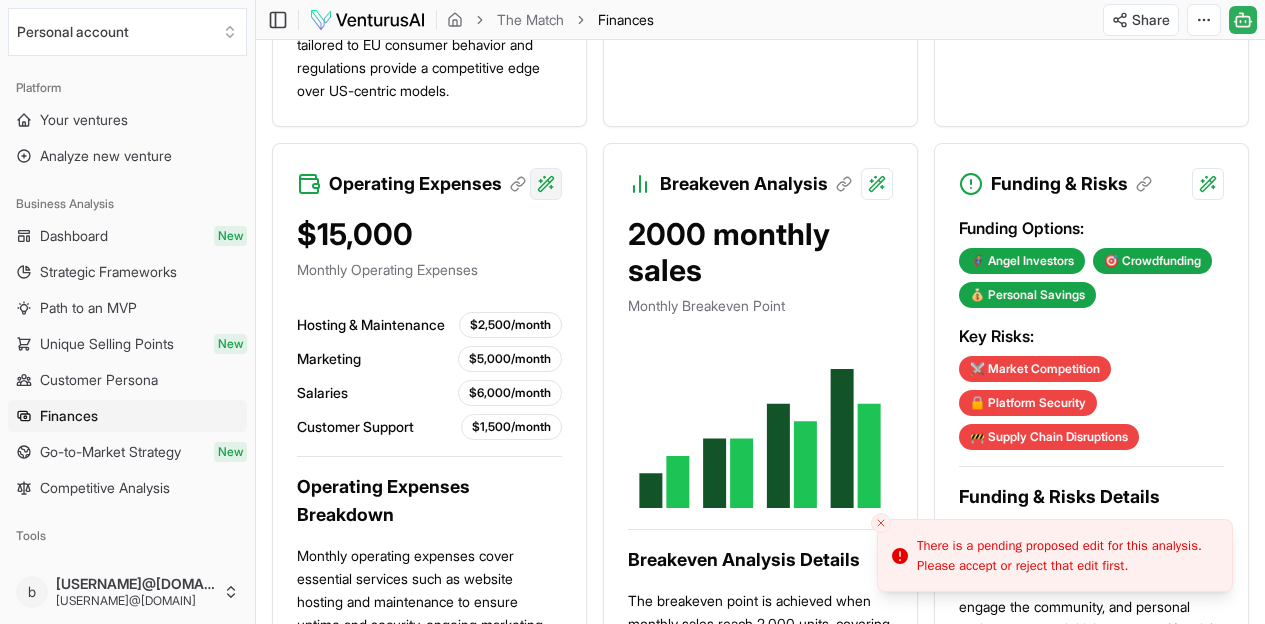click on "We value your privacy We use cookies to enhance your browsing experience, serve personalized ads or content, and analyze our traffic. By clicking "Accept All", you consent to our use of cookies. Customize    Accept All Customize Consent Preferences   We use cookies to help you navigate efficiently and perform certain functions. You will find detailed information about all cookies under each consent category below. The cookies that are categorized as "Necessary" are stored on your browser as they are essential for enabling the basic functionalities of the site. ...  Show more Necessary Always Active Necessary cookies are required to enable the basic features of this site, such as providing secure log-in or adjusting your consent preferences. These cookies do not store any personally identifiable data. Cookie cookieyes-consent Duration 1 year Description Cookie __cf_bm Duration 1 hour Description This cookie, set by Cloudflare, is used to support Cloudflare Bot Management.  Cookie _cfuvid Duration session lidc" at bounding box center (632, -1045) 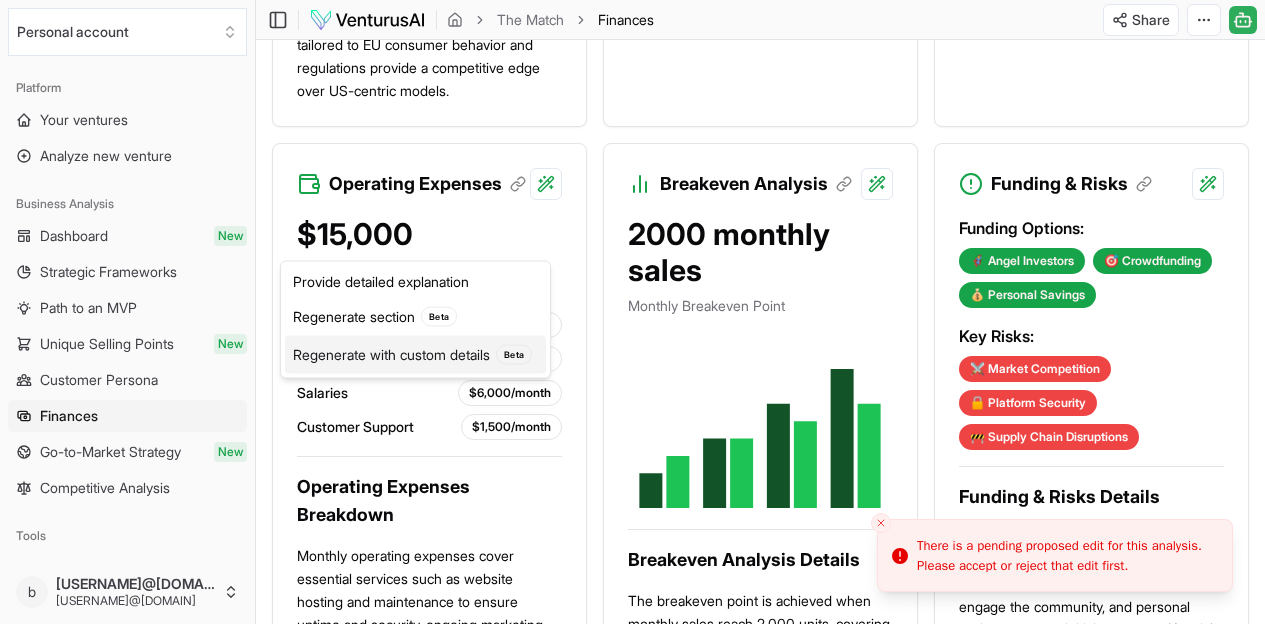 click on "Regenerate with custom details   Beta" at bounding box center (415, 355) 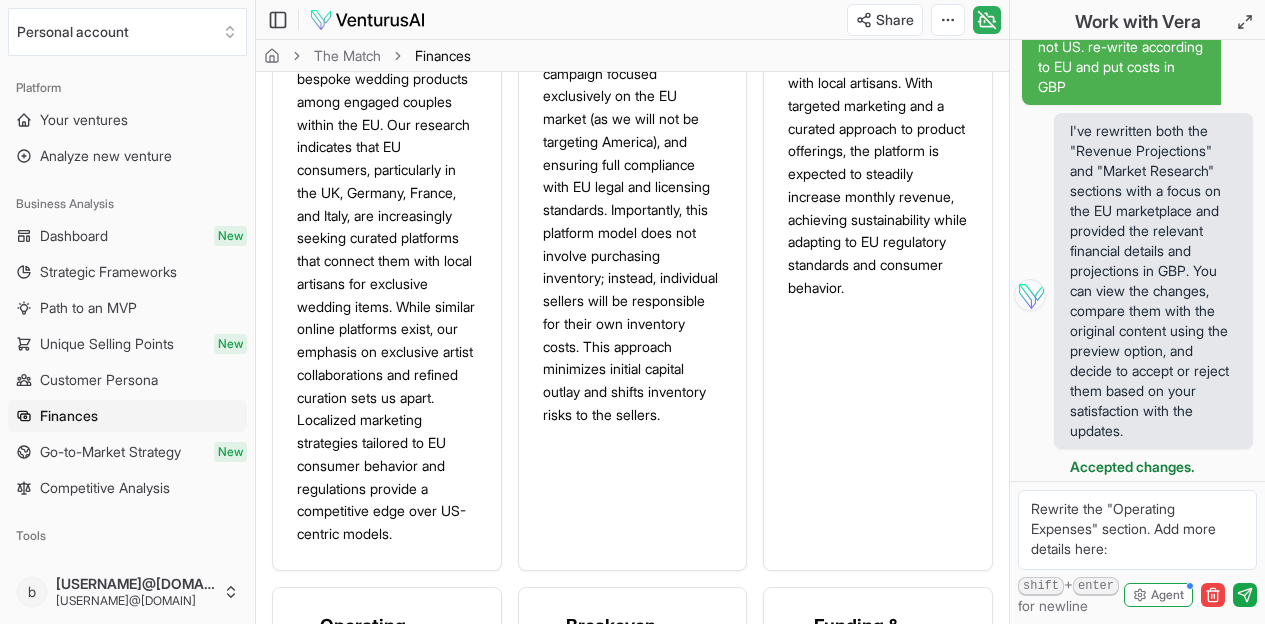 scroll, scrollTop: 1706, scrollLeft: 0, axis: vertical 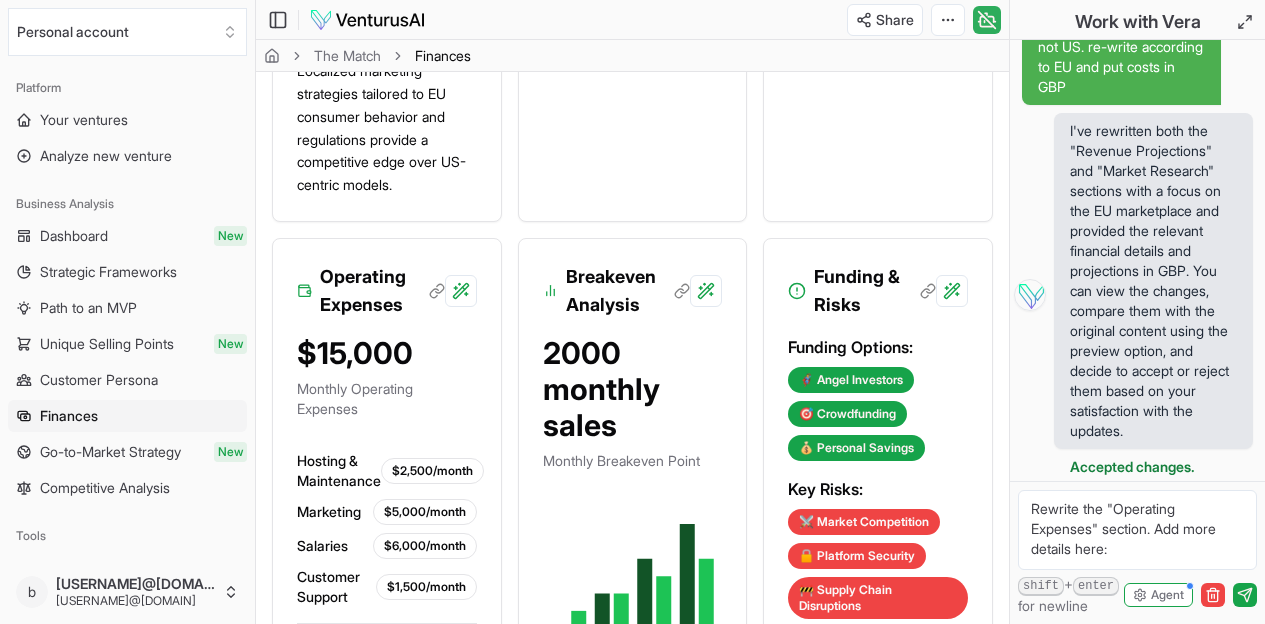 click on "Rewrite the "Operating Expenses" section. Add more details here:" at bounding box center [1137, 530] 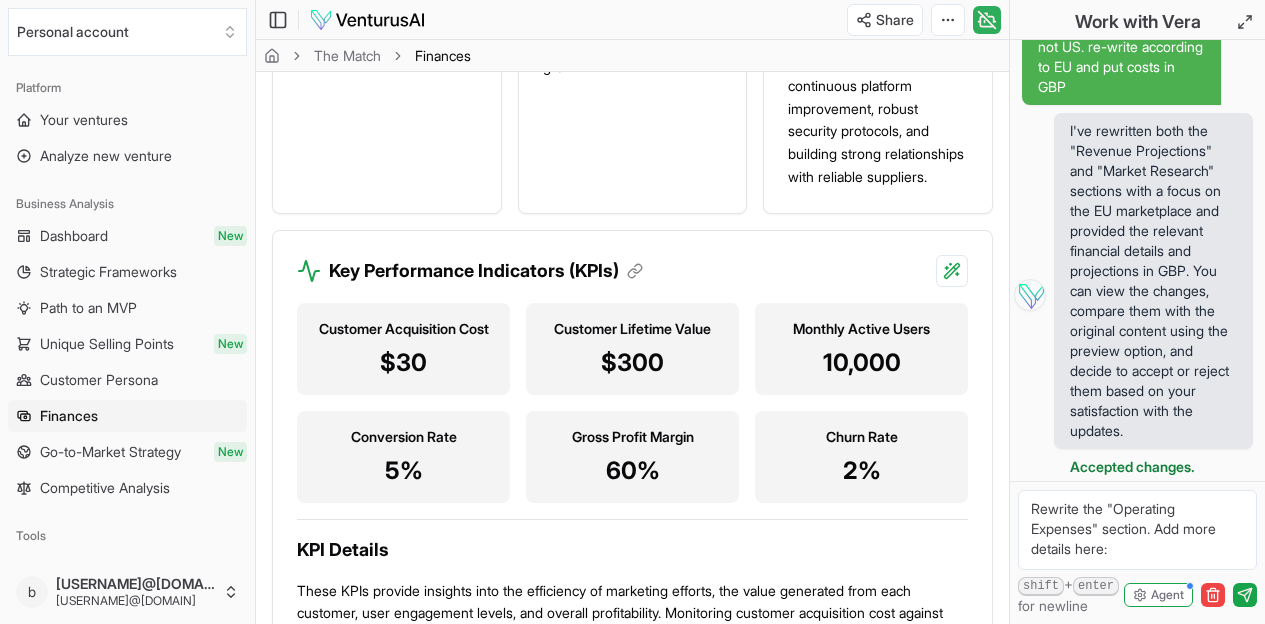 scroll, scrollTop: 3095, scrollLeft: 0, axis: vertical 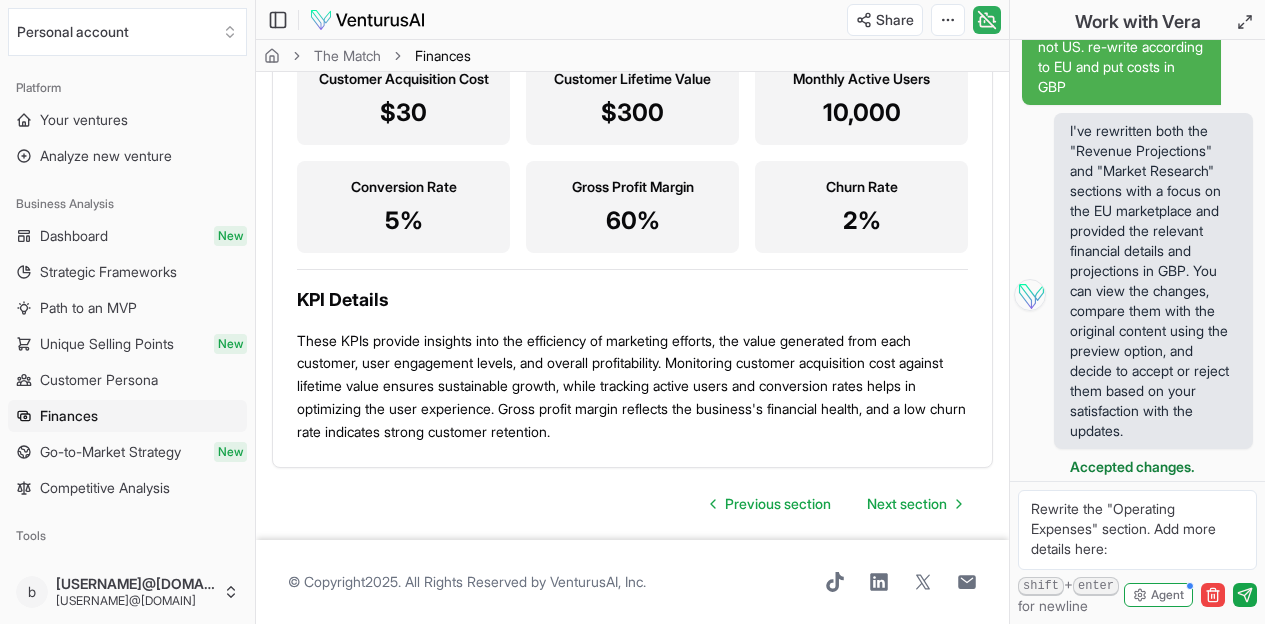 paste on "The website will be focused on the [COUNTRY] marketplace to begin with, not US. re-write according to [COUNTRY] and put costs in [CURRENCY]" 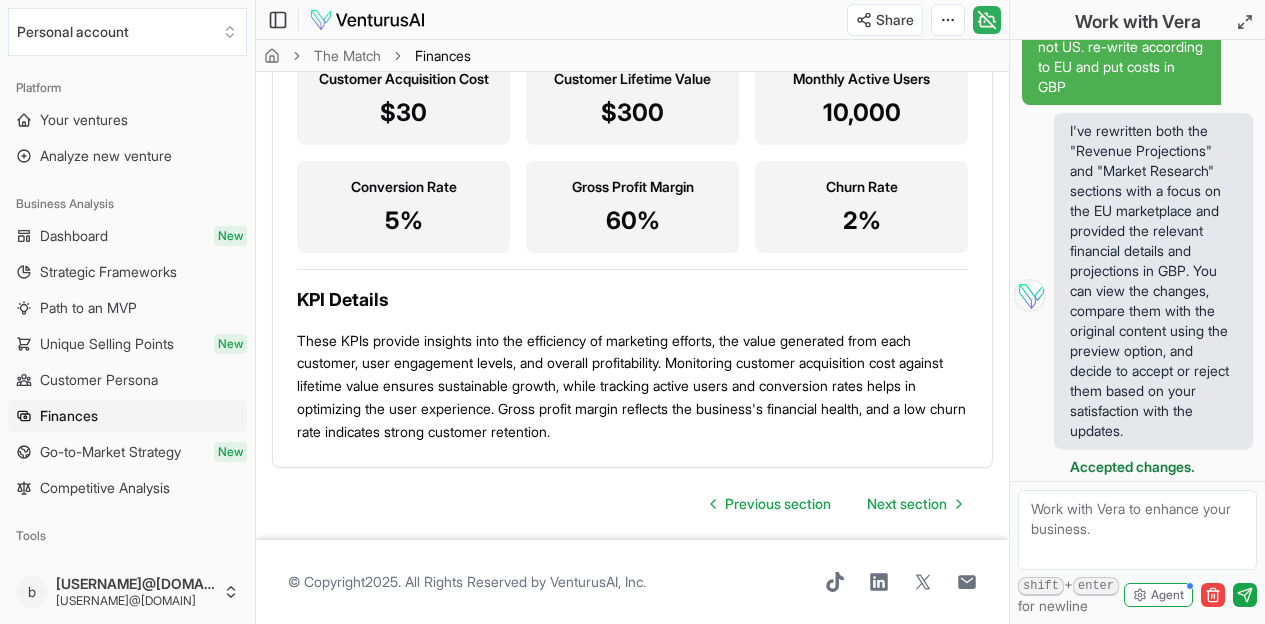 scroll, scrollTop: 0, scrollLeft: 0, axis: both 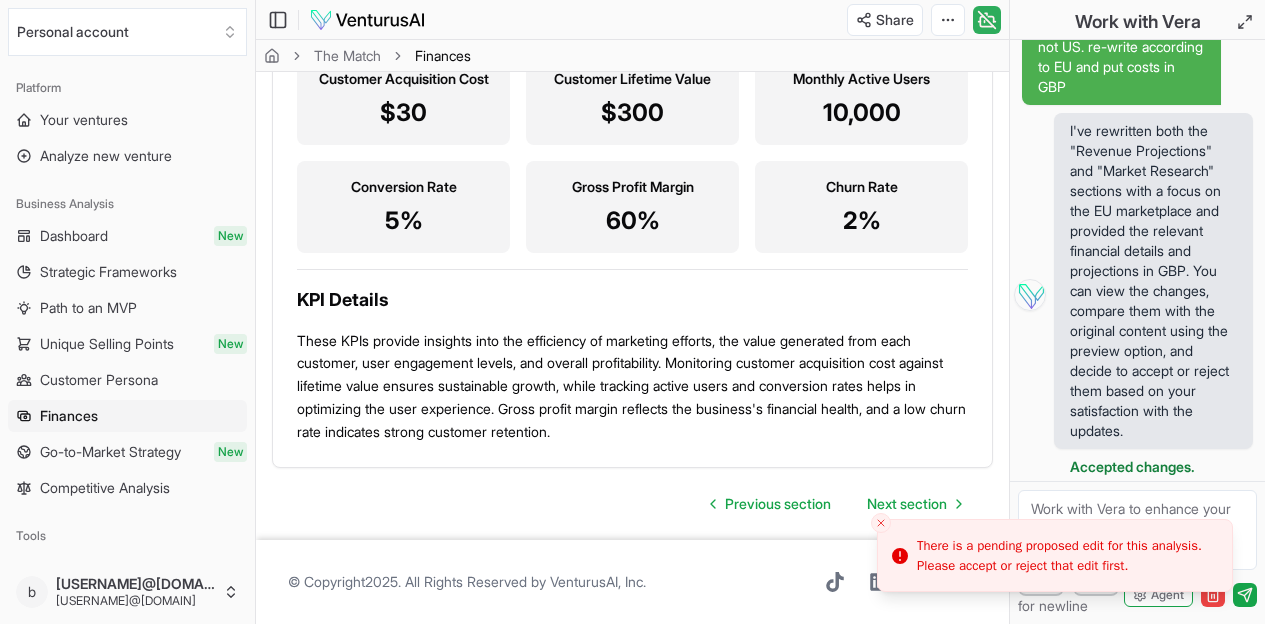 type 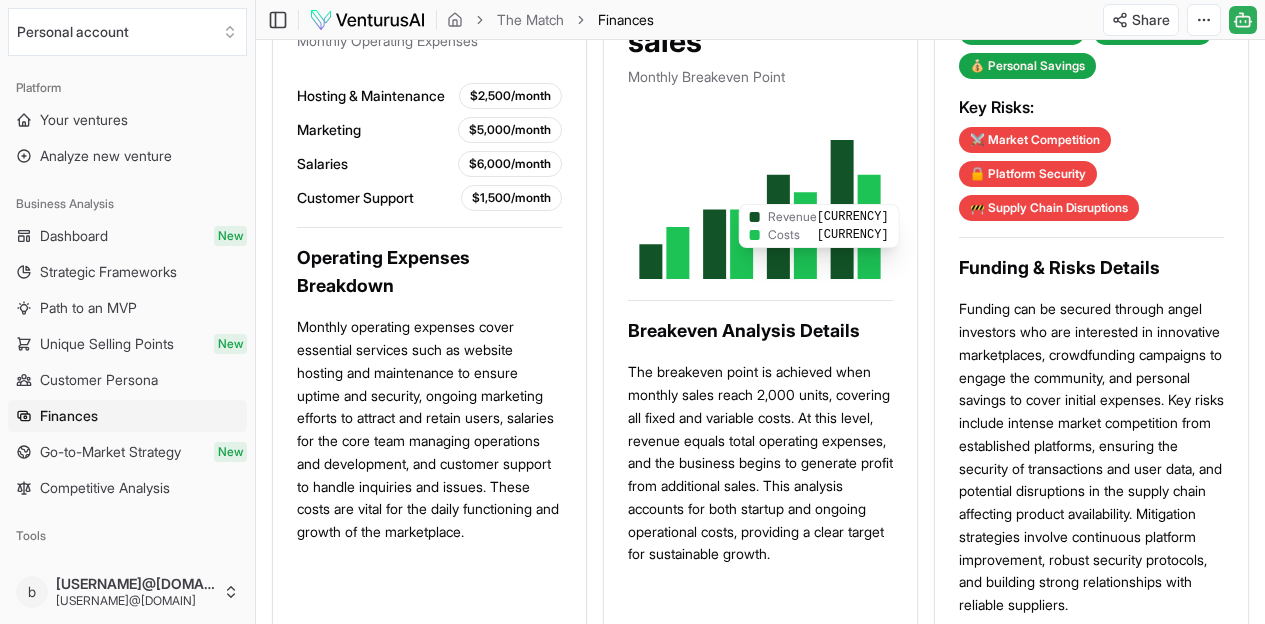 scroll, scrollTop: 1568, scrollLeft: 0, axis: vertical 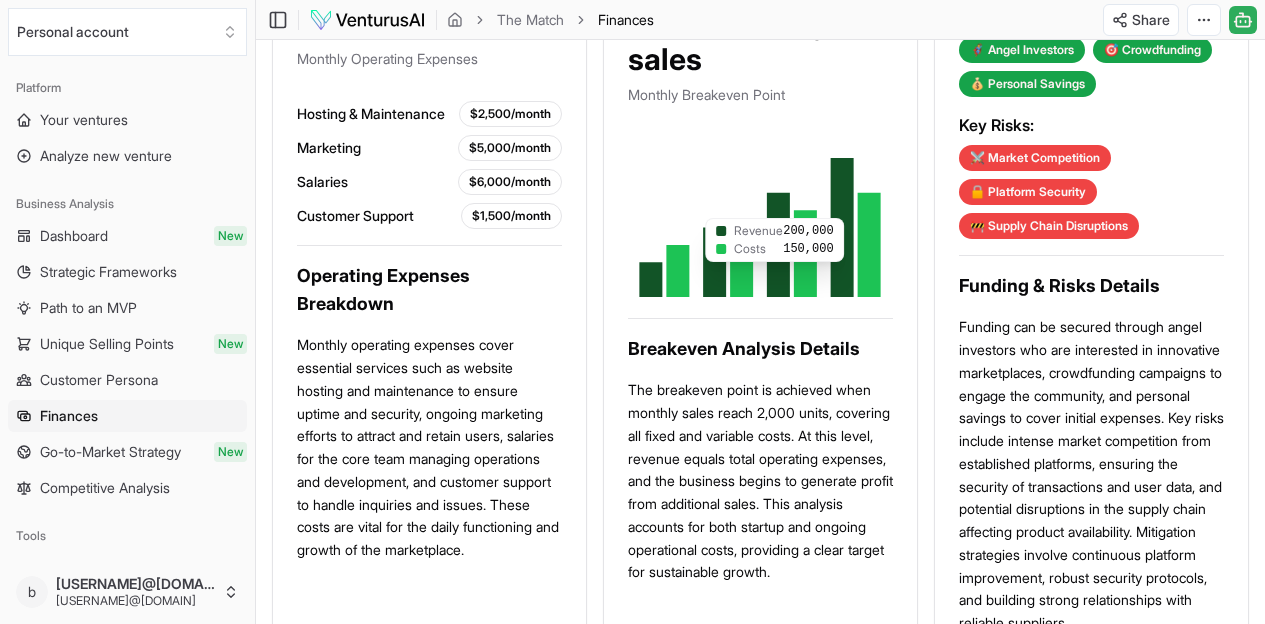 click 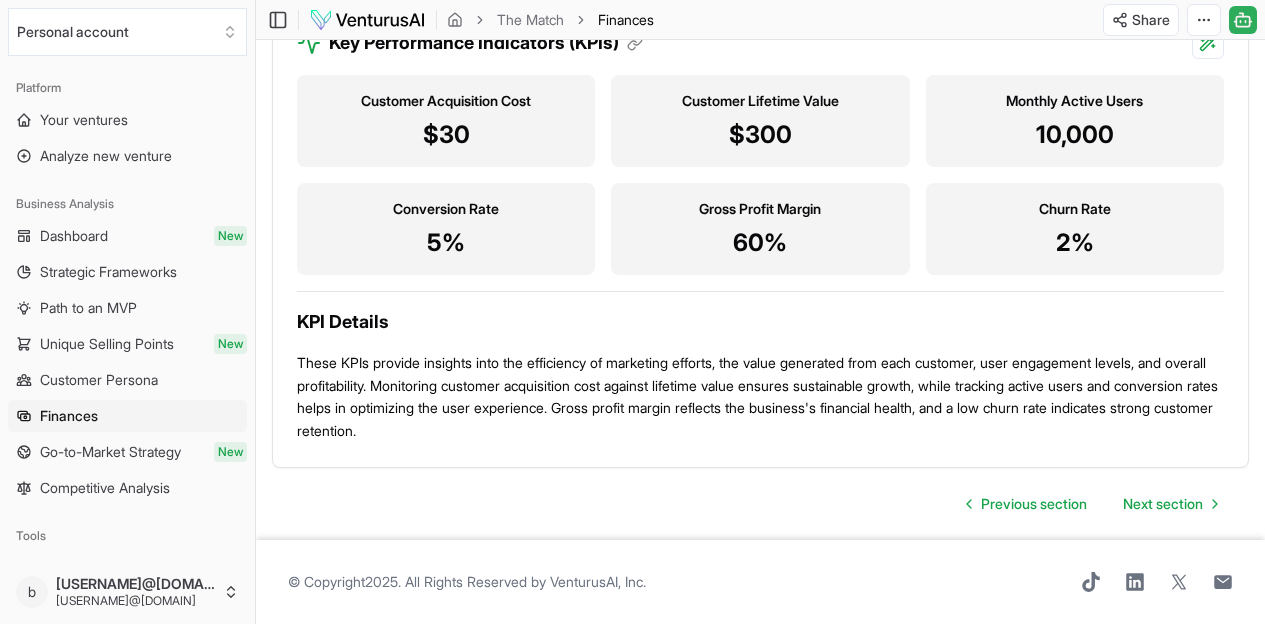 scroll, scrollTop: 2337, scrollLeft: 0, axis: vertical 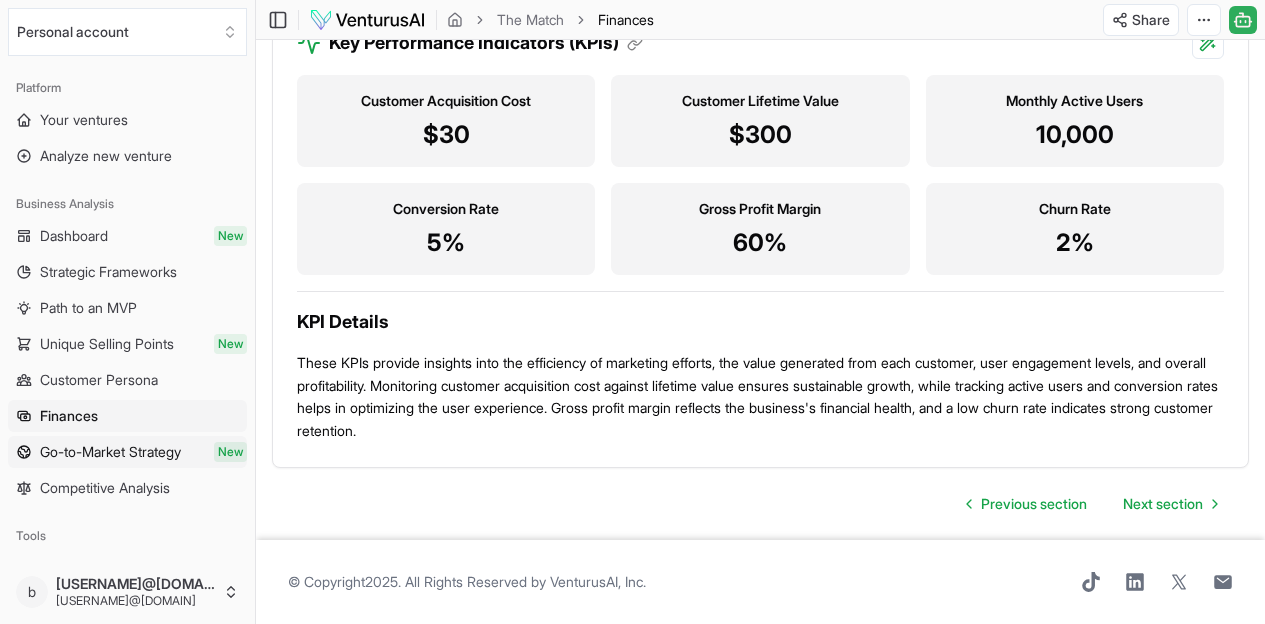 click on "Go-to-Market Strategy New" at bounding box center (127, 452) 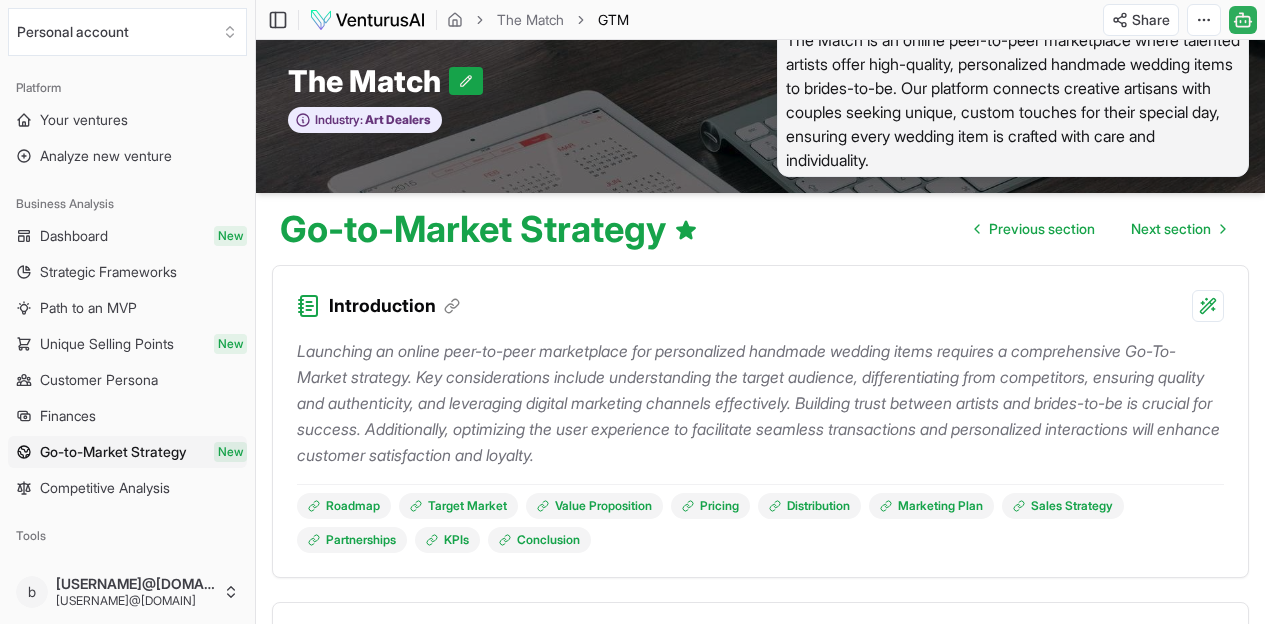 scroll, scrollTop: 0, scrollLeft: 0, axis: both 